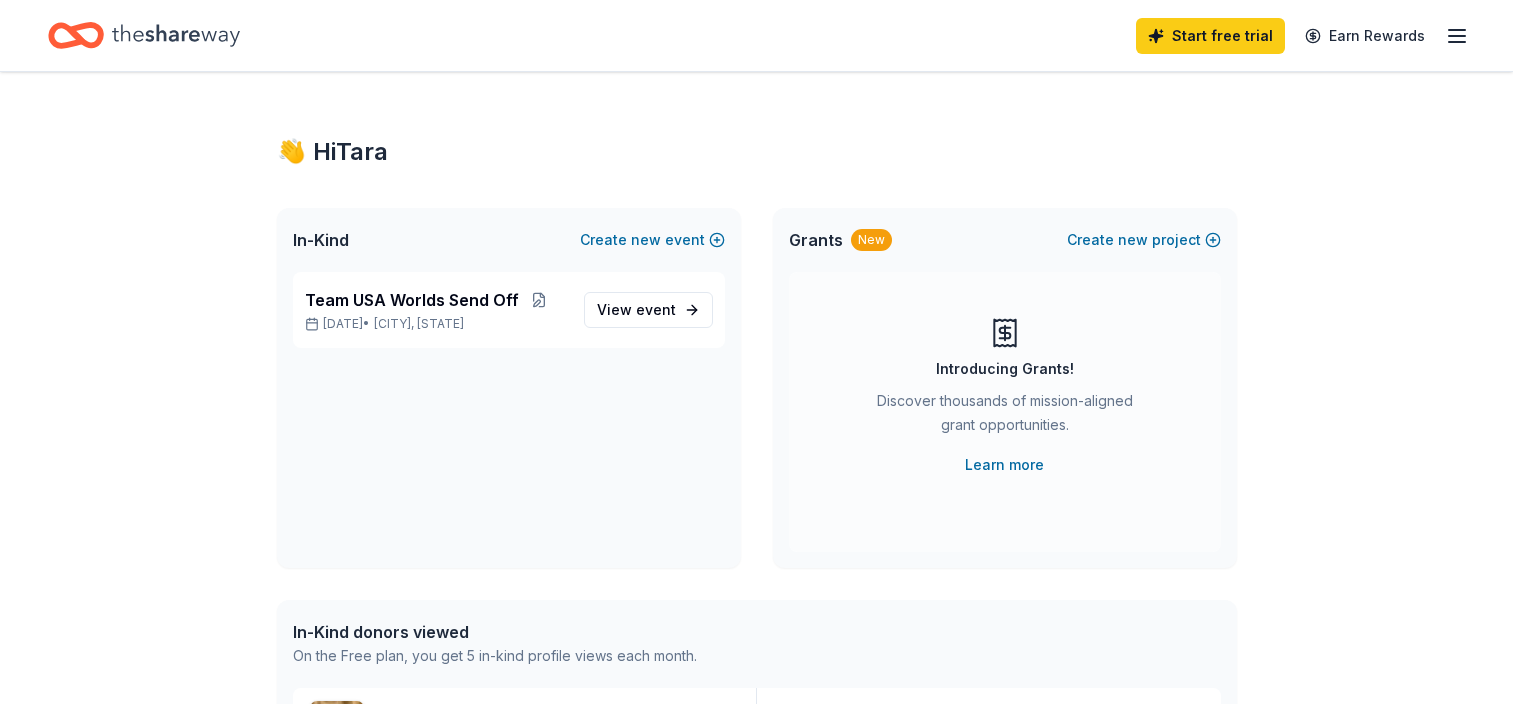 scroll, scrollTop: 0, scrollLeft: 0, axis: both 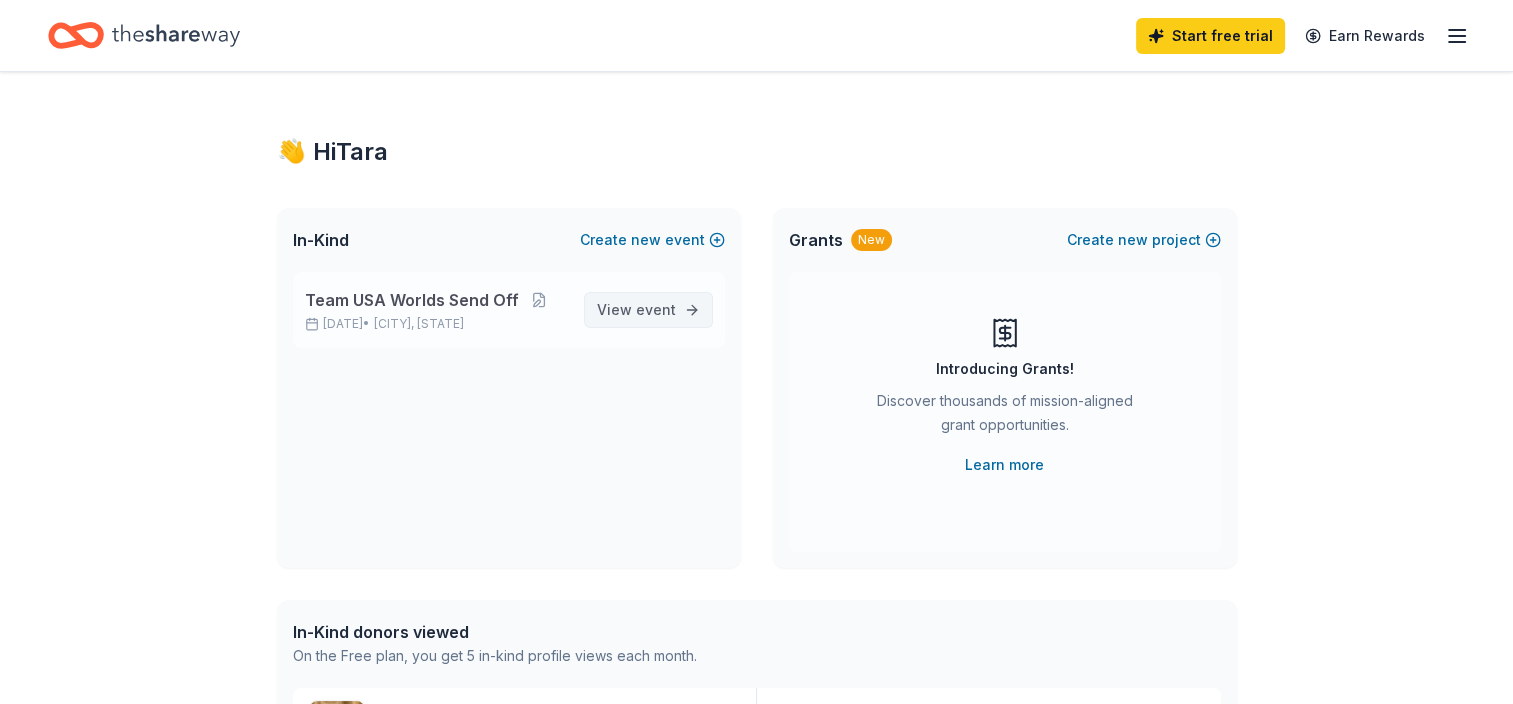 click on "event" at bounding box center (656, 309) 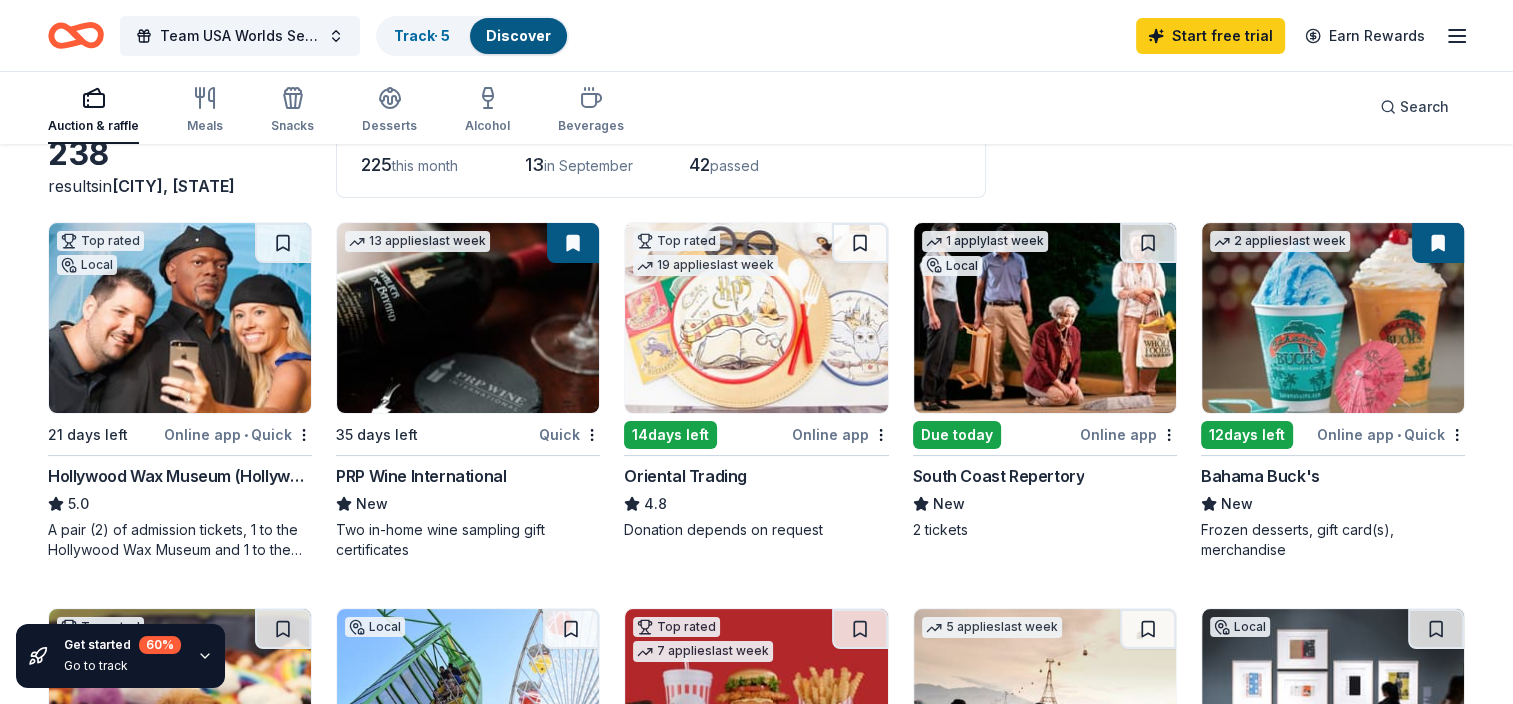 scroll, scrollTop: 147, scrollLeft: 0, axis: vertical 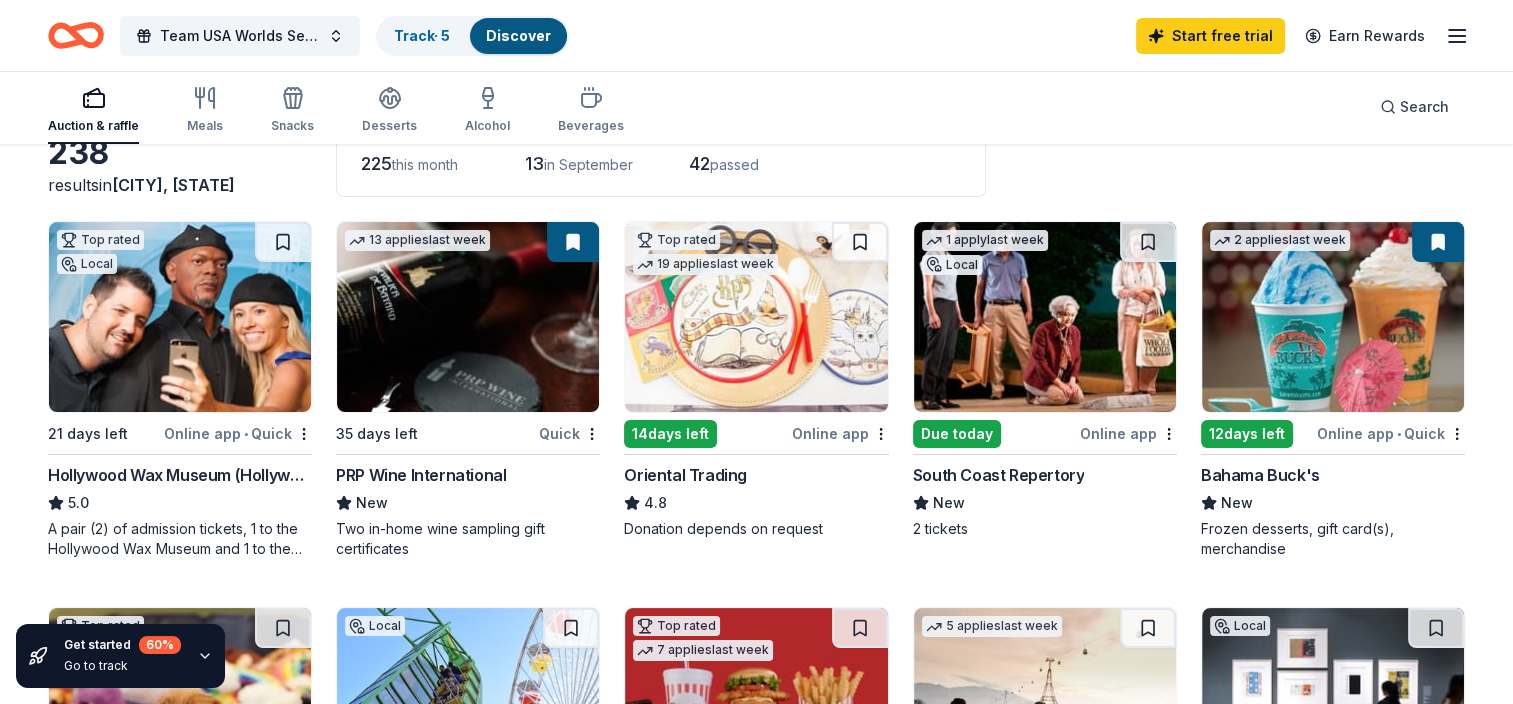 click at bounding box center (180, 317) 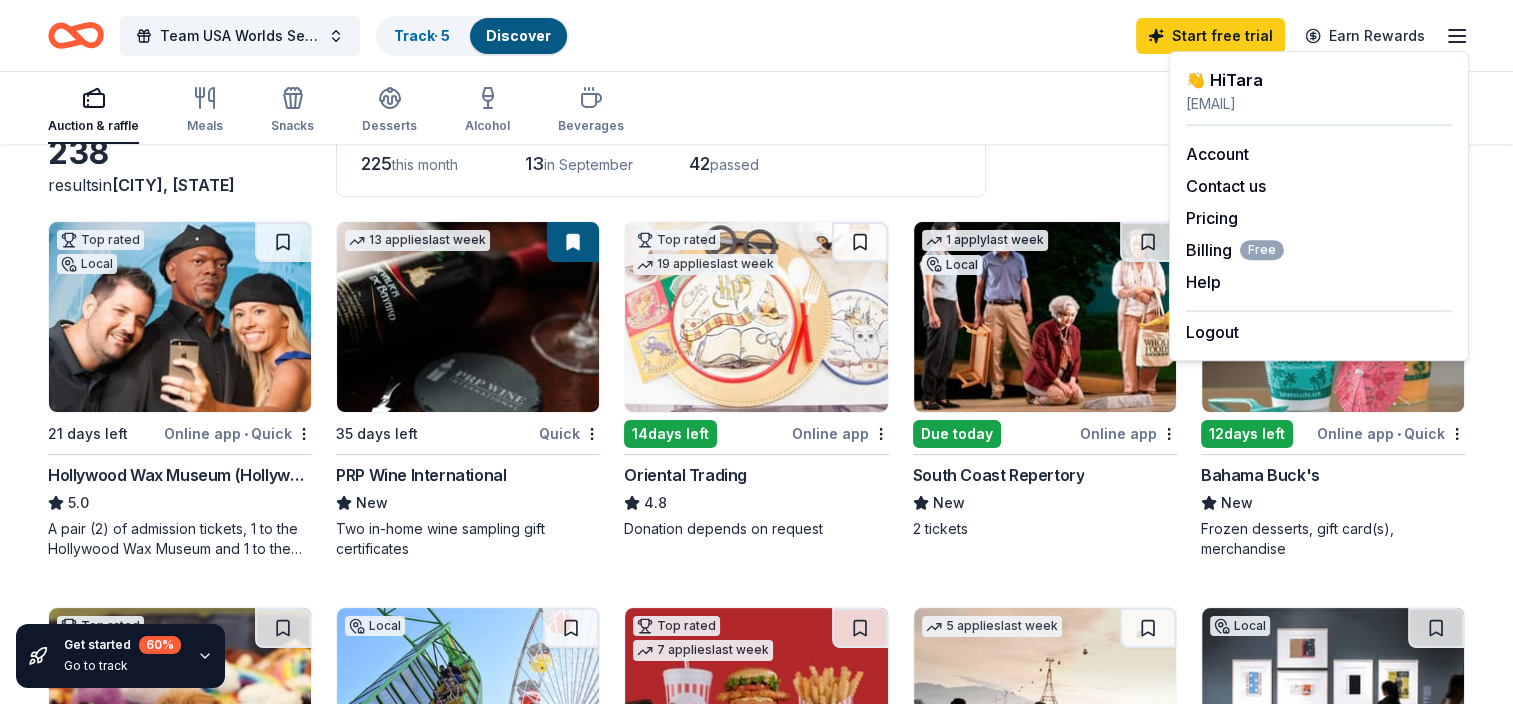 click on "Auction & raffle Meals Snacks Desserts Alcohol Beverages Search" at bounding box center (756, 107) 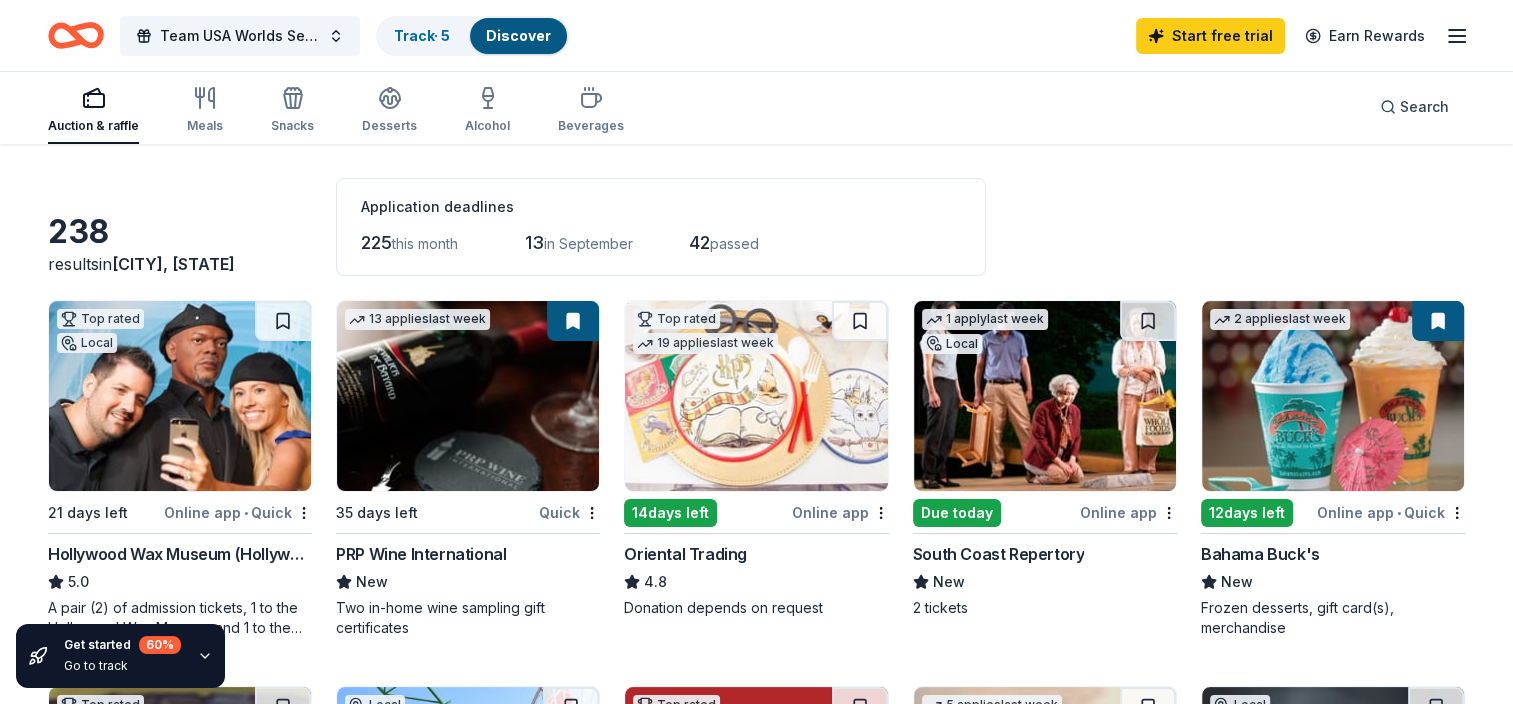 scroll, scrollTop: 40, scrollLeft: 0, axis: vertical 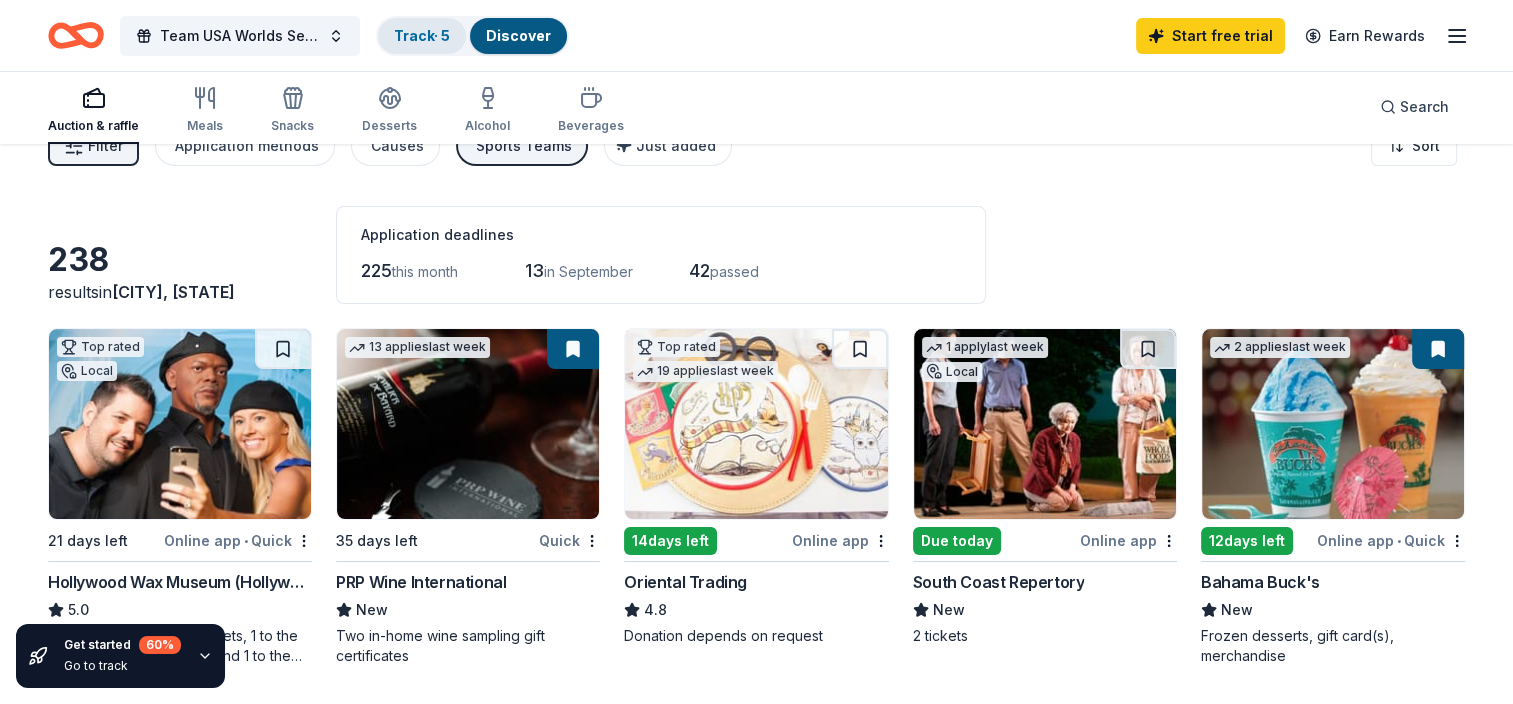 click on "Track  · 5" at bounding box center (422, 35) 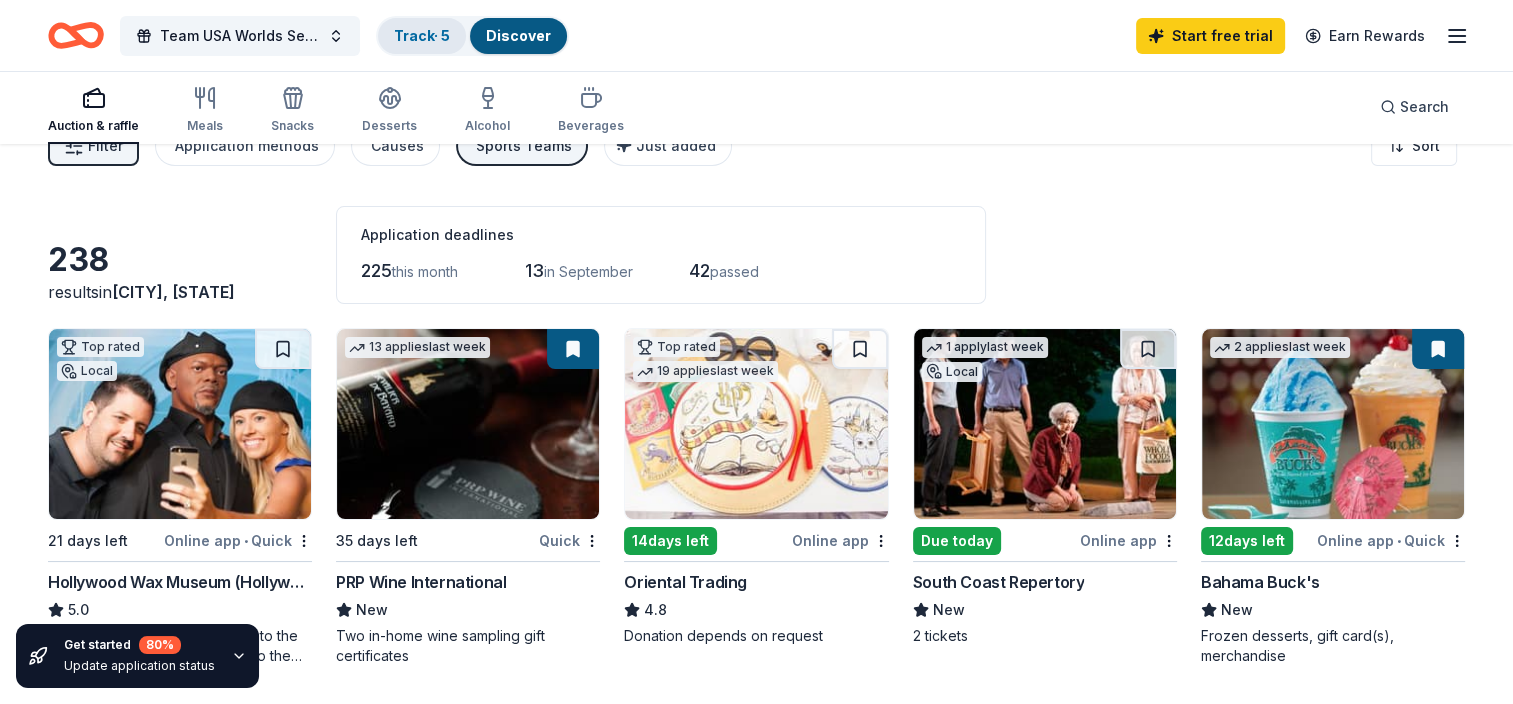 click on "Track  · 5" at bounding box center [422, 35] 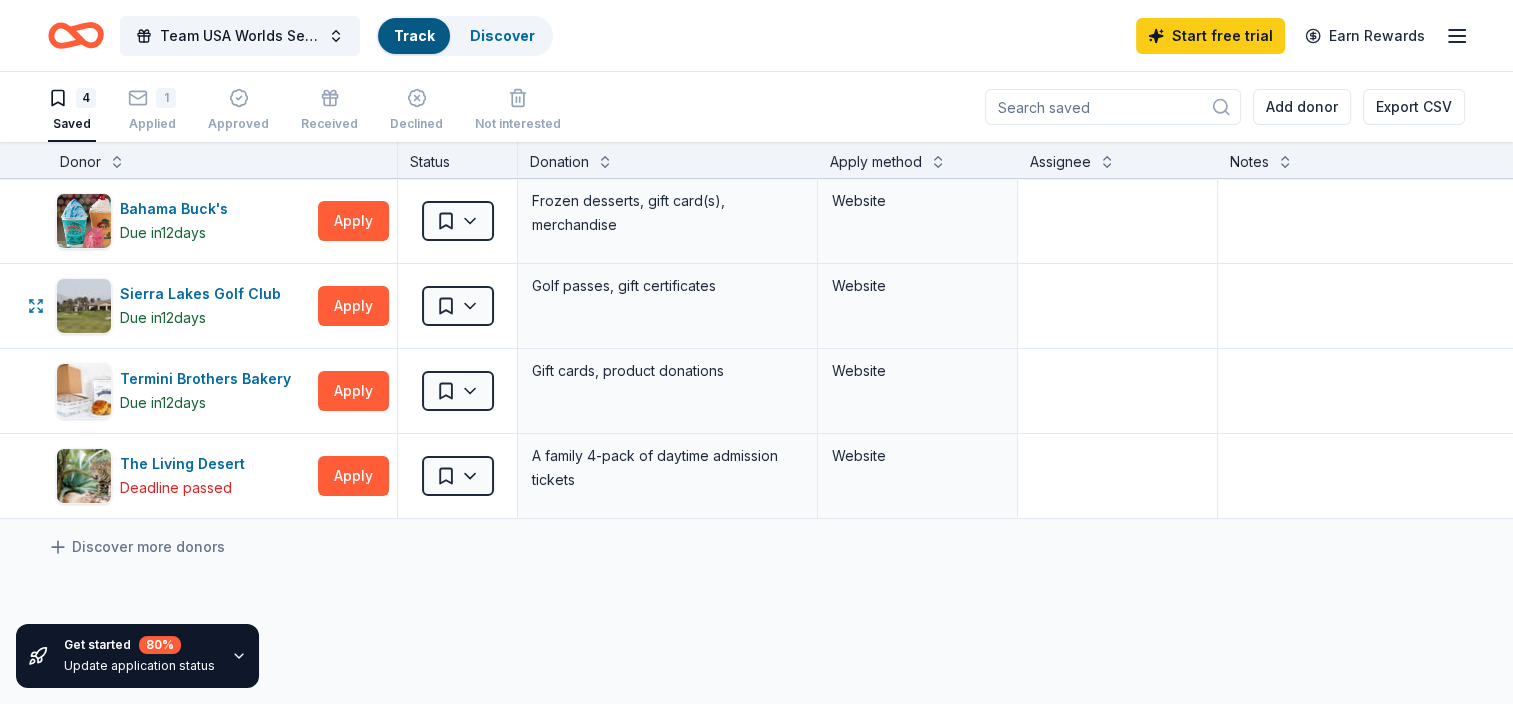 scroll, scrollTop: 0, scrollLeft: 0, axis: both 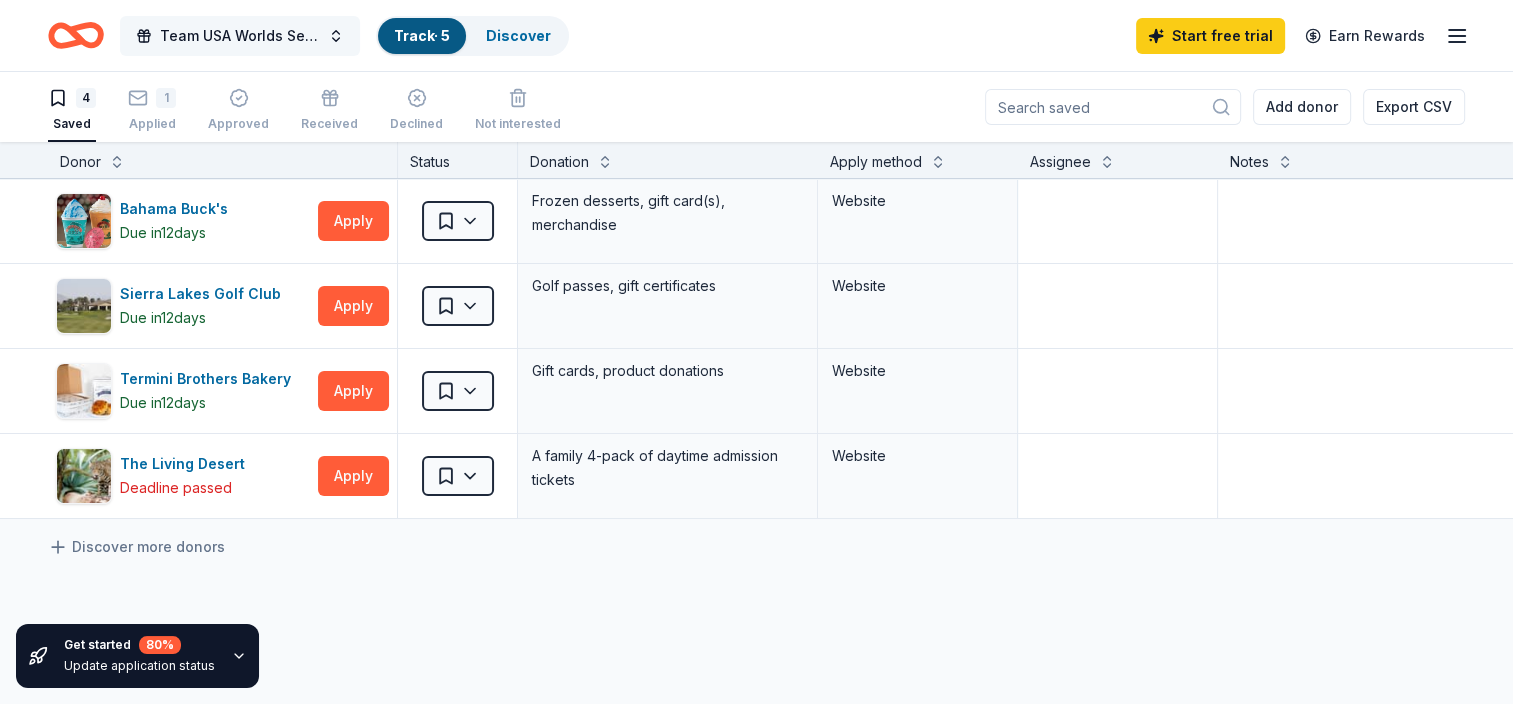 click on "Team USA Worlds Send Off" at bounding box center [240, 36] 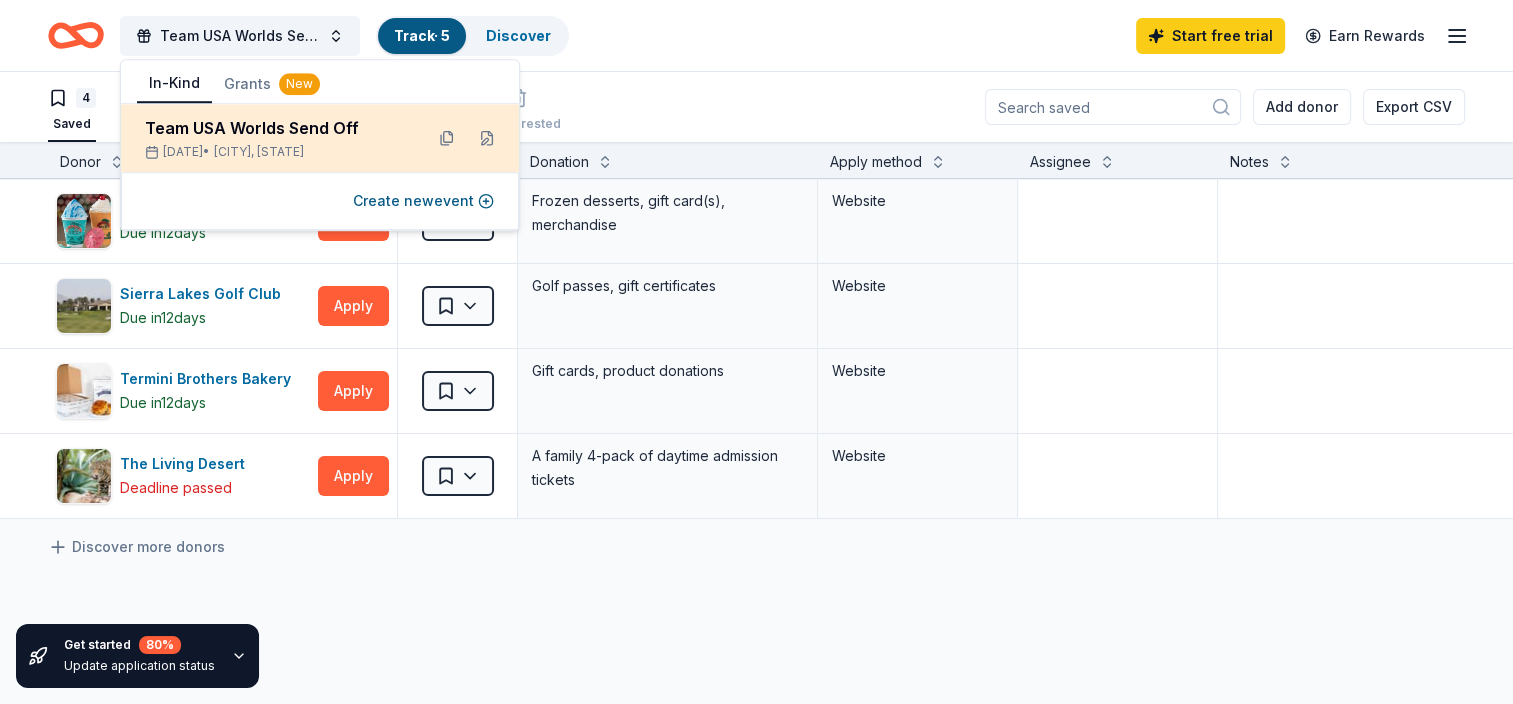 click on "Team USA Worlds Send Off" at bounding box center (276, 128) 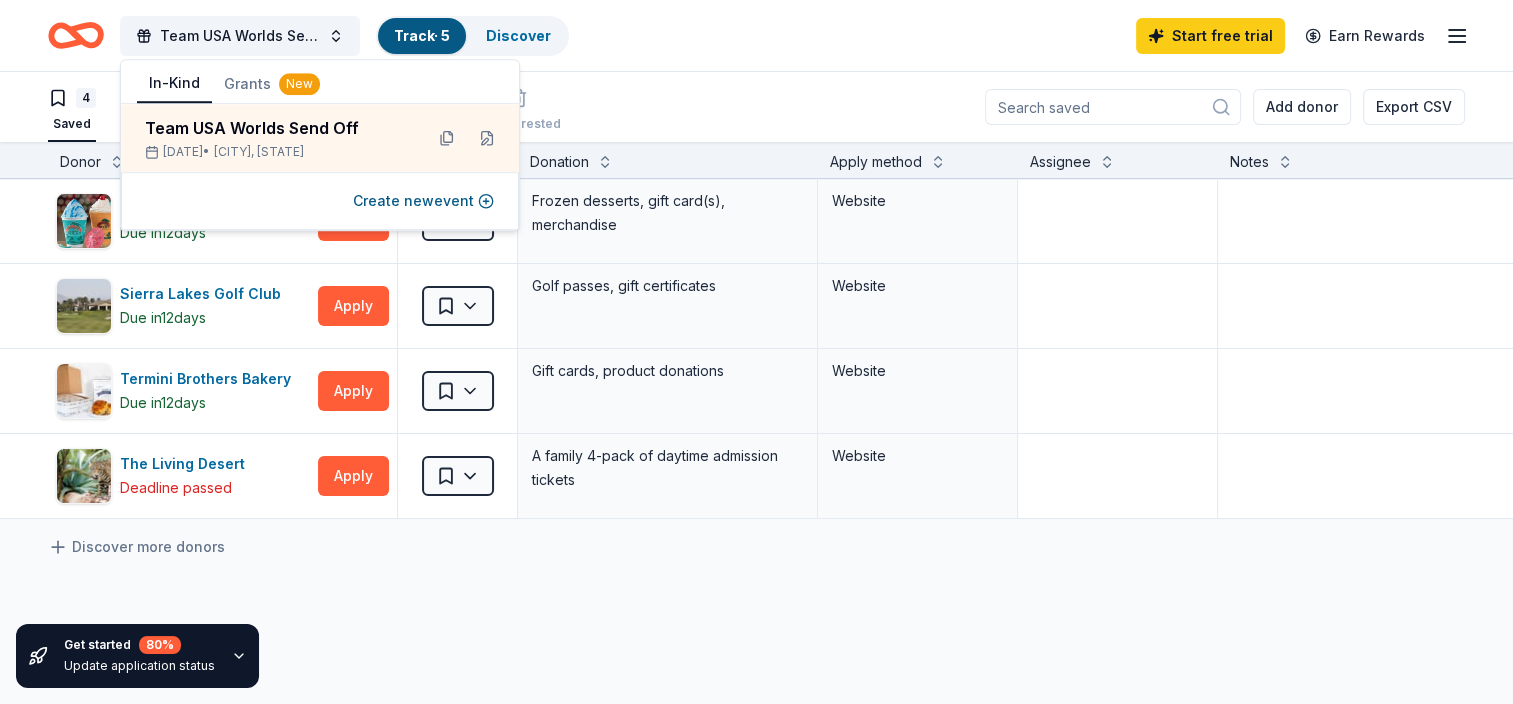 click on "4 Saved 1 Applied Approved Received Declined Not interested Add donor Export CSV" at bounding box center [756, 107] 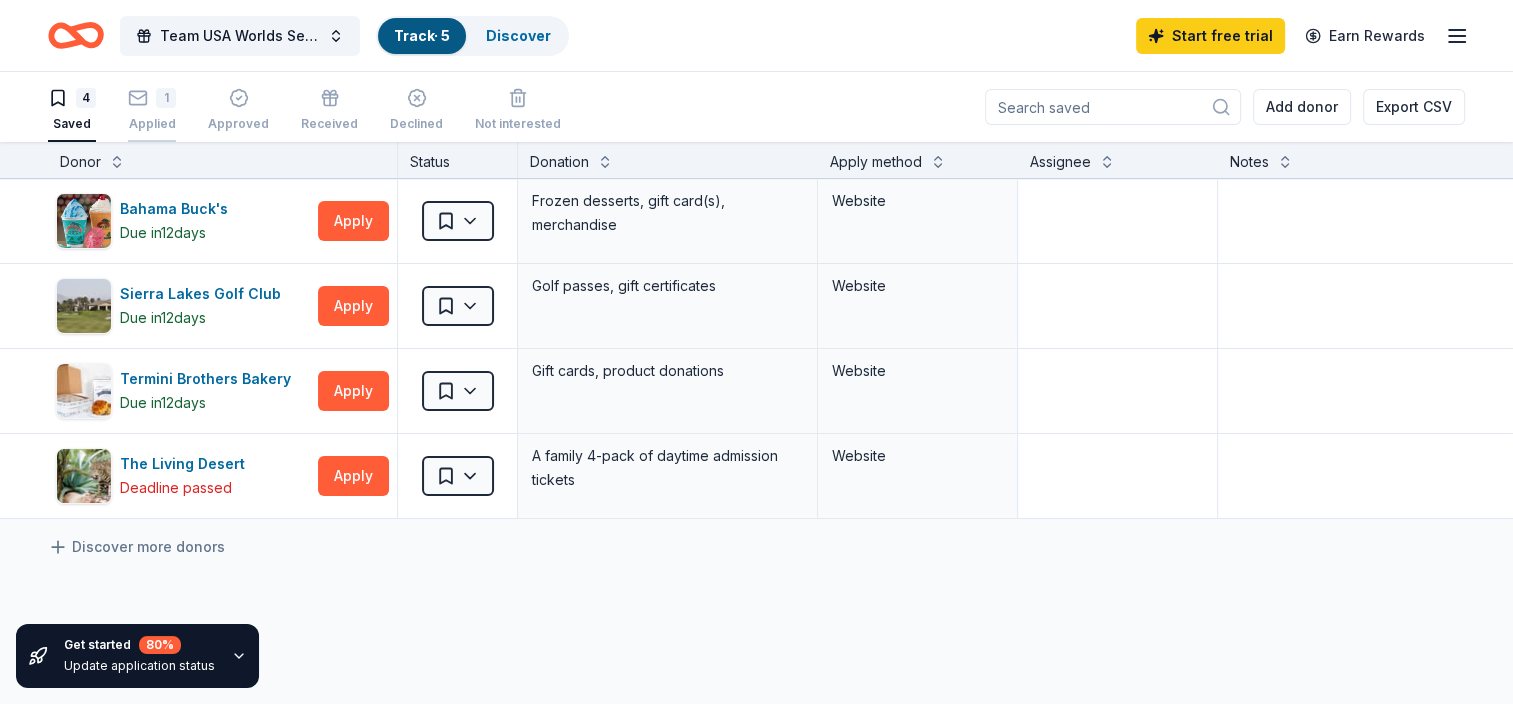 click on "Applied" at bounding box center (152, 124) 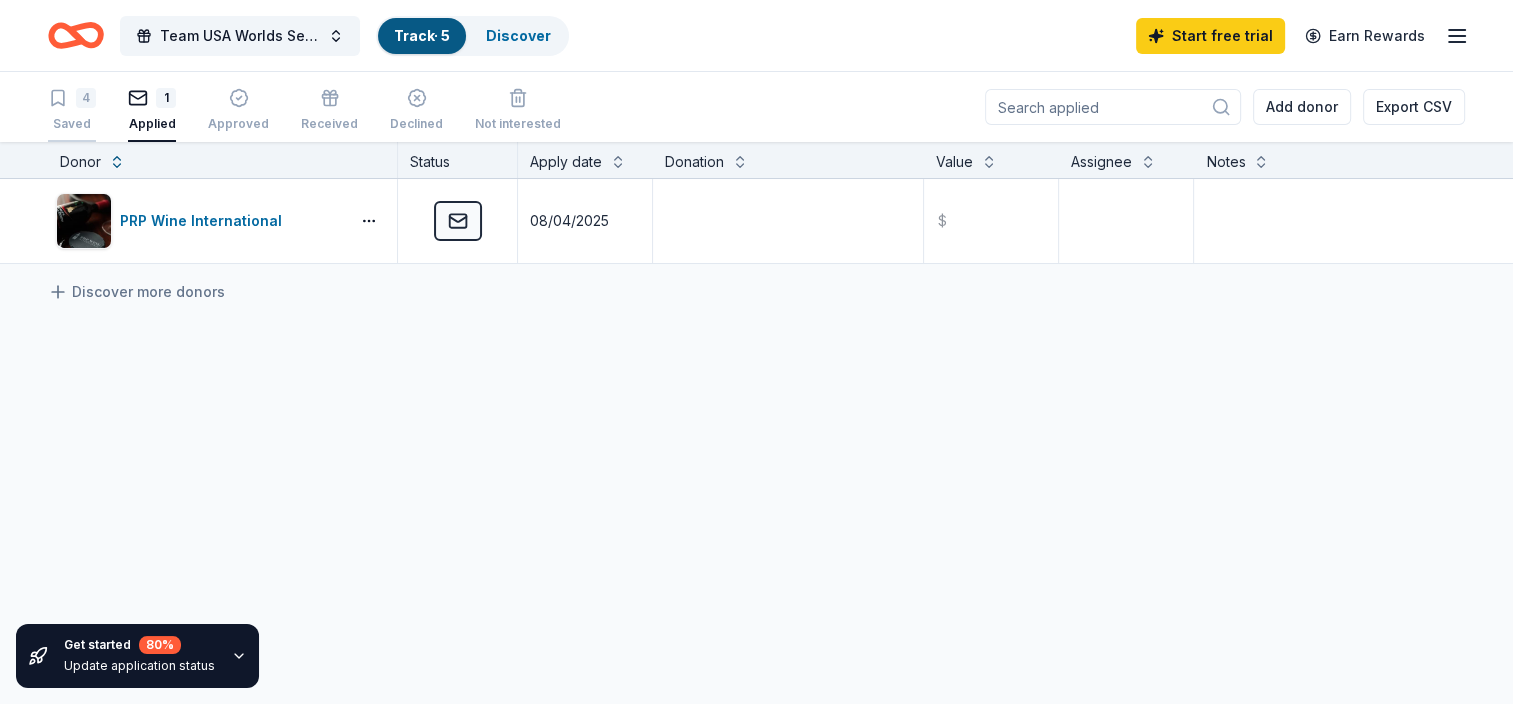 click on "4 Saved" at bounding box center [72, 110] 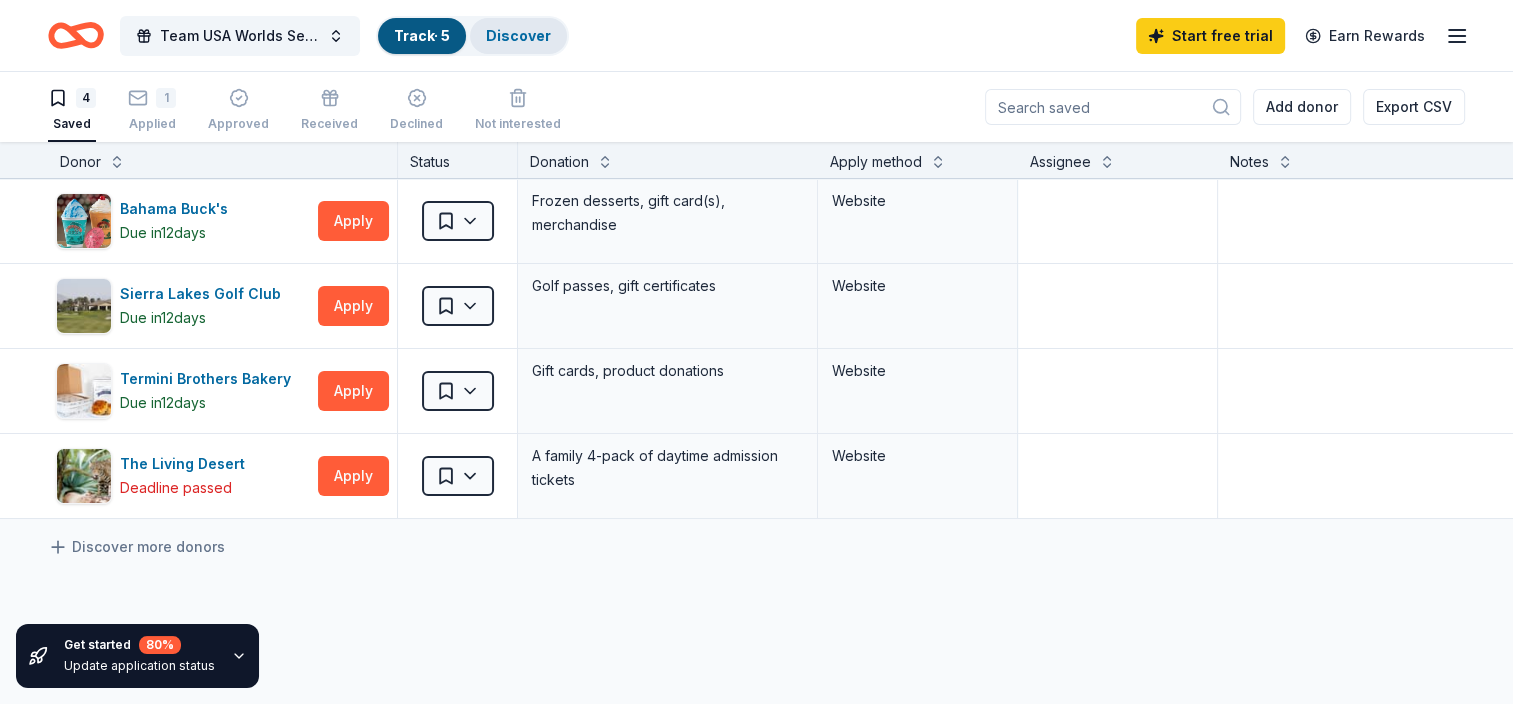 click on "Discover" at bounding box center [518, 35] 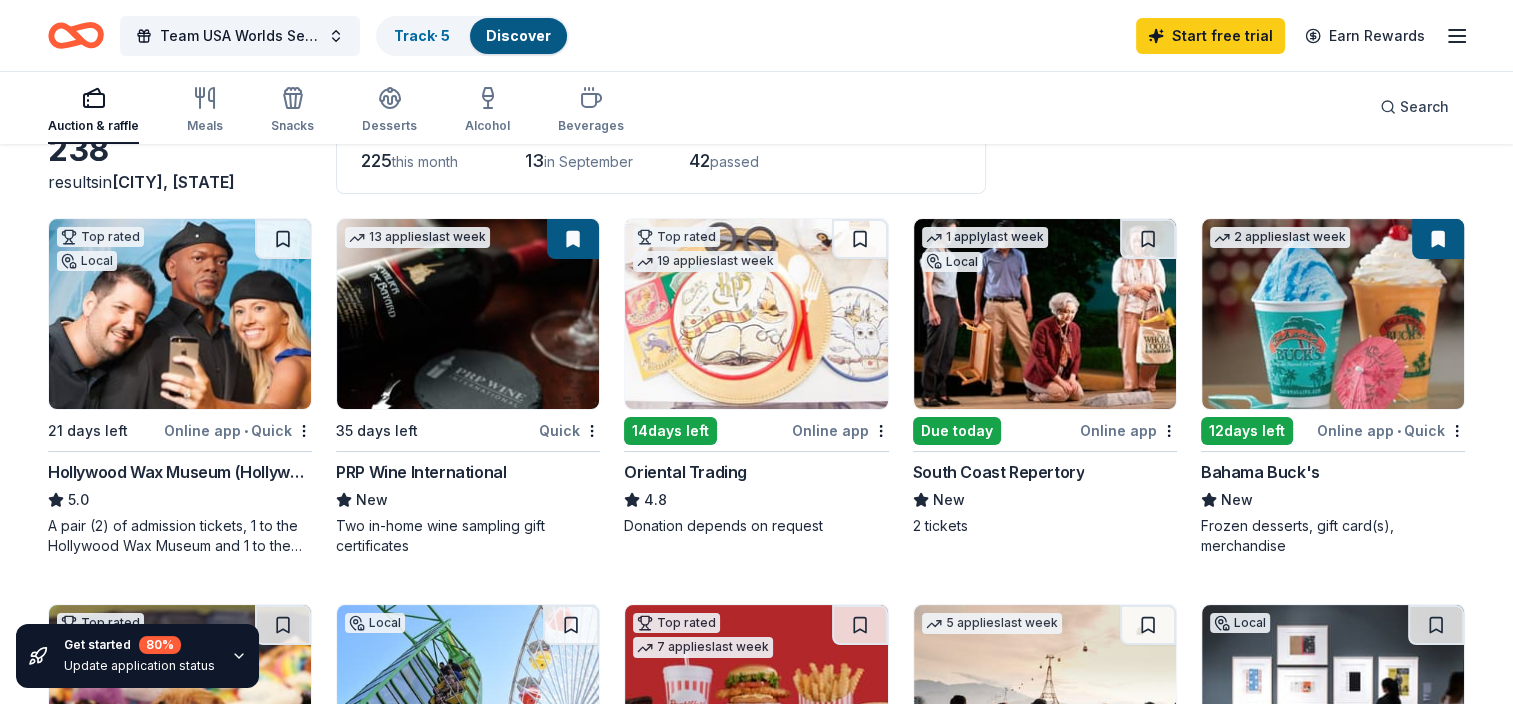 scroll, scrollTop: 152, scrollLeft: 0, axis: vertical 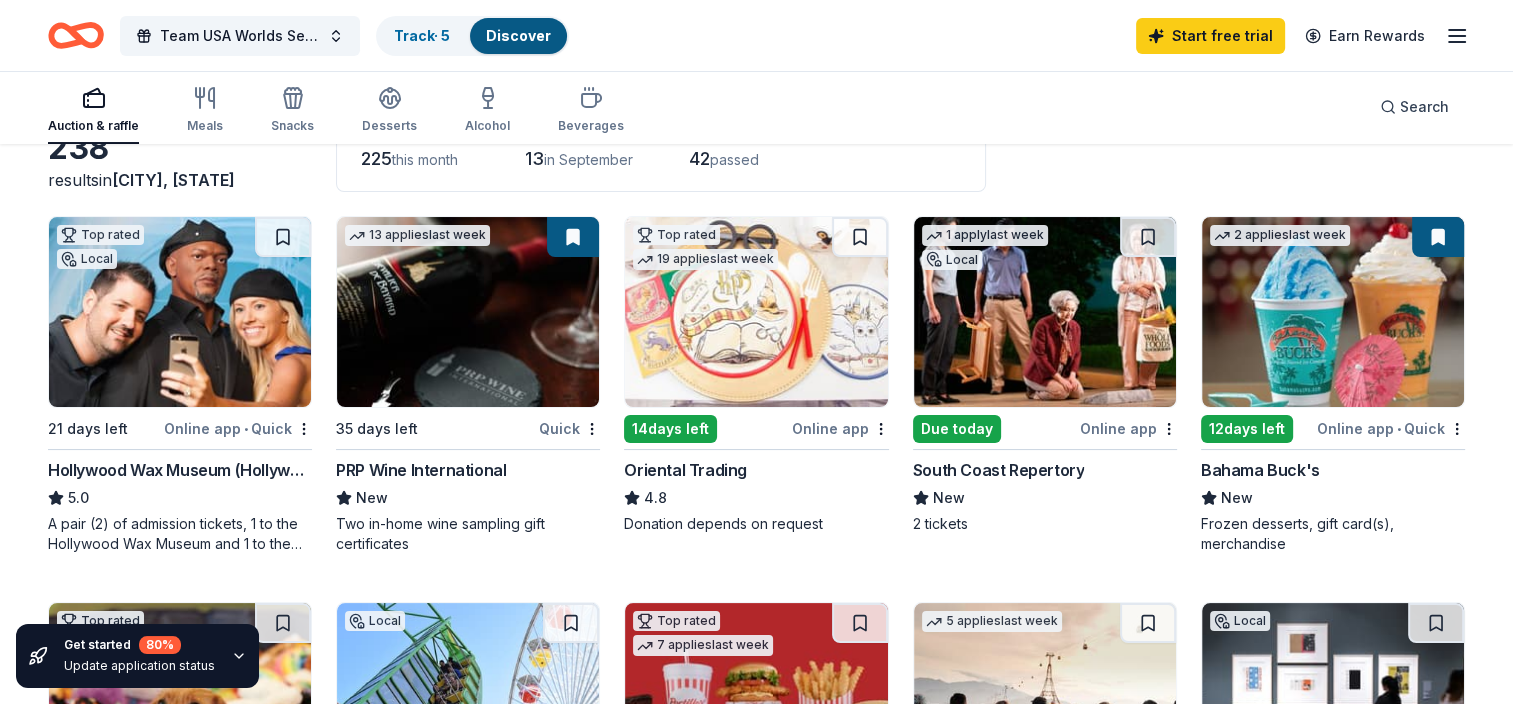 click at bounding box center (180, 312) 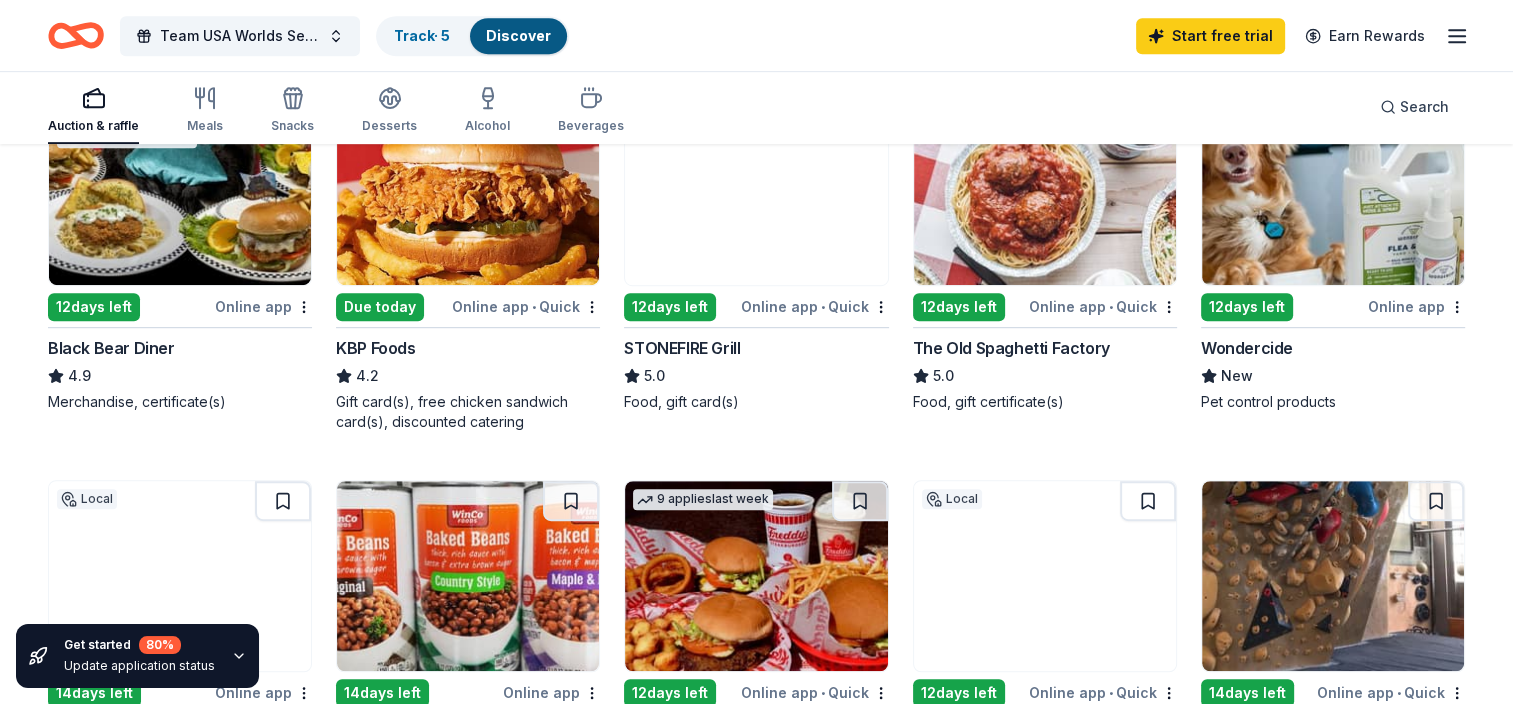 scroll, scrollTop: 1054, scrollLeft: 0, axis: vertical 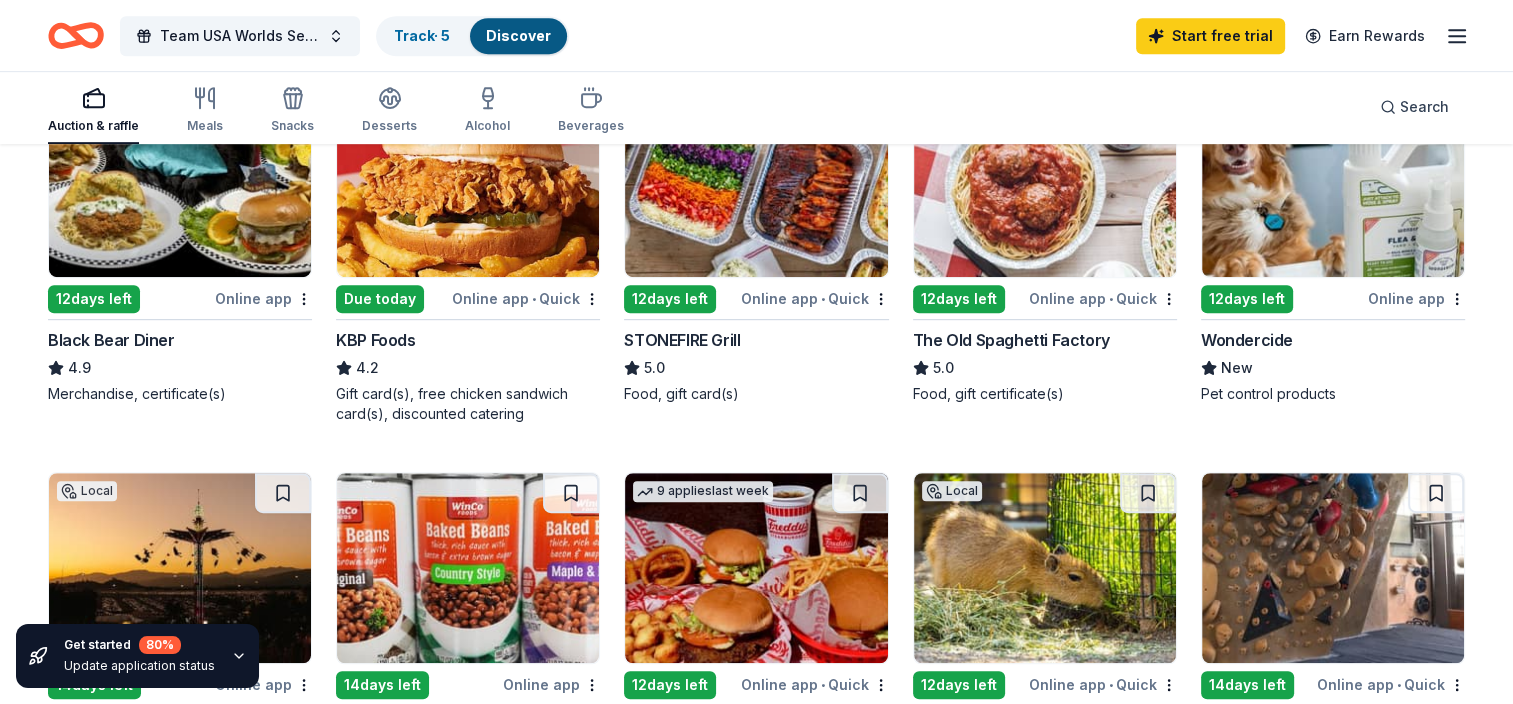 click on "12  days left" at bounding box center (959, 299) 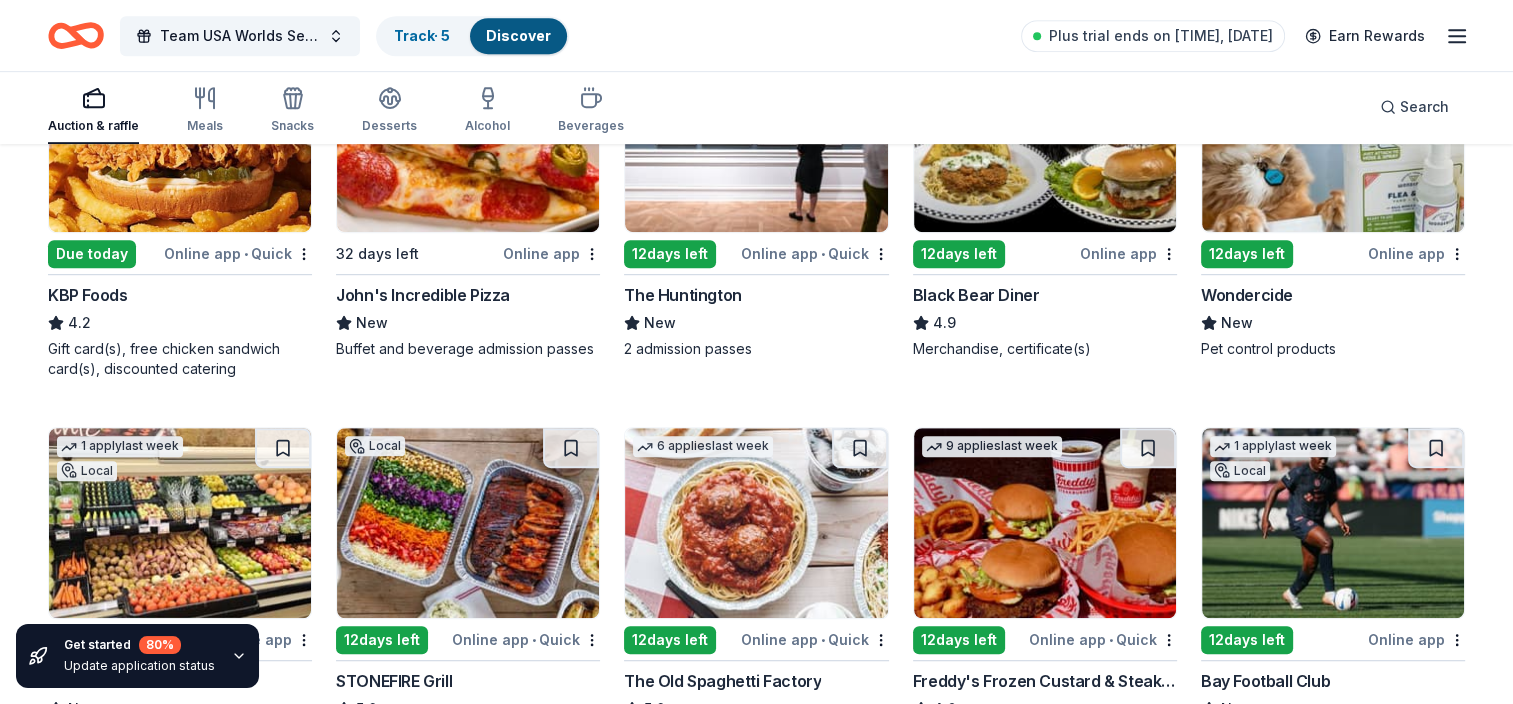scroll, scrollTop: 1196, scrollLeft: 0, axis: vertical 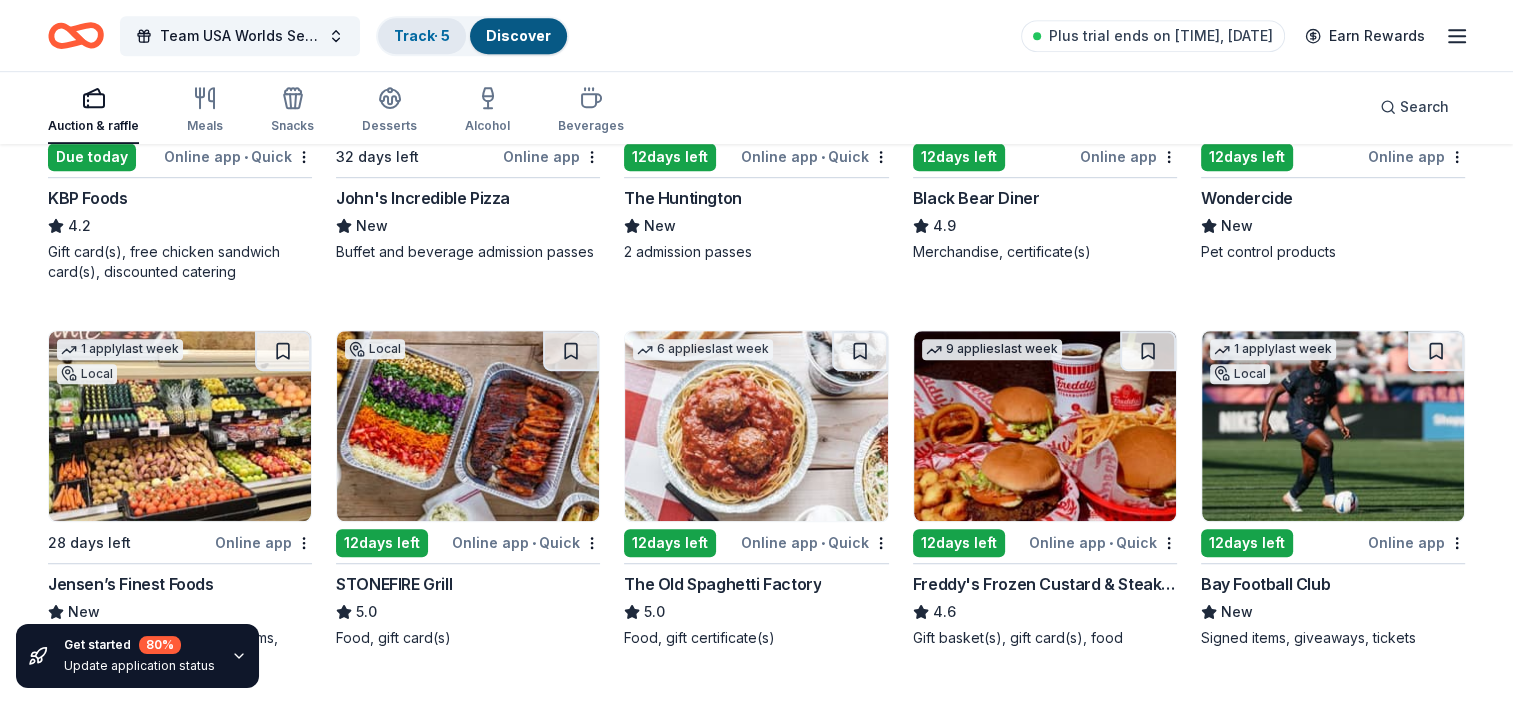 click on "Track  · 5" at bounding box center (422, 35) 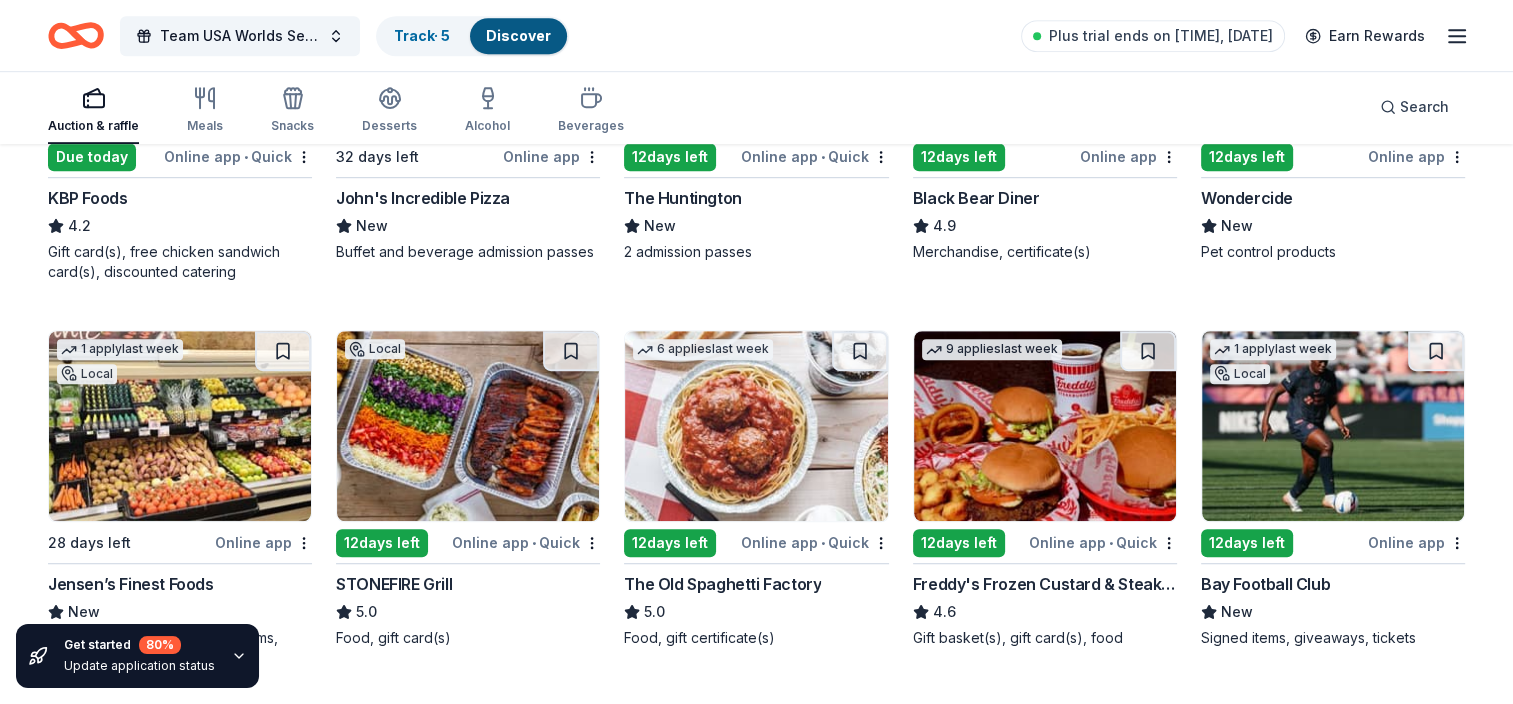 scroll, scrollTop: 0, scrollLeft: 0, axis: both 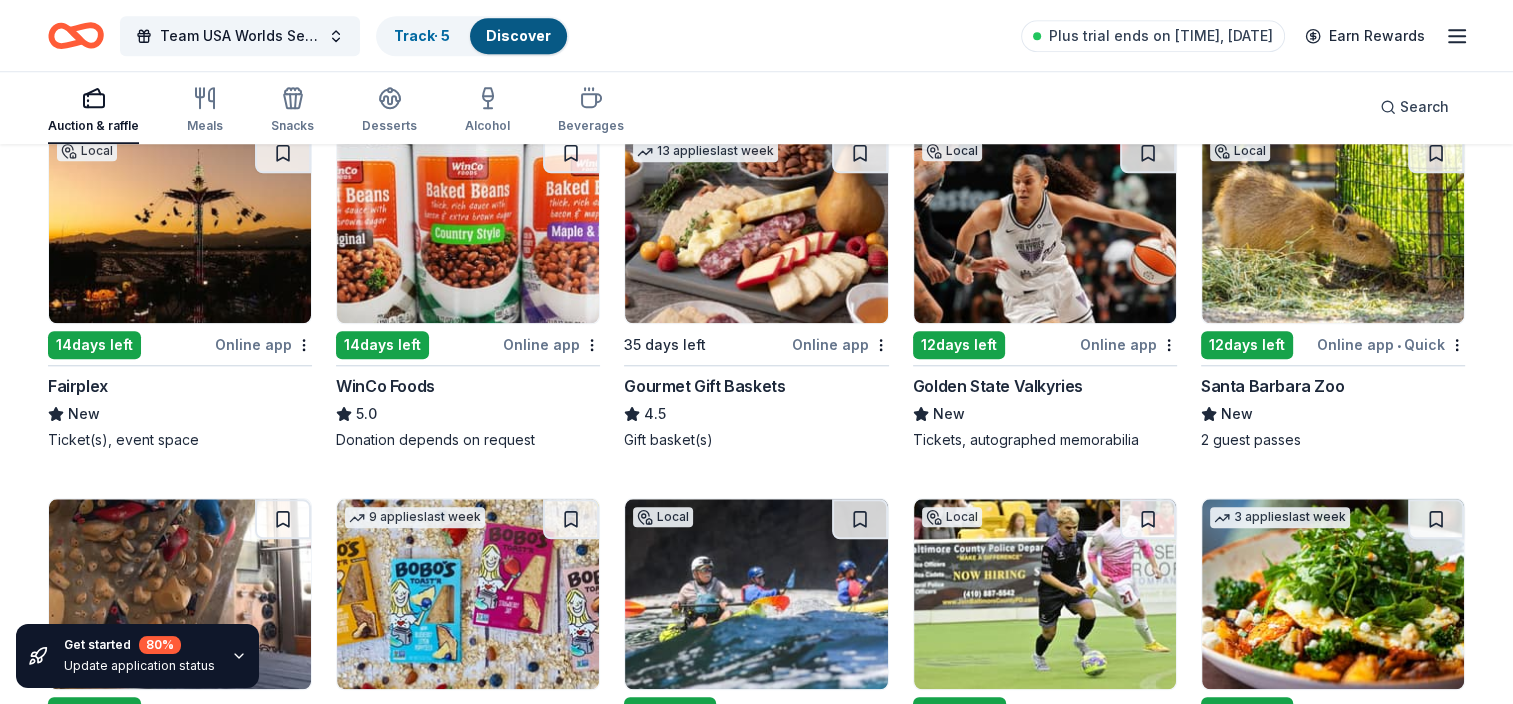 click at bounding box center (468, 228) 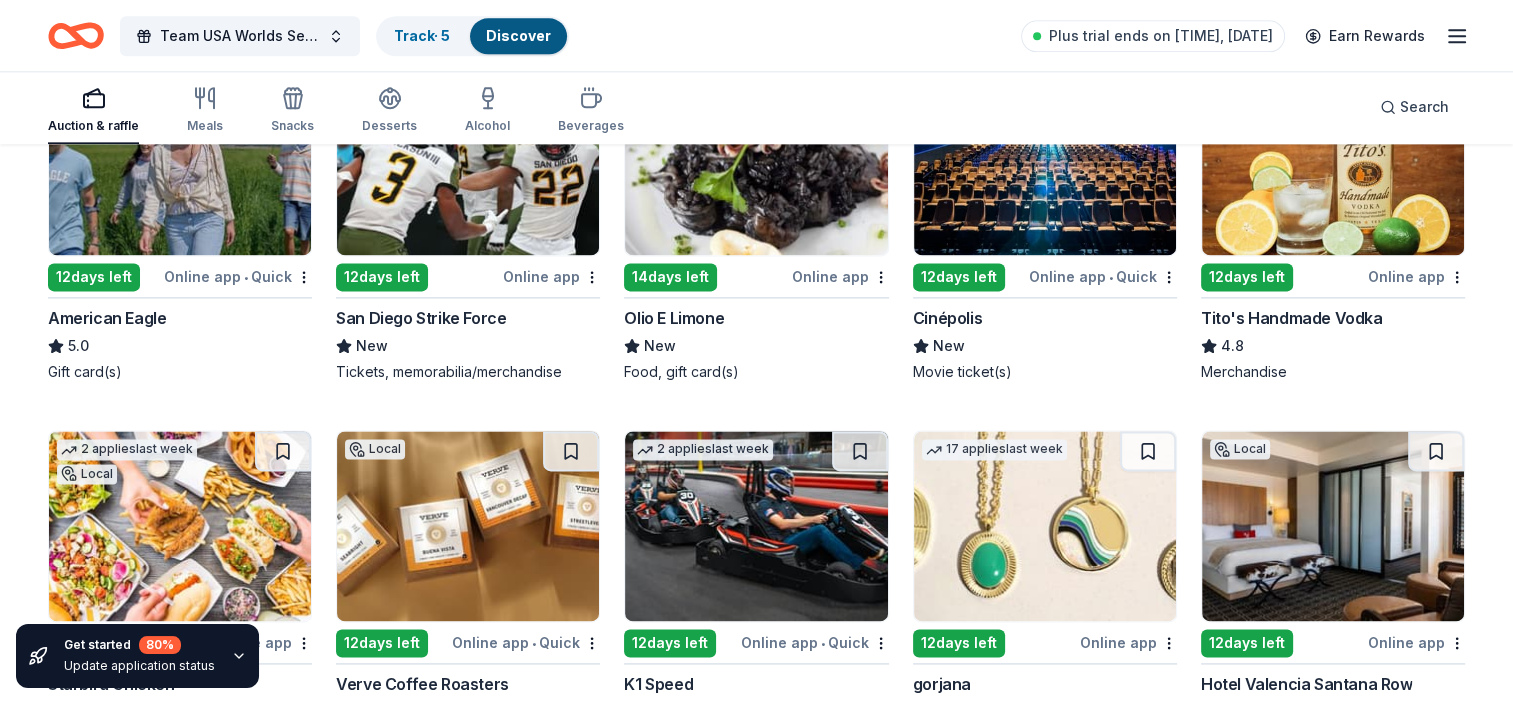scroll, scrollTop: 2593, scrollLeft: 0, axis: vertical 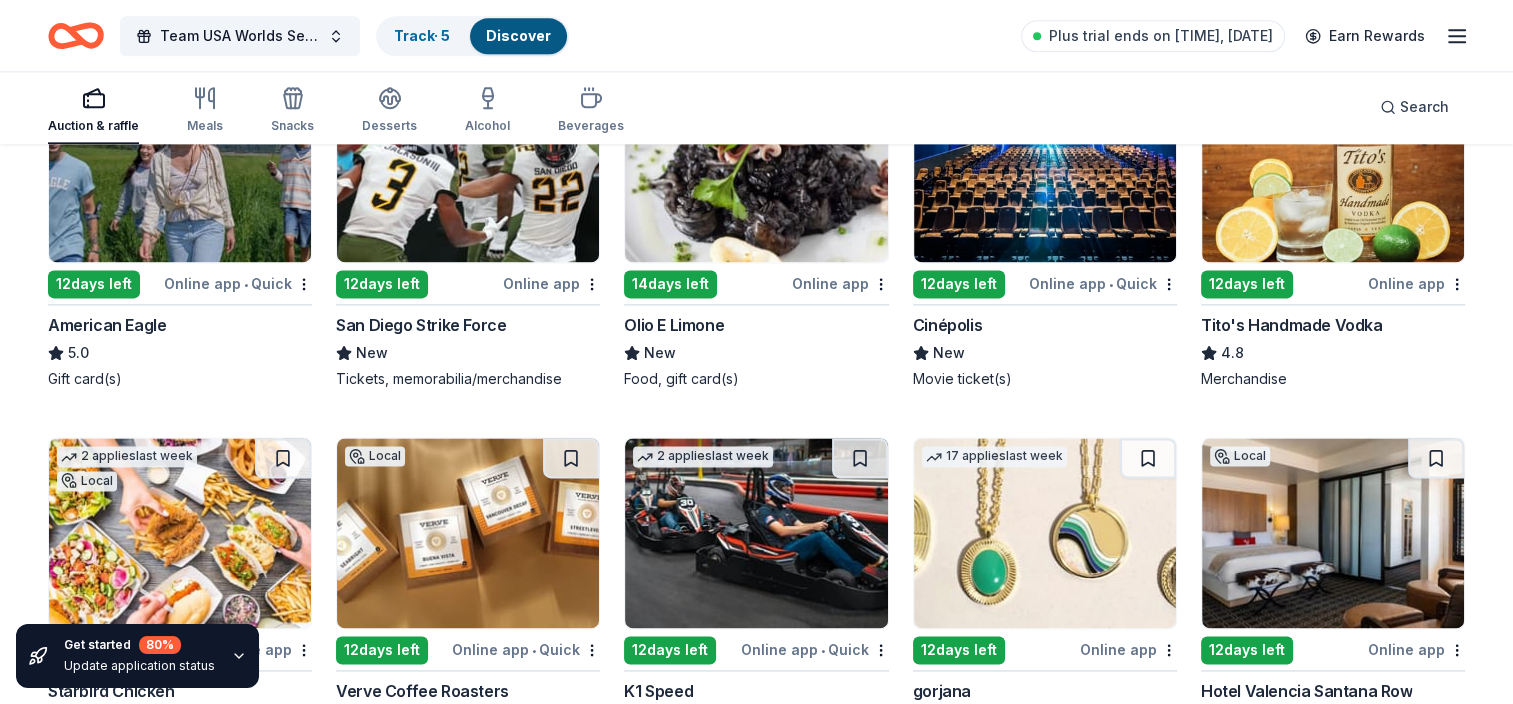 click at bounding box center (1333, 167) 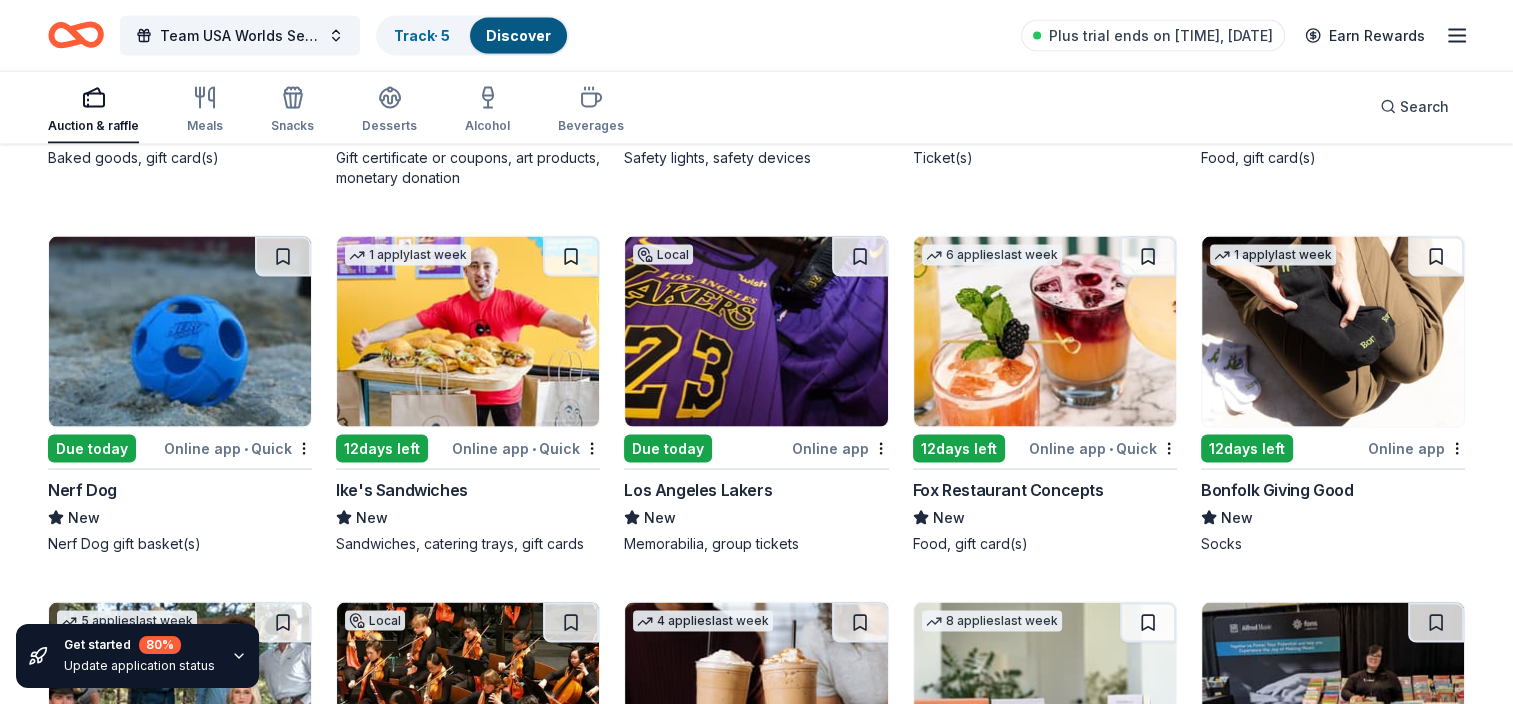 scroll, scrollTop: 3932, scrollLeft: 0, axis: vertical 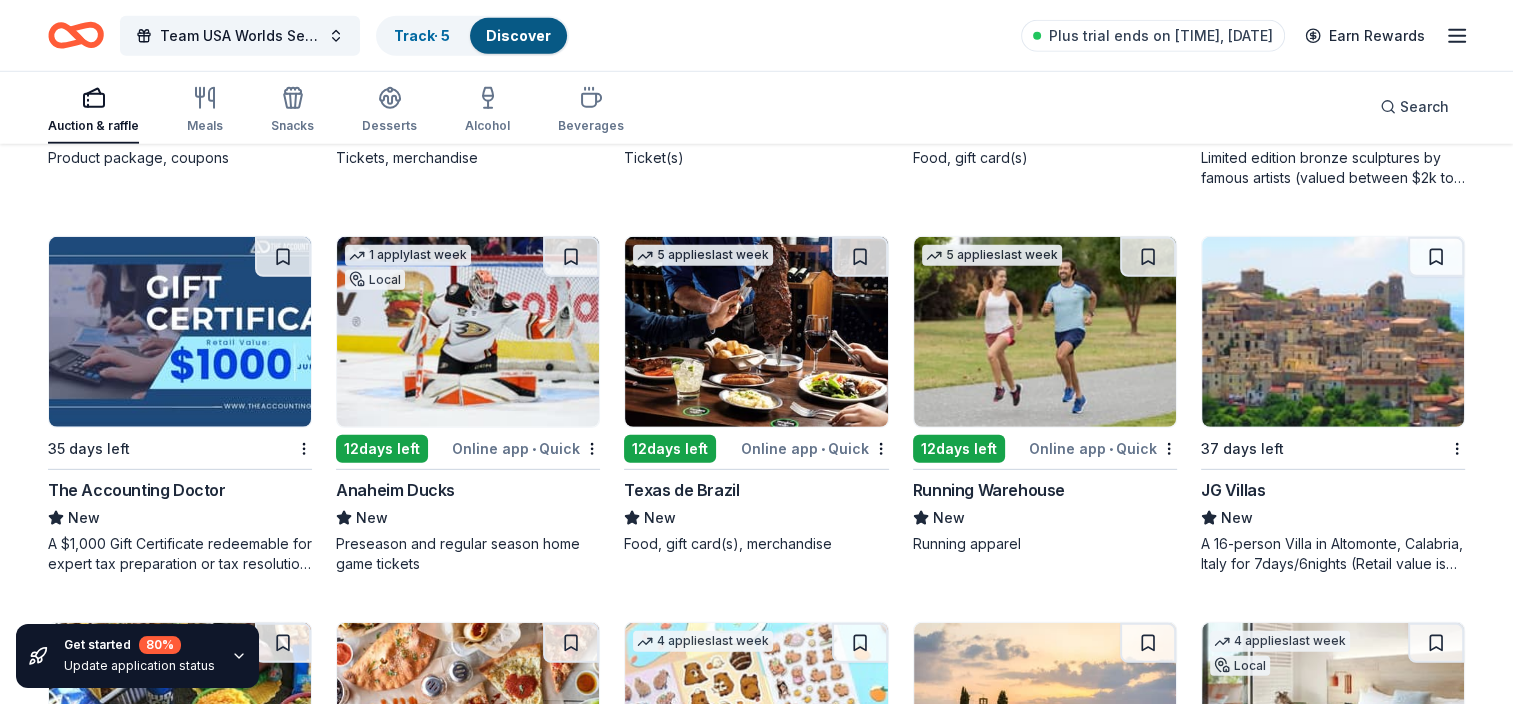 click at bounding box center (468, 332) 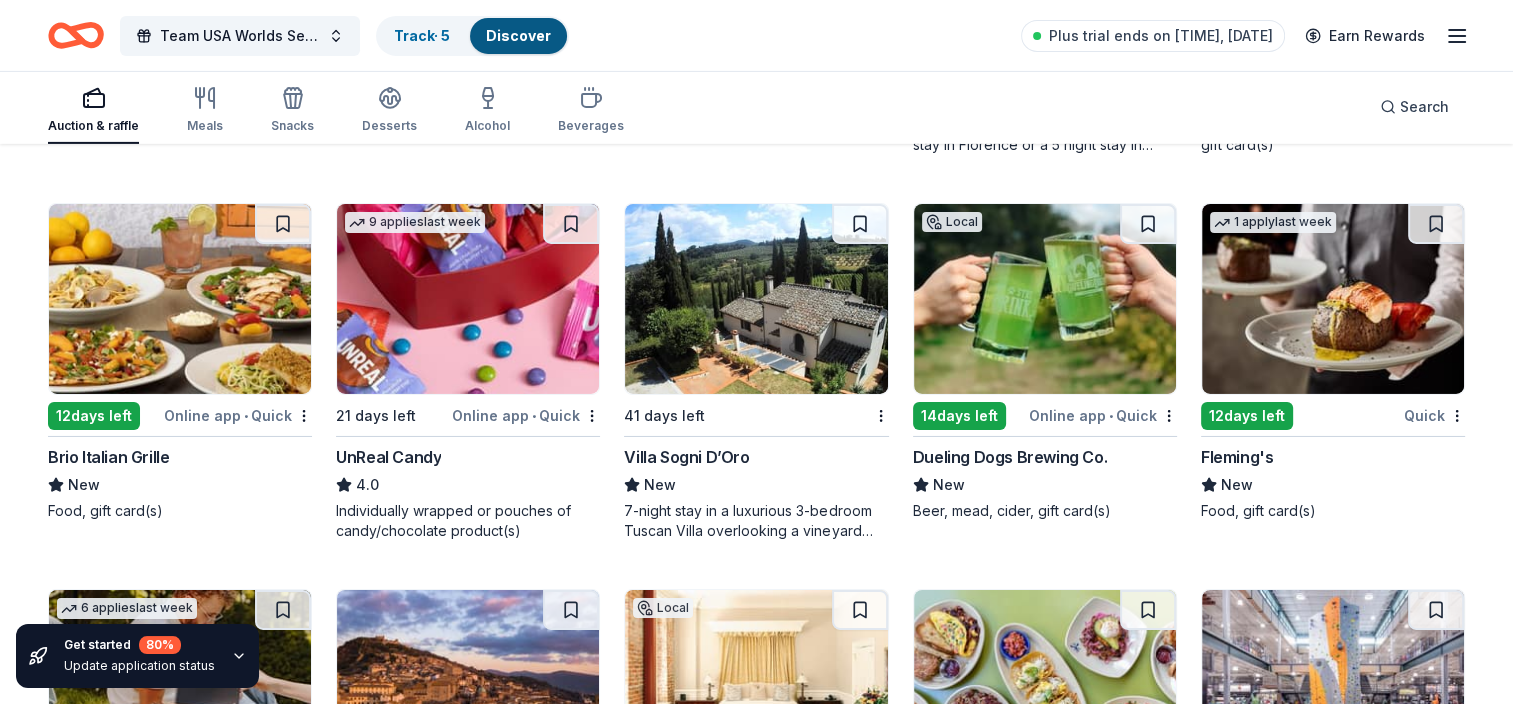 scroll, scrollTop: 6648, scrollLeft: 0, axis: vertical 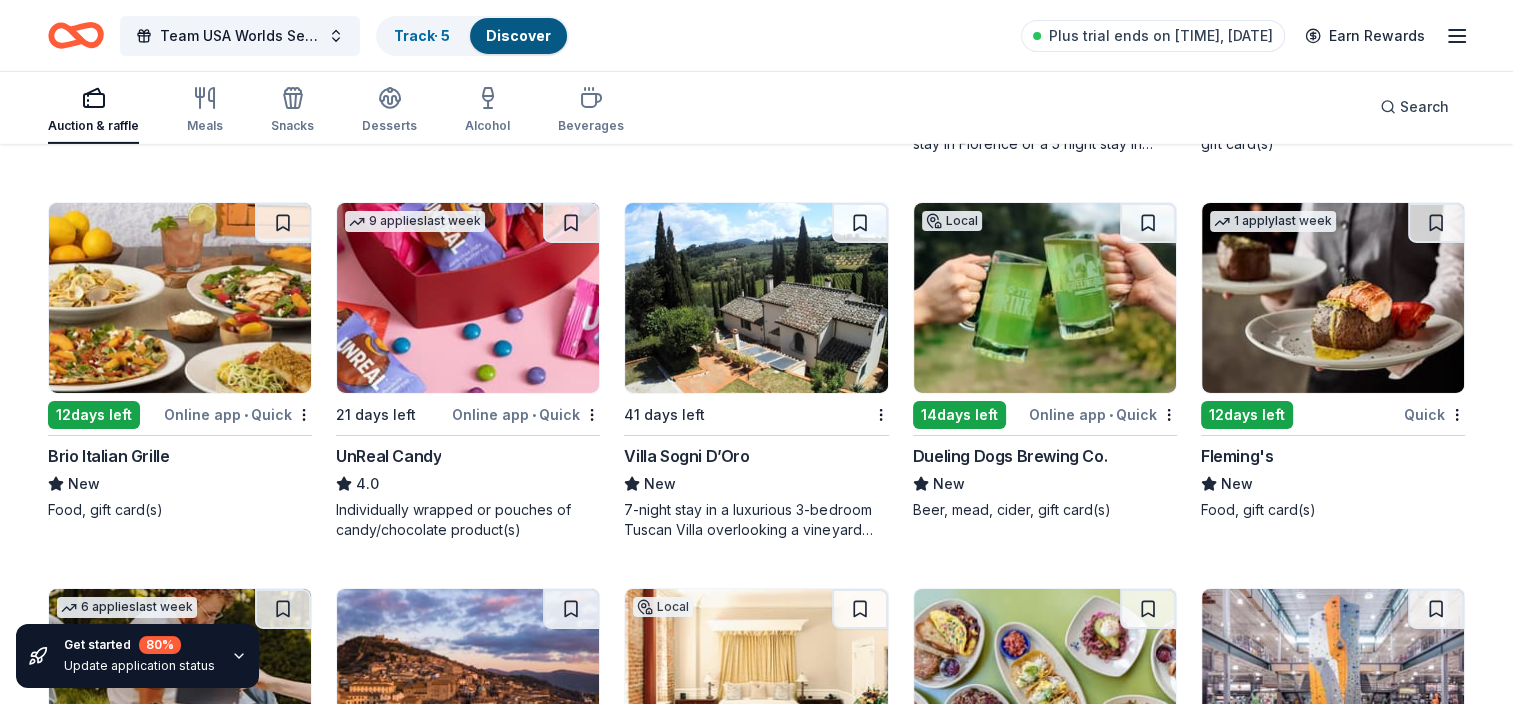 click at bounding box center [468, 298] 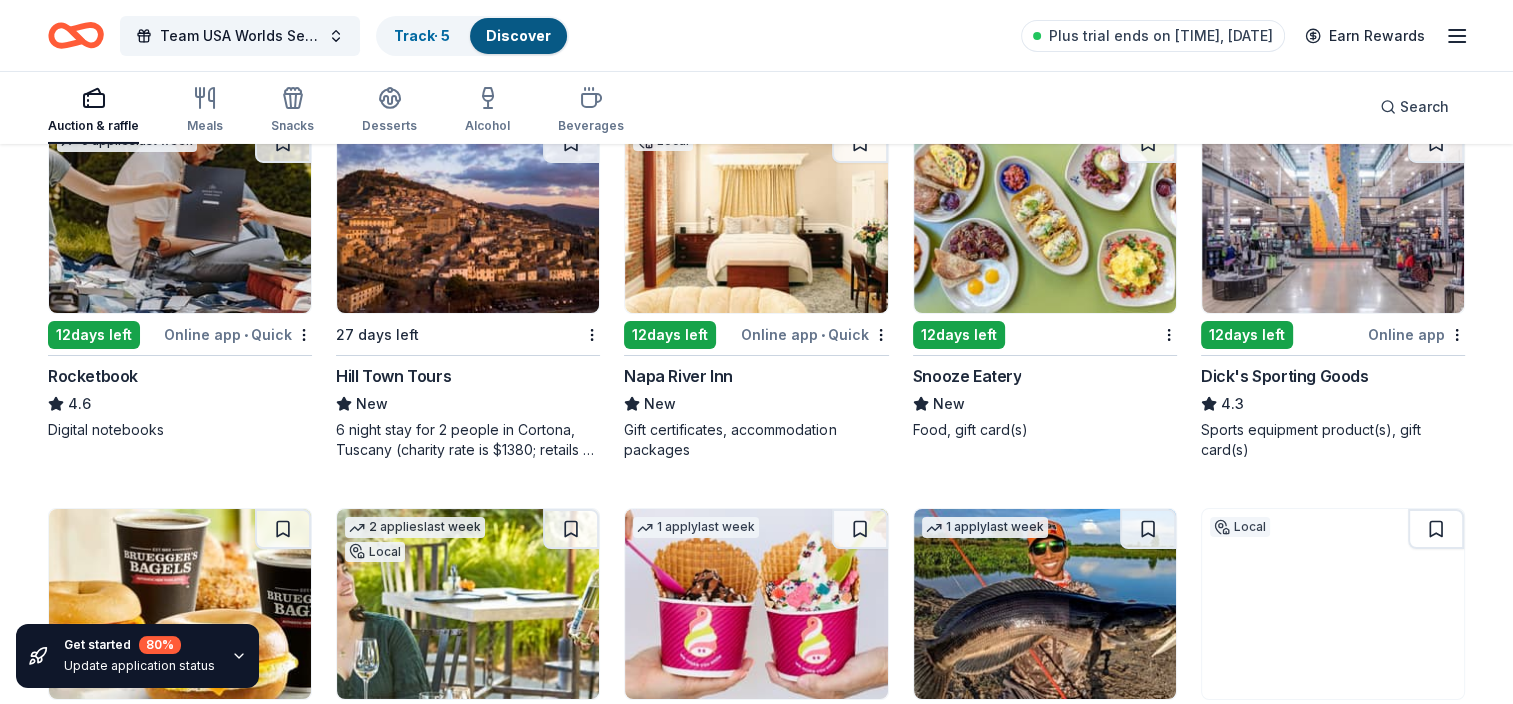 scroll, scrollTop: 7115, scrollLeft: 0, axis: vertical 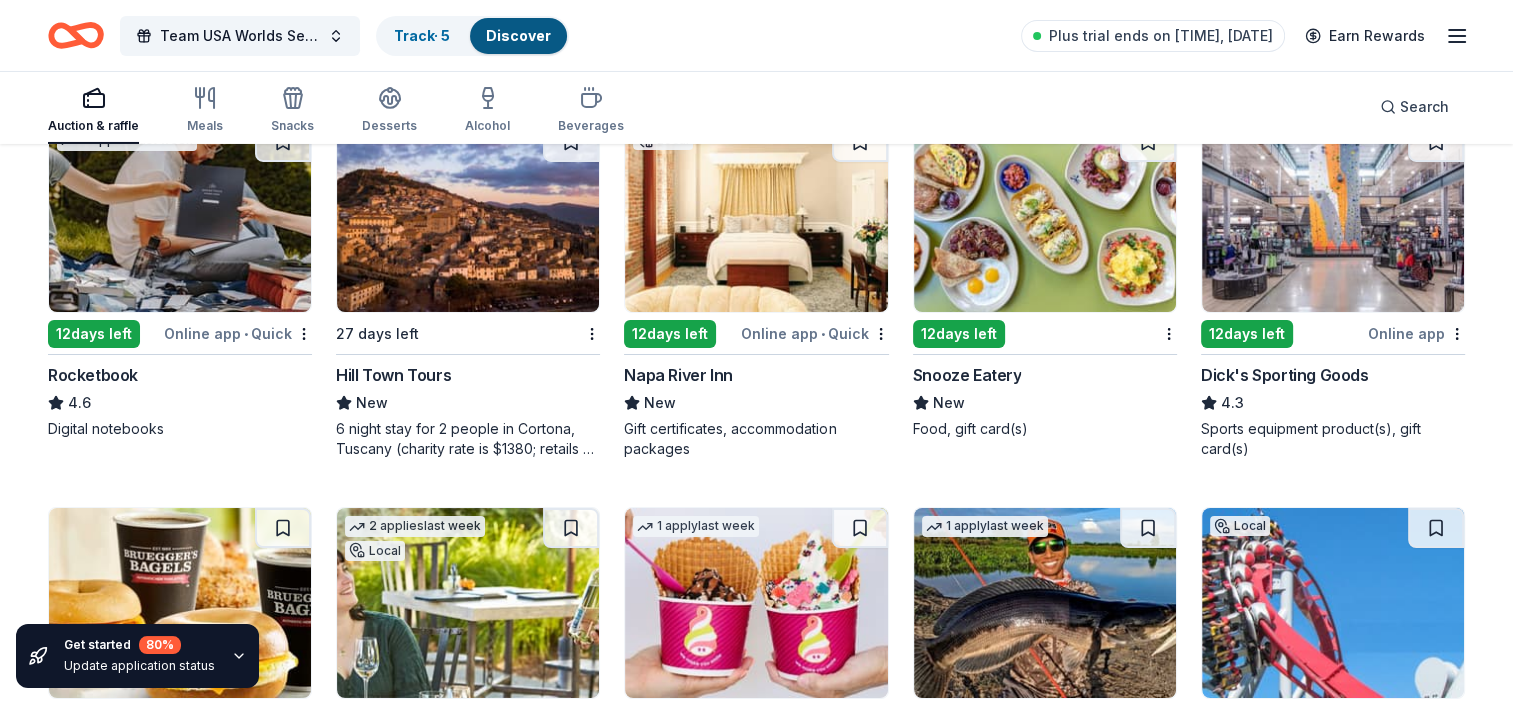 click at bounding box center (1333, 217) 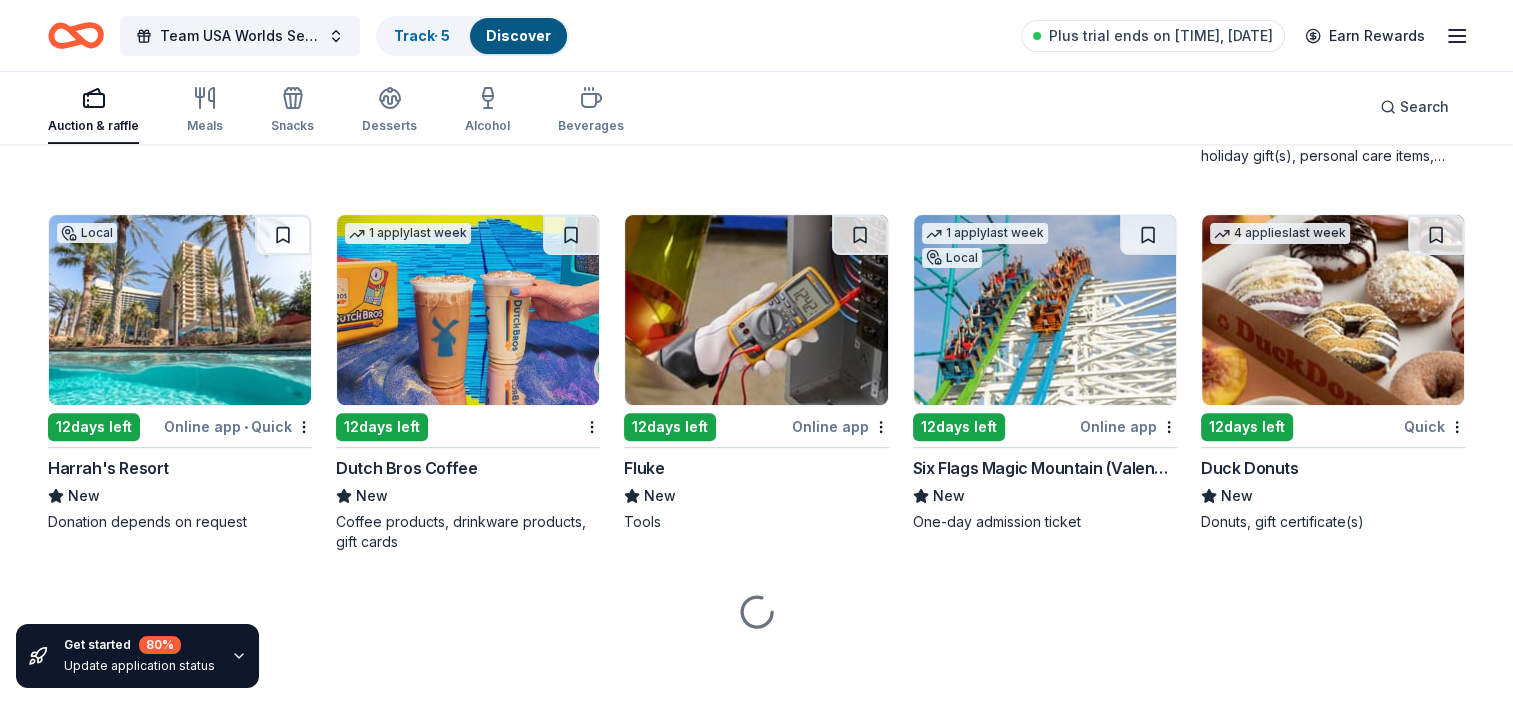 scroll, scrollTop: 8182, scrollLeft: 0, axis: vertical 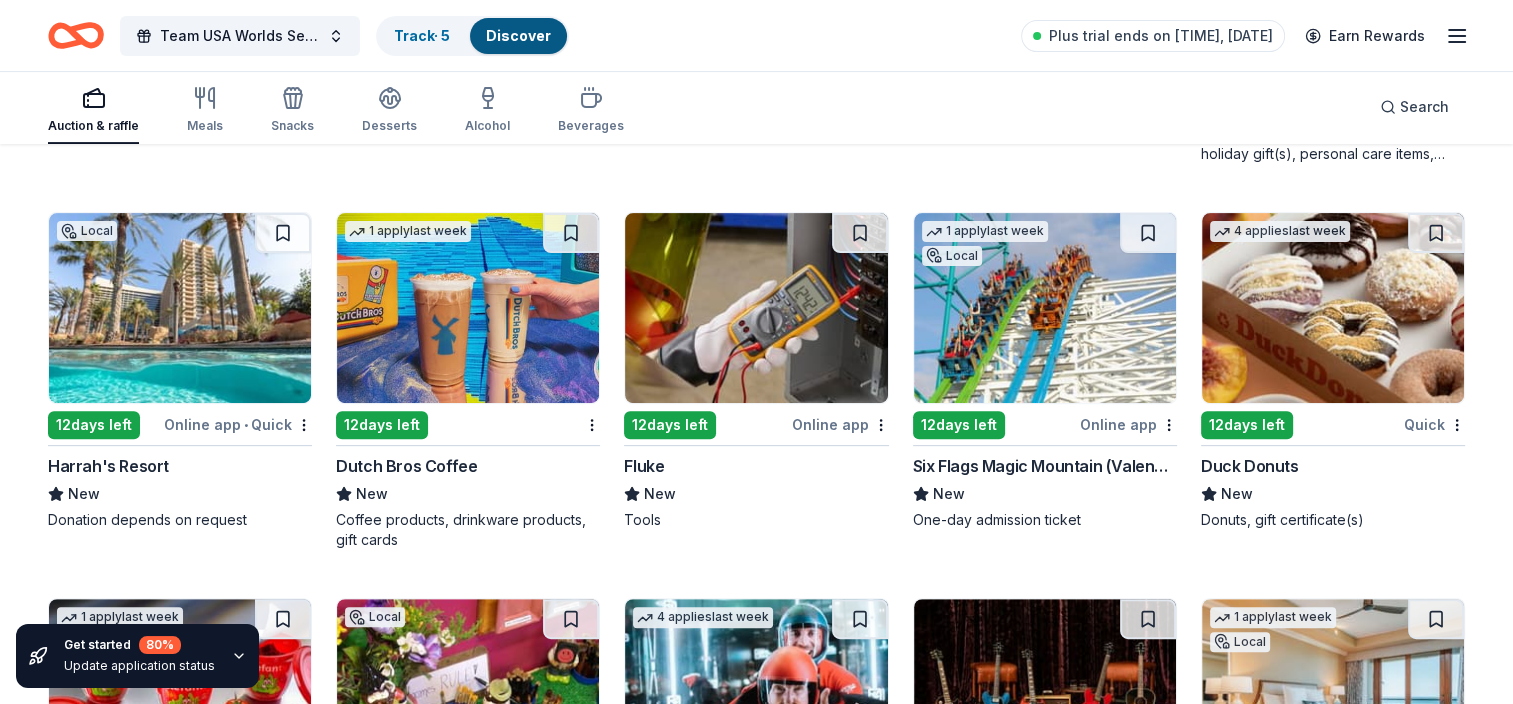 click at bounding box center [180, 308] 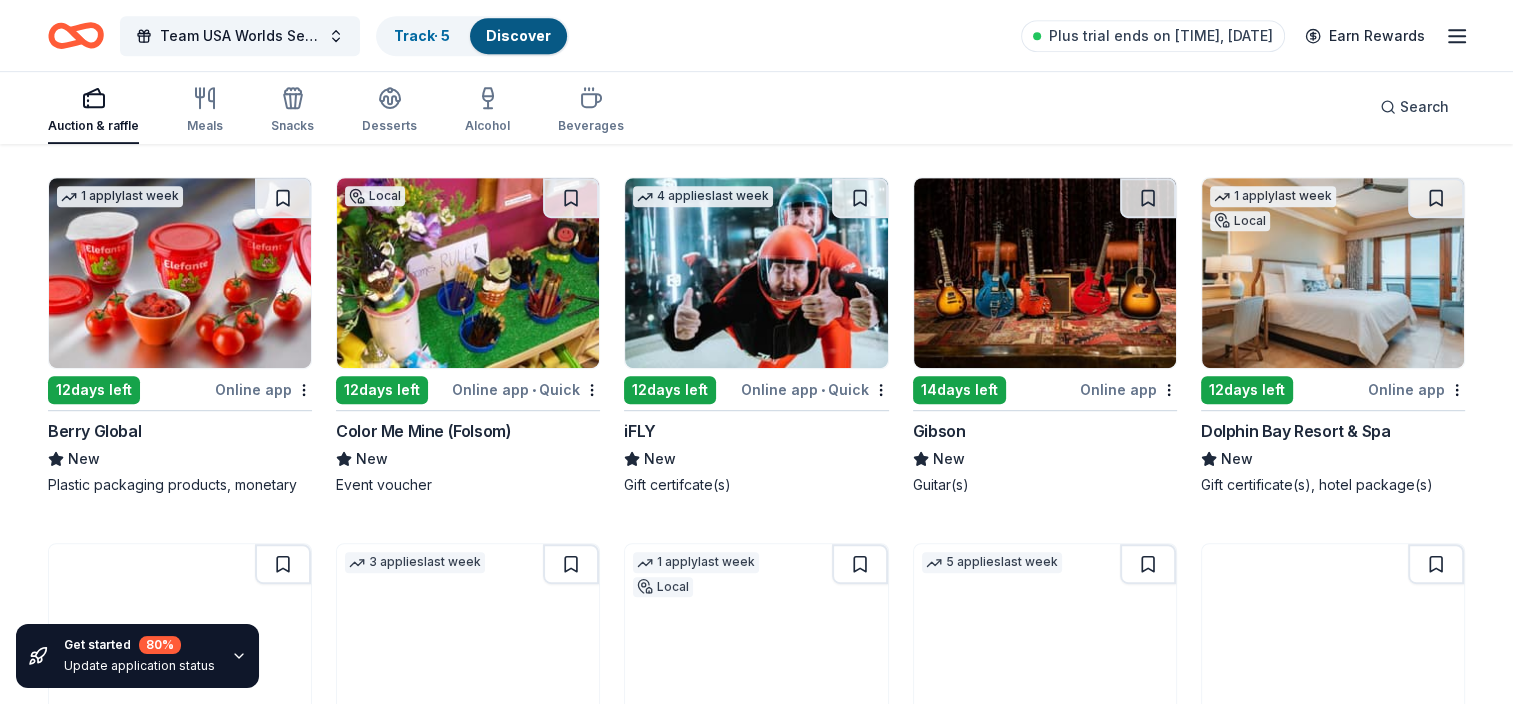scroll, scrollTop: 8606, scrollLeft: 0, axis: vertical 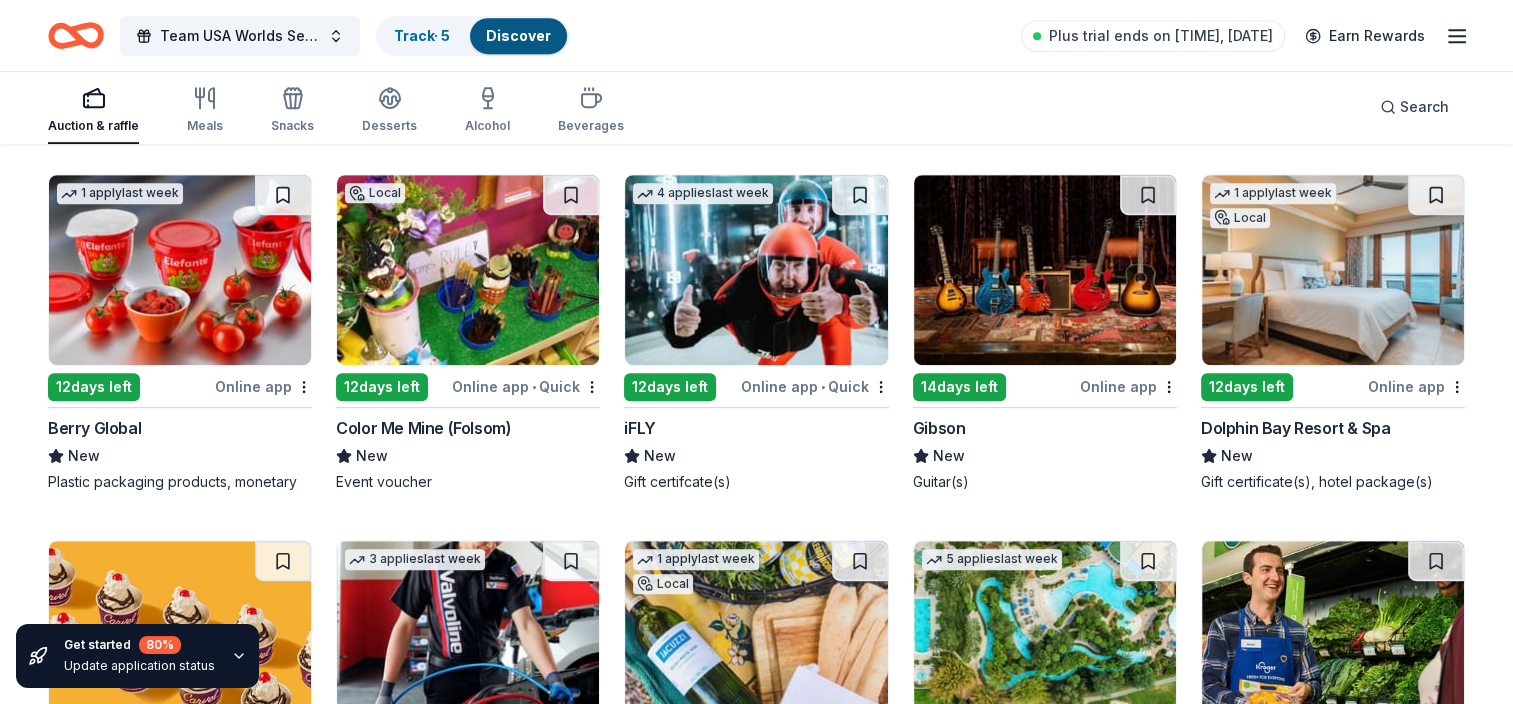 click at bounding box center [756, 270] 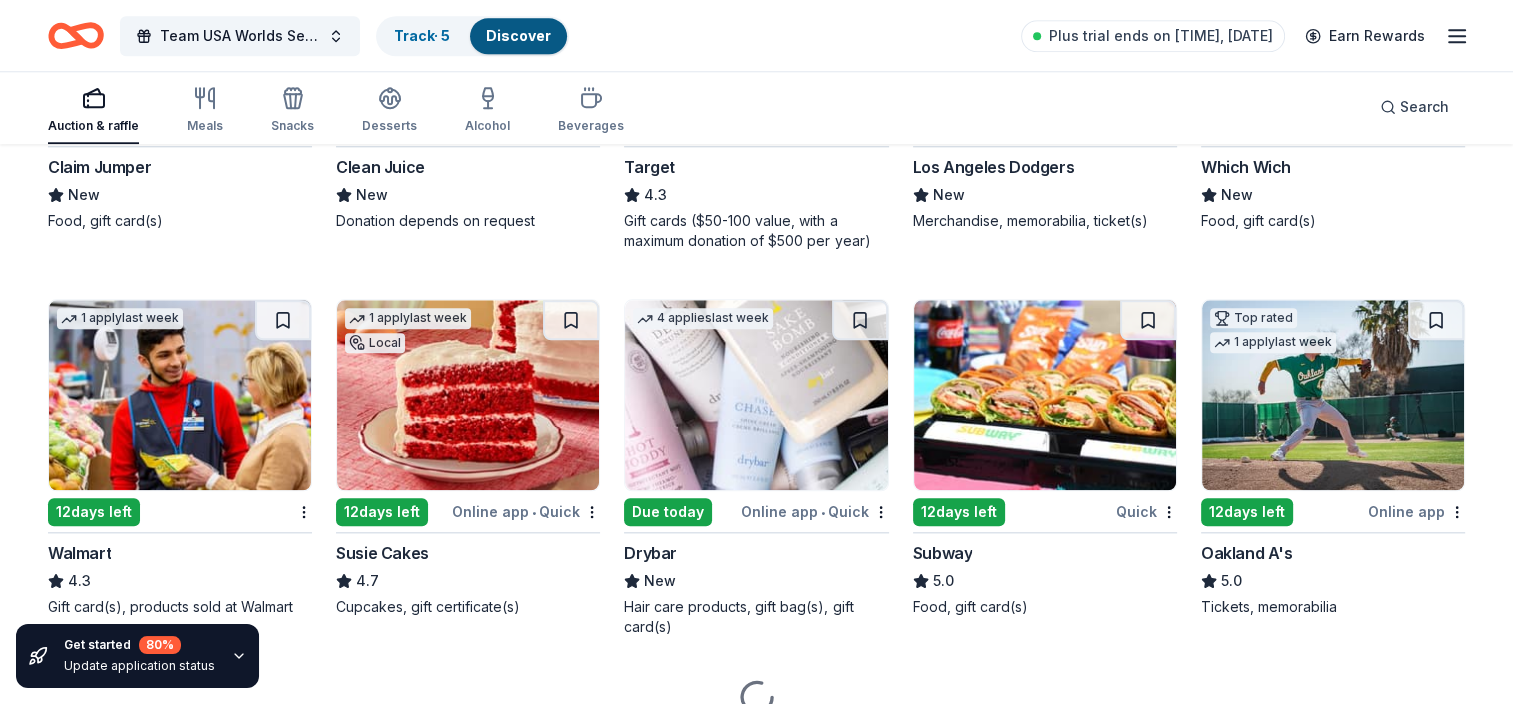 scroll, scrollTop: 9696, scrollLeft: 0, axis: vertical 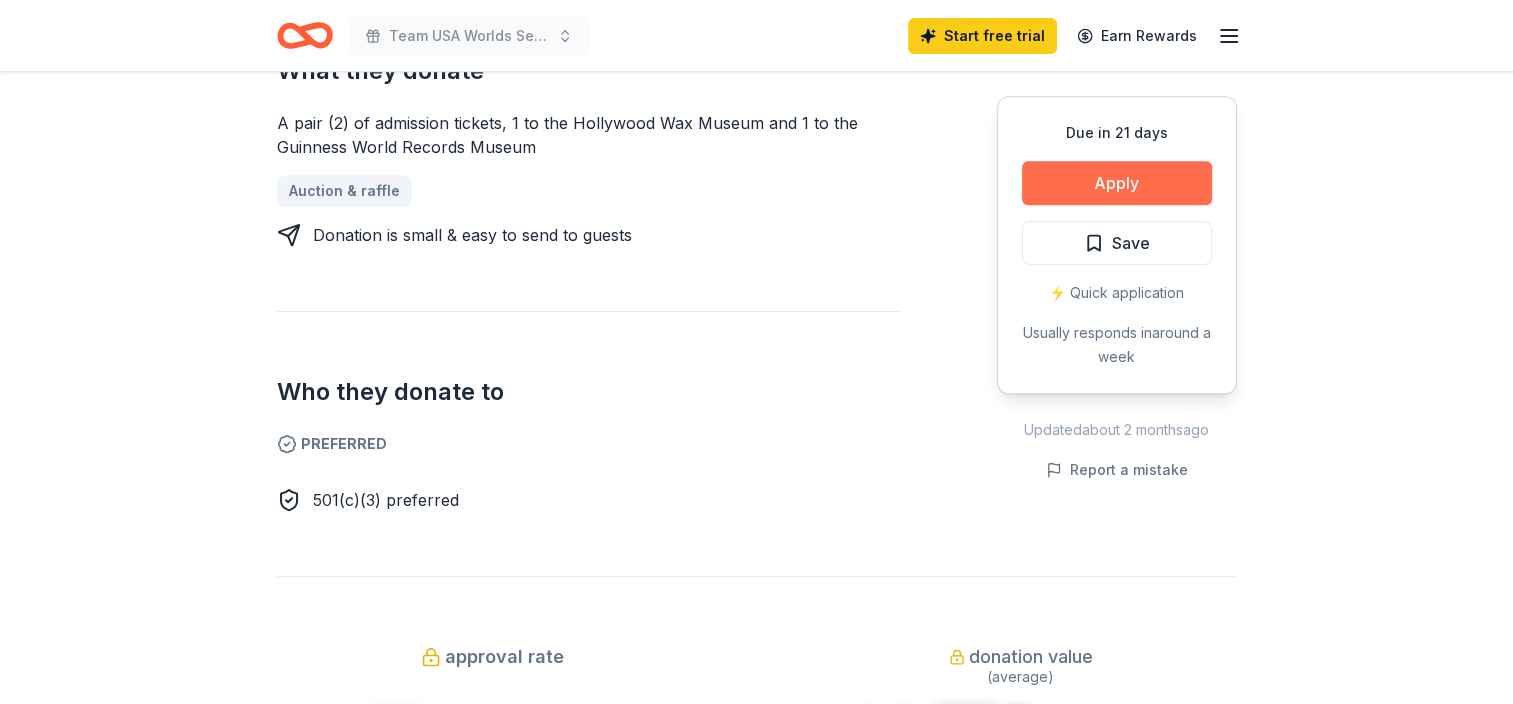 click on "Apply" at bounding box center [1117, 183] 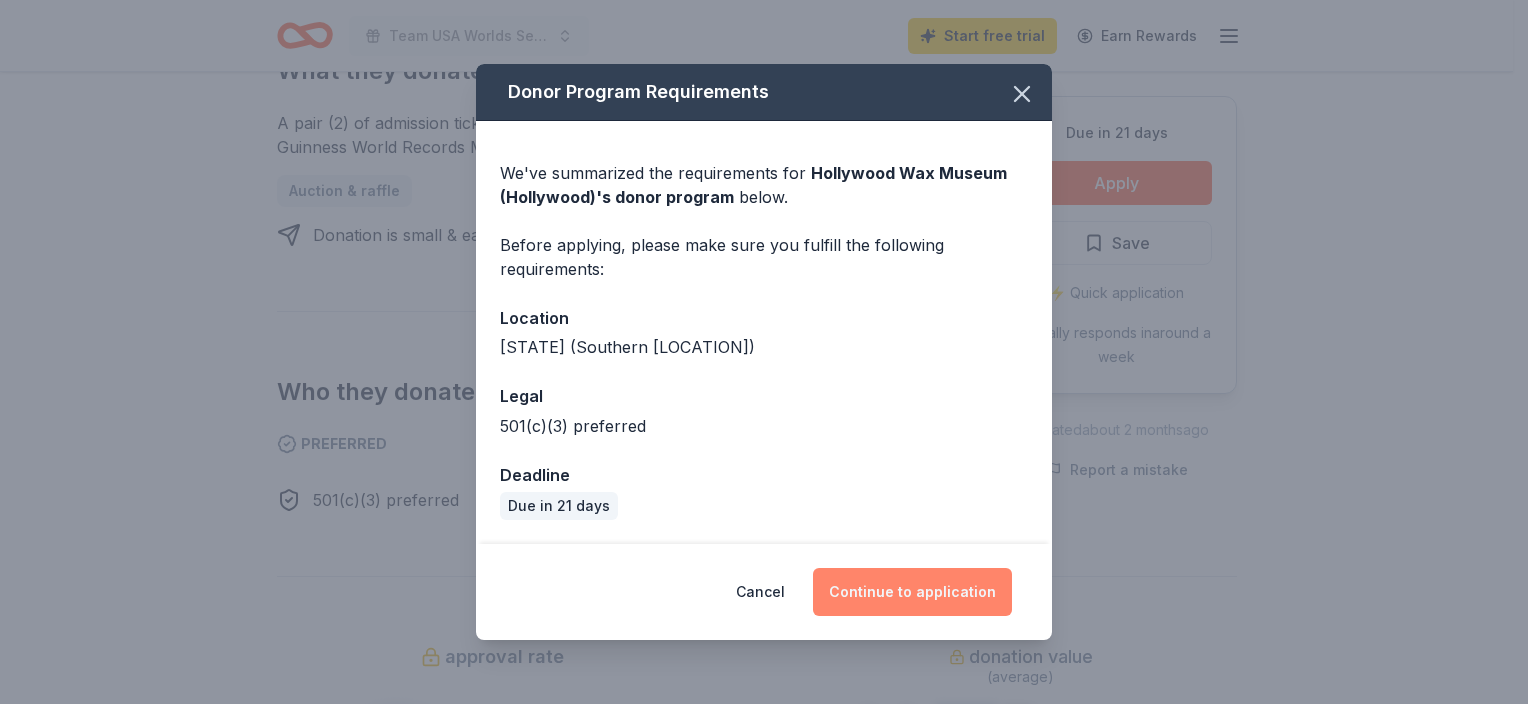 click on "Continue to application" at bounding box center [912, 592] 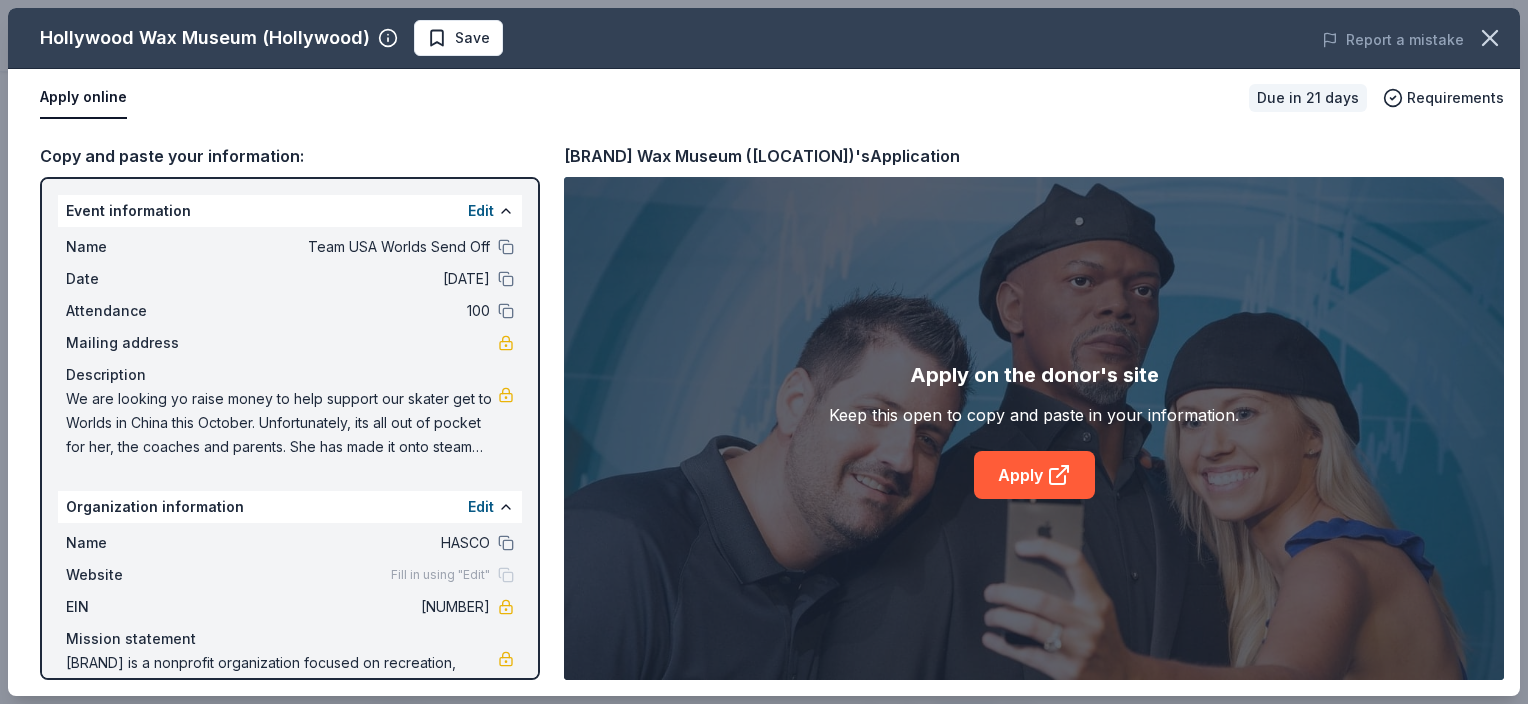 scroll, scrollTop: 68, scrollLeft: 0, axis: vertical 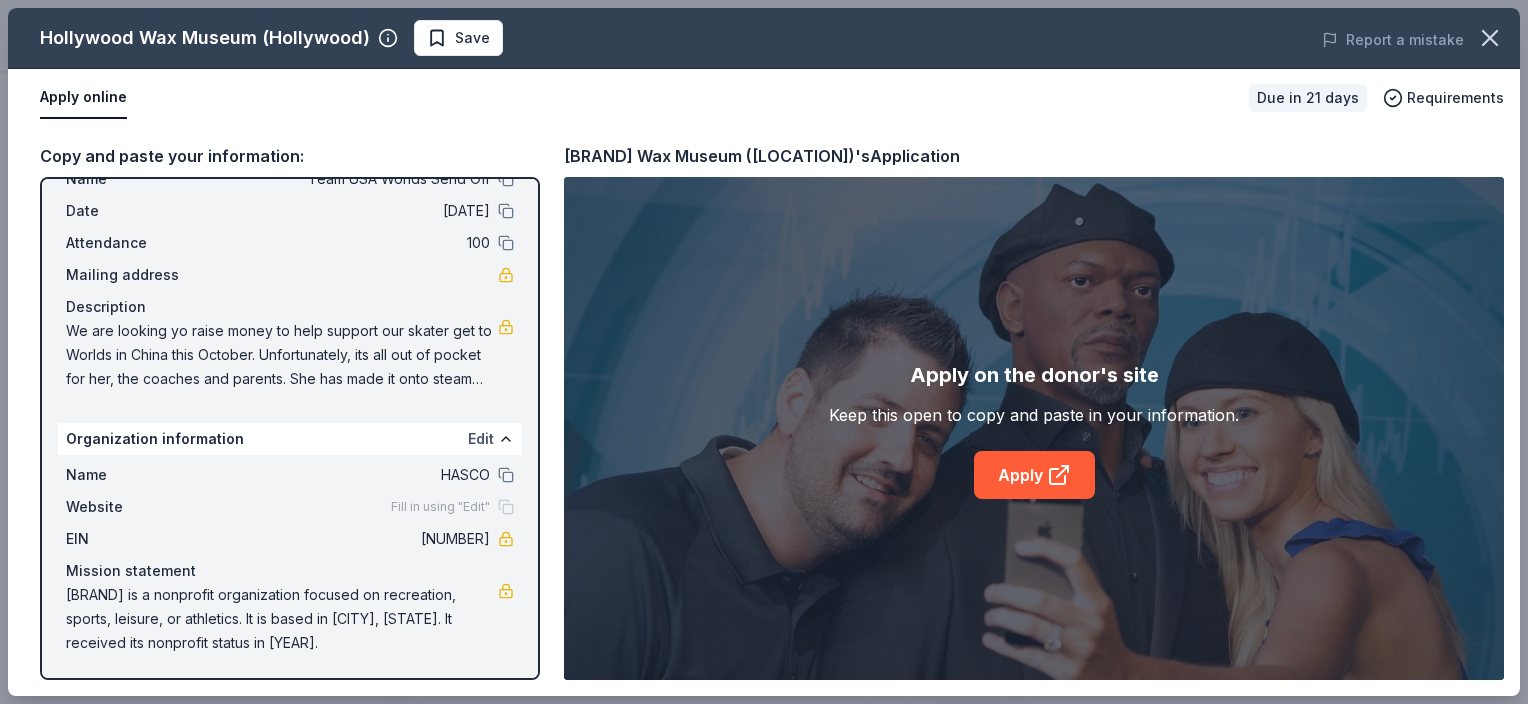 click on "Edit" at bounding box center (481, 439) 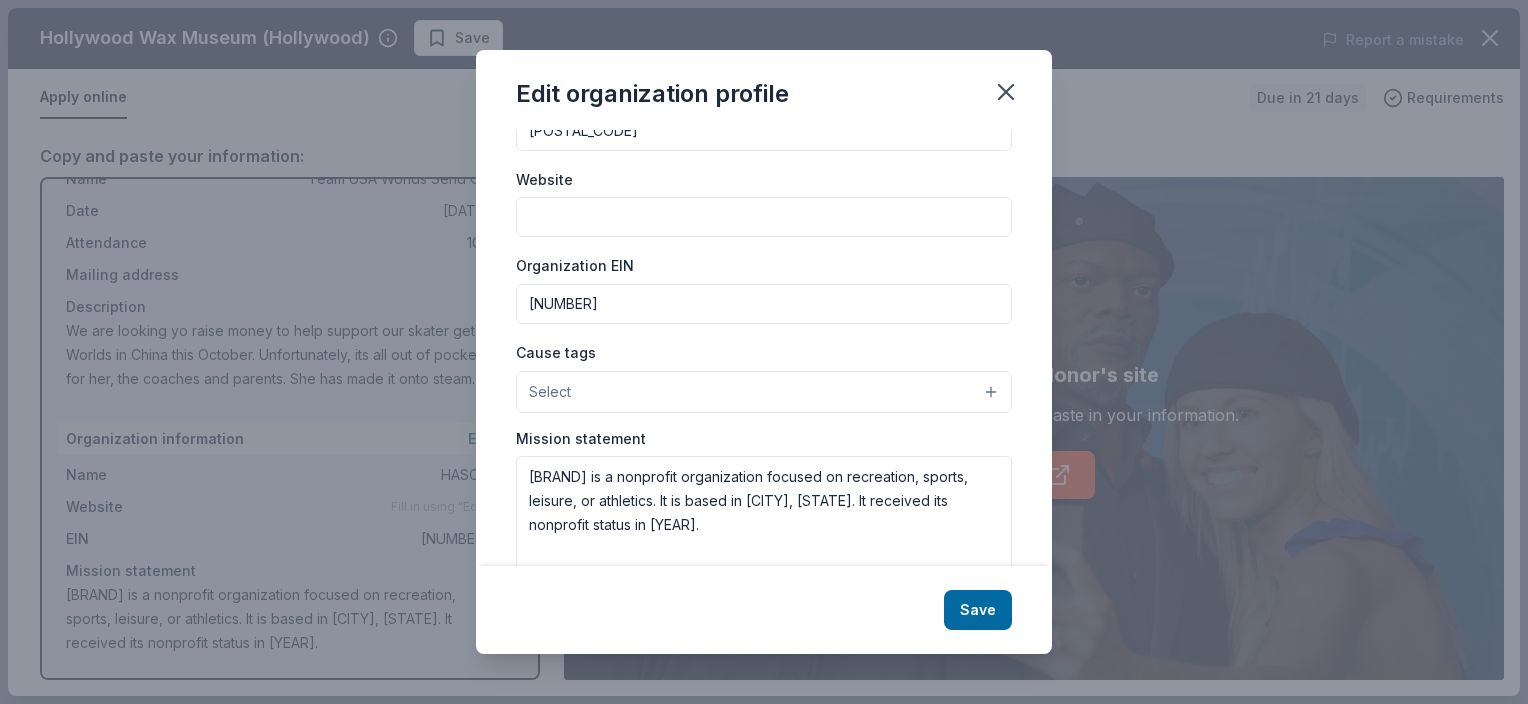 scroll, scrollTop: 232, scrollLeft: 0, axis: vertical 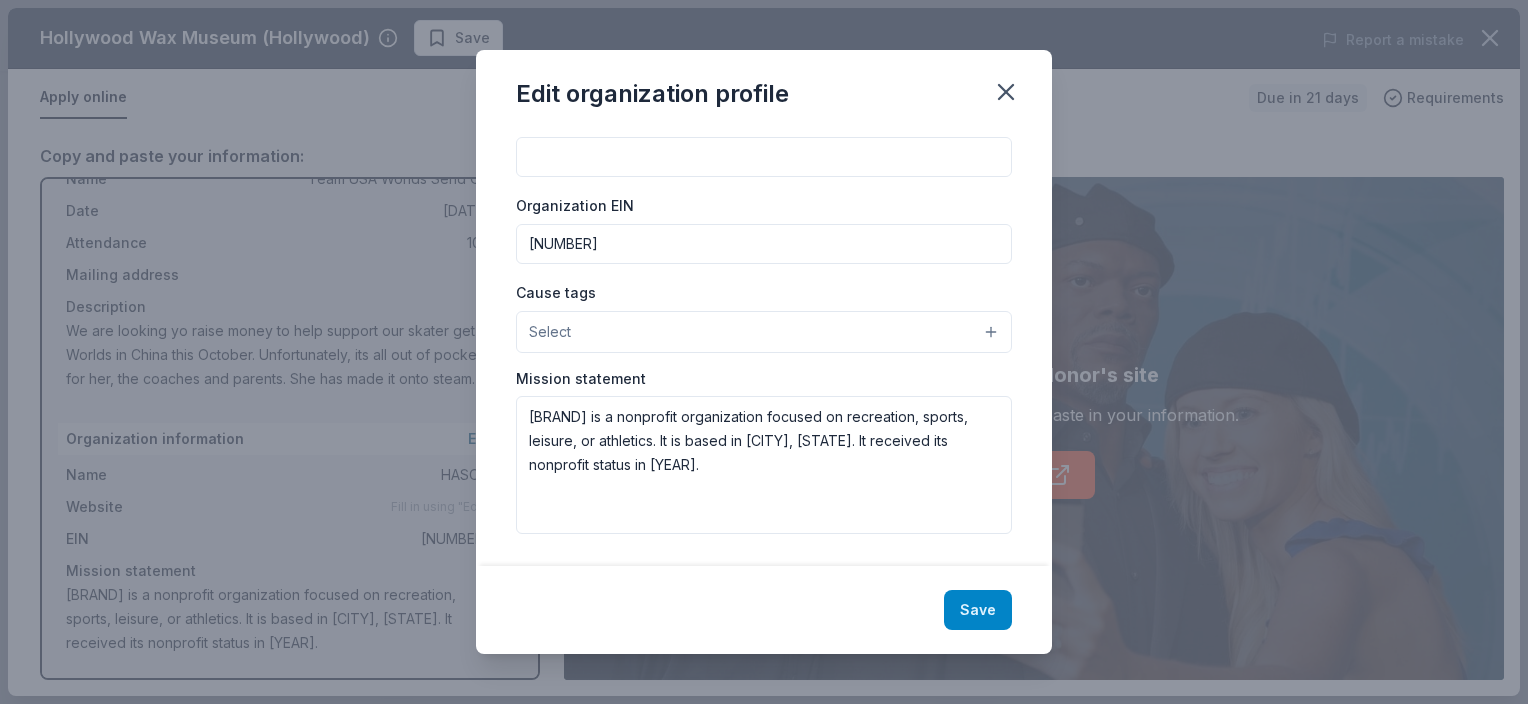 click on "Save" at bounding box center [978, 610] 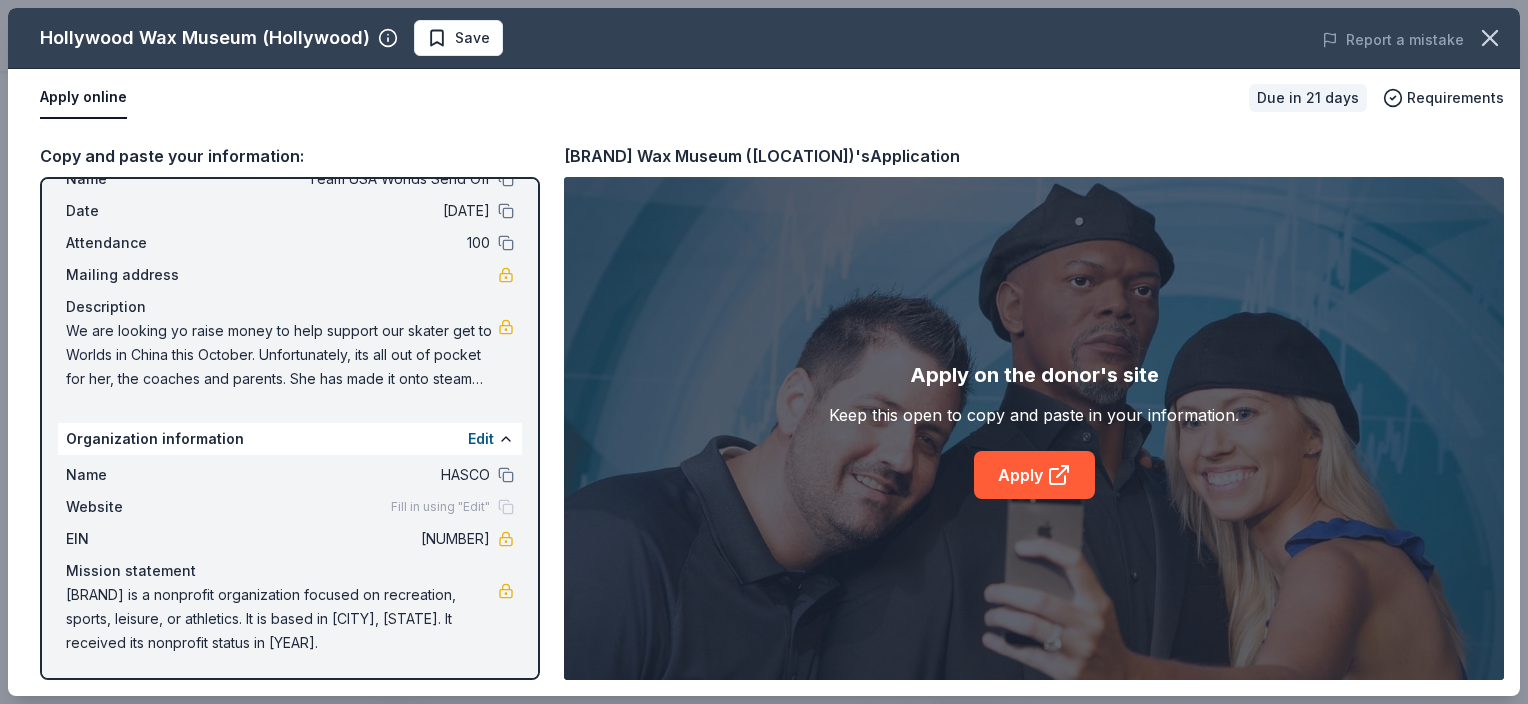 scroll, scrollTop: 0, scrollLeft: 0, axis: both 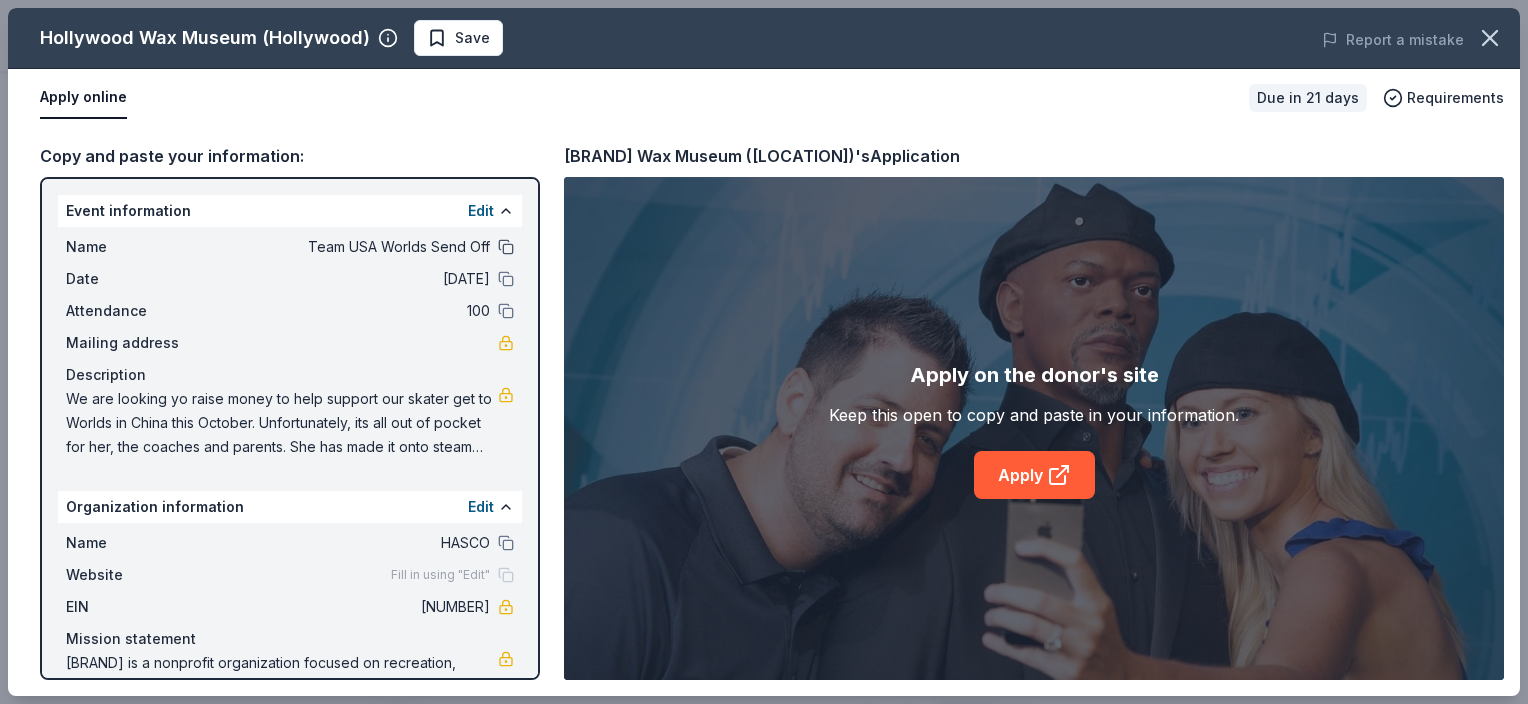 click at bounding box center (506, 247) 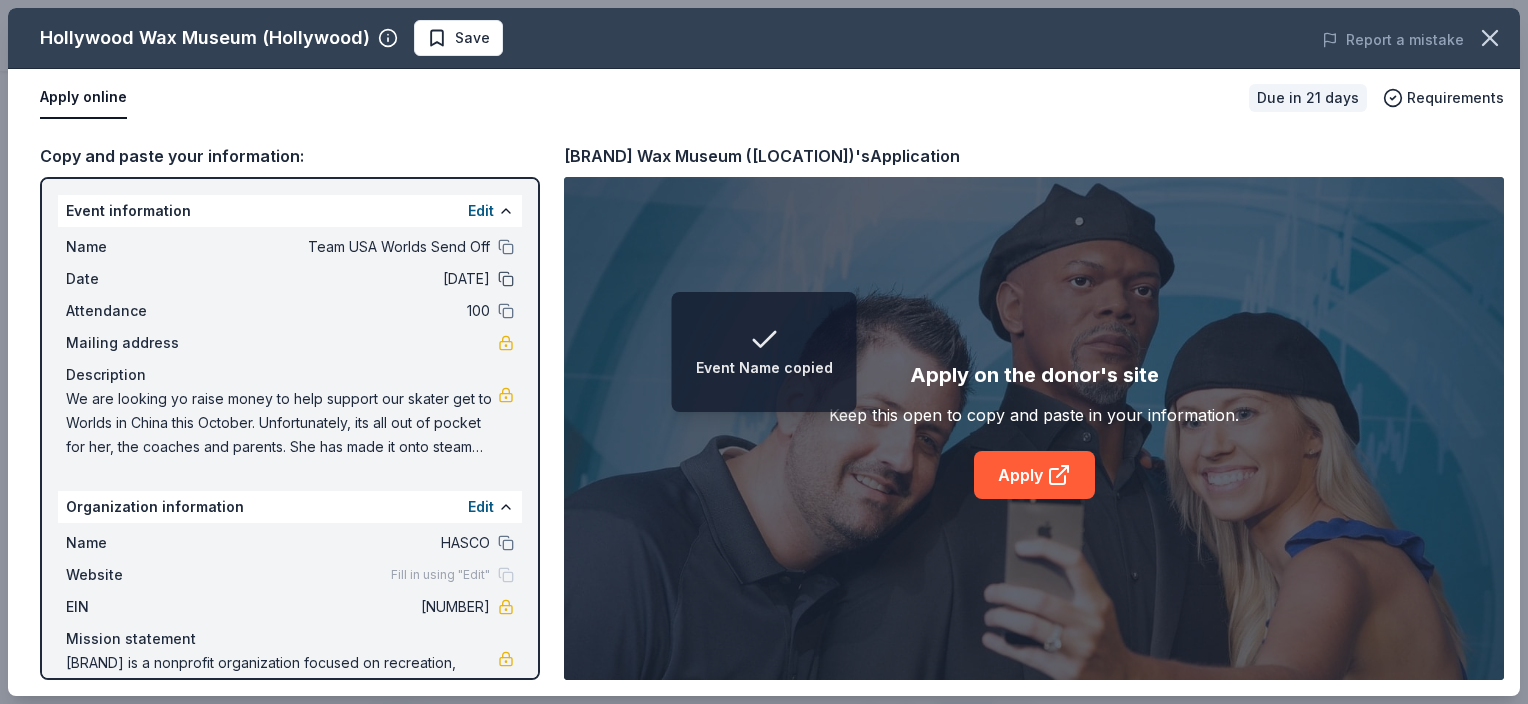 click at bounding box center [506, 279] 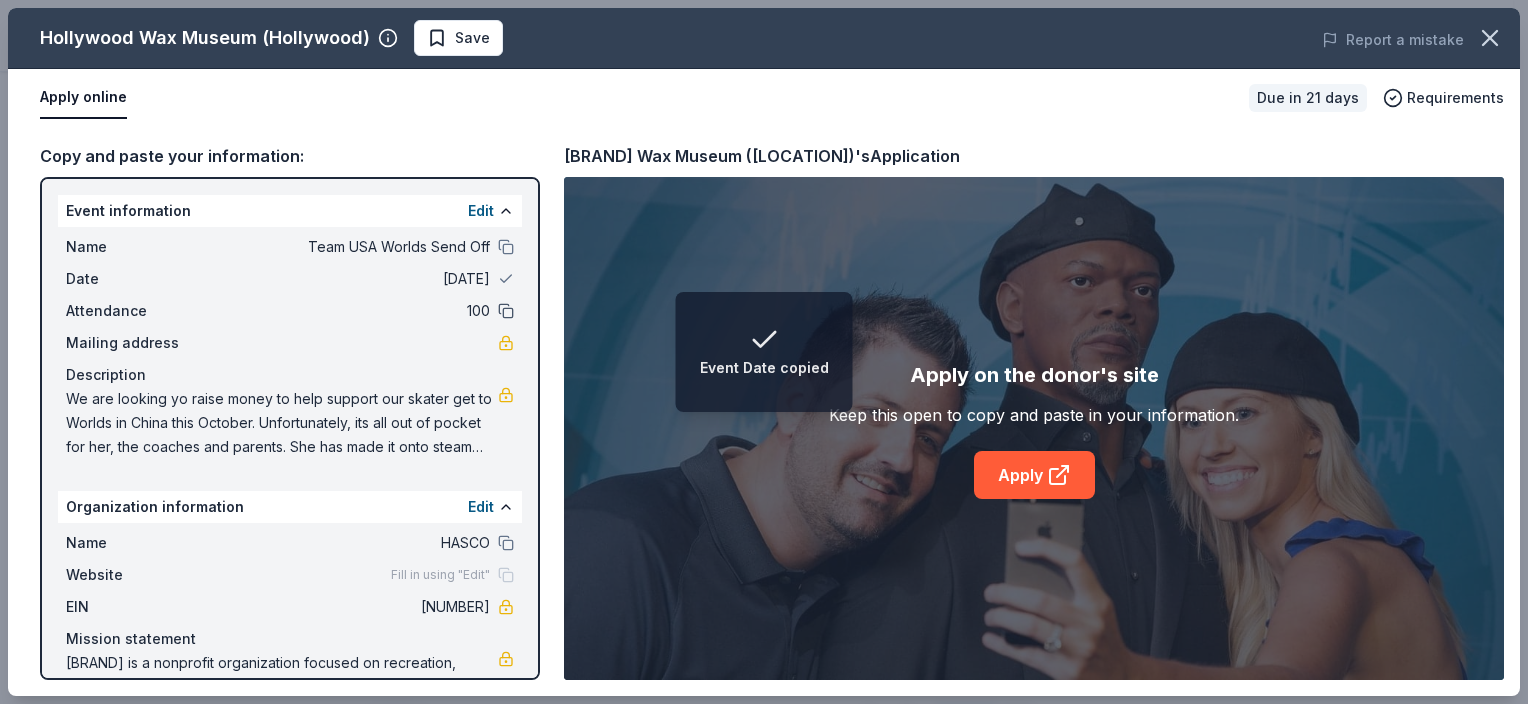 click at bounding box center [506, 311] 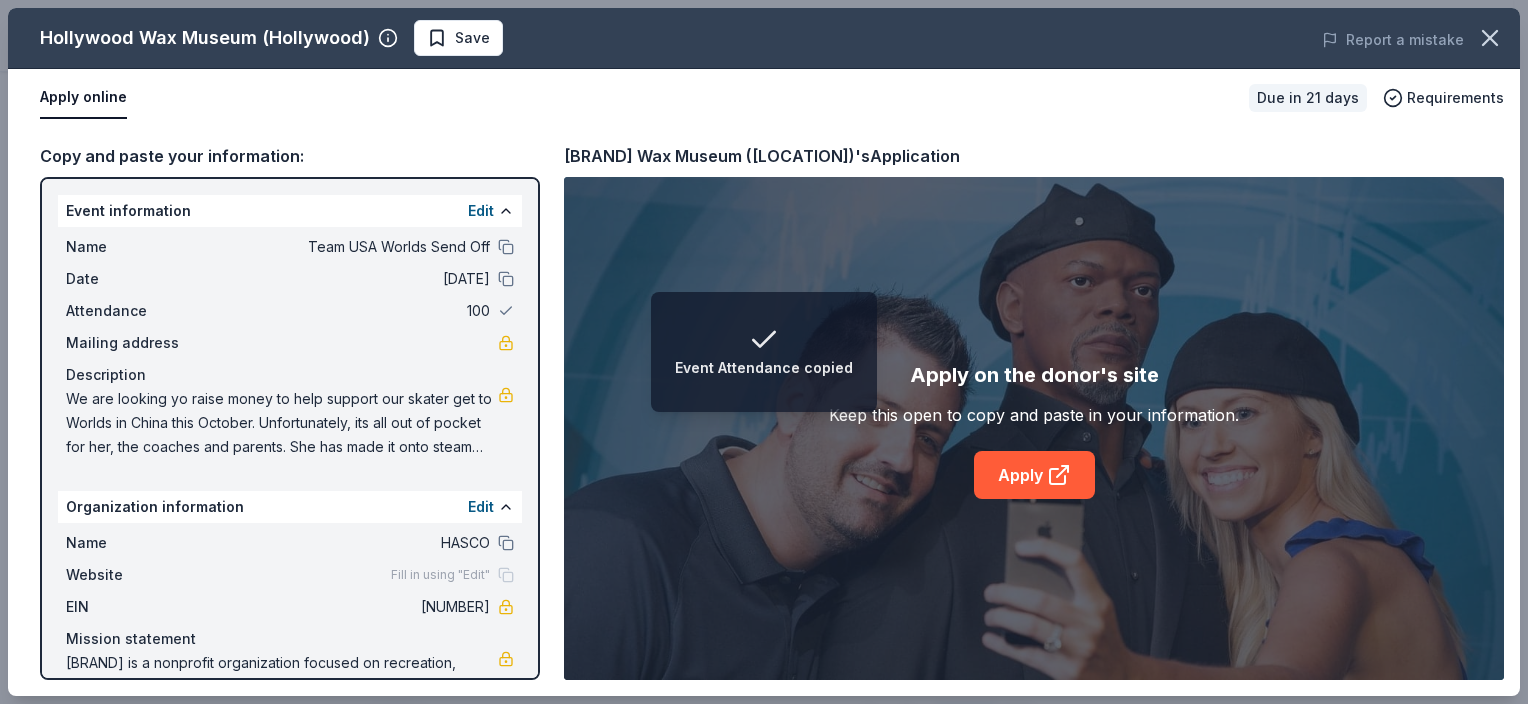scroll, scrollTop: 68, scrollLeft: 0, axis: vertical 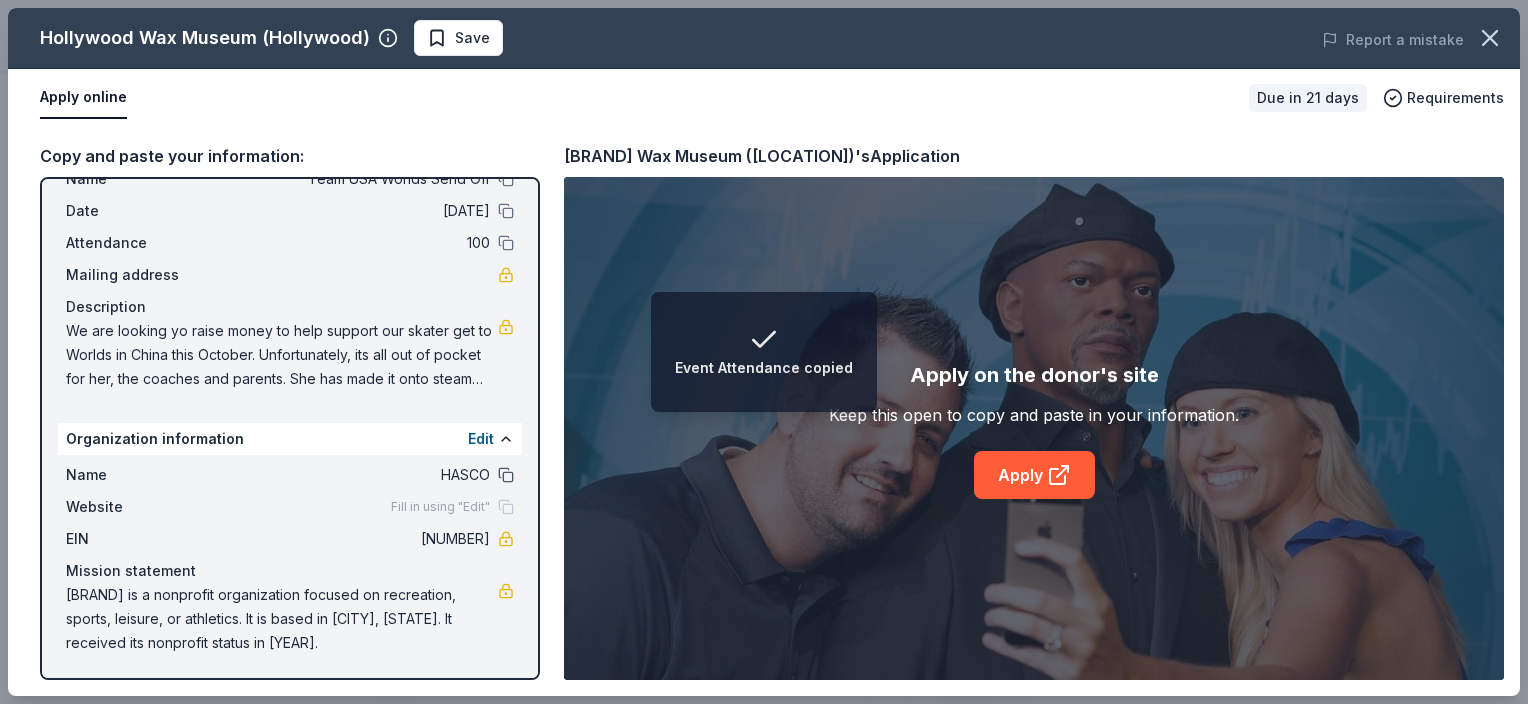click at bounding box center (506, 475) 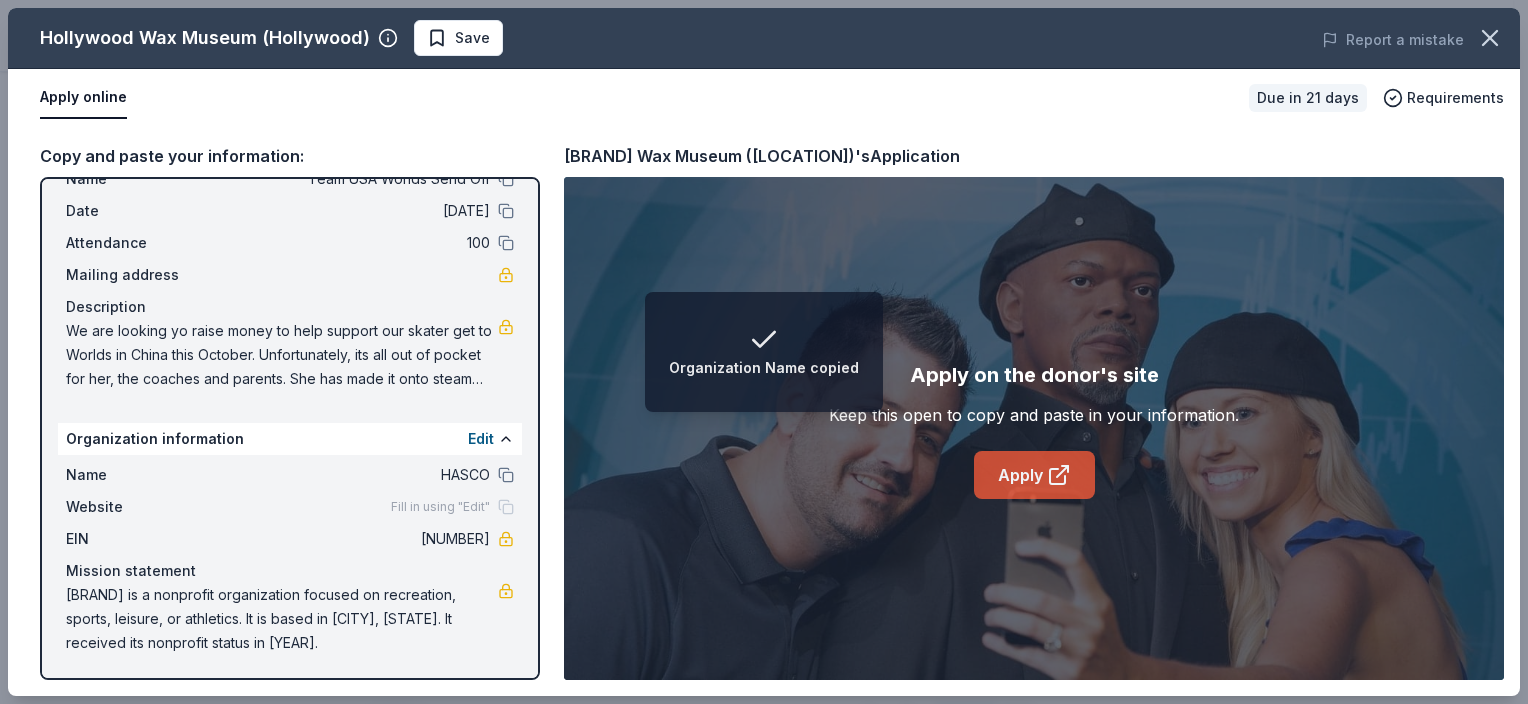 click on "Apply" at bounding box center (1034, 475) 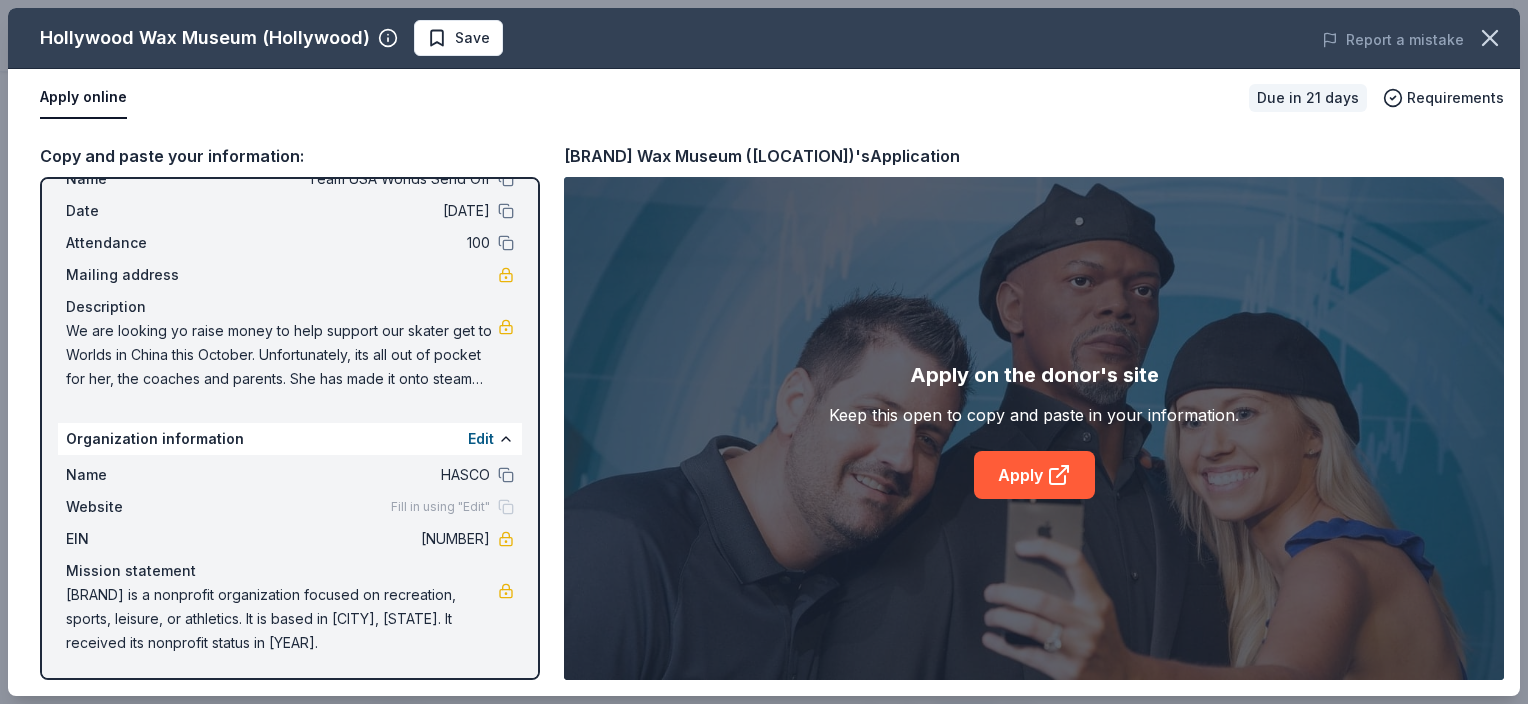 scroll, scrollTop: 0, scrollLeft: 0, axis: both 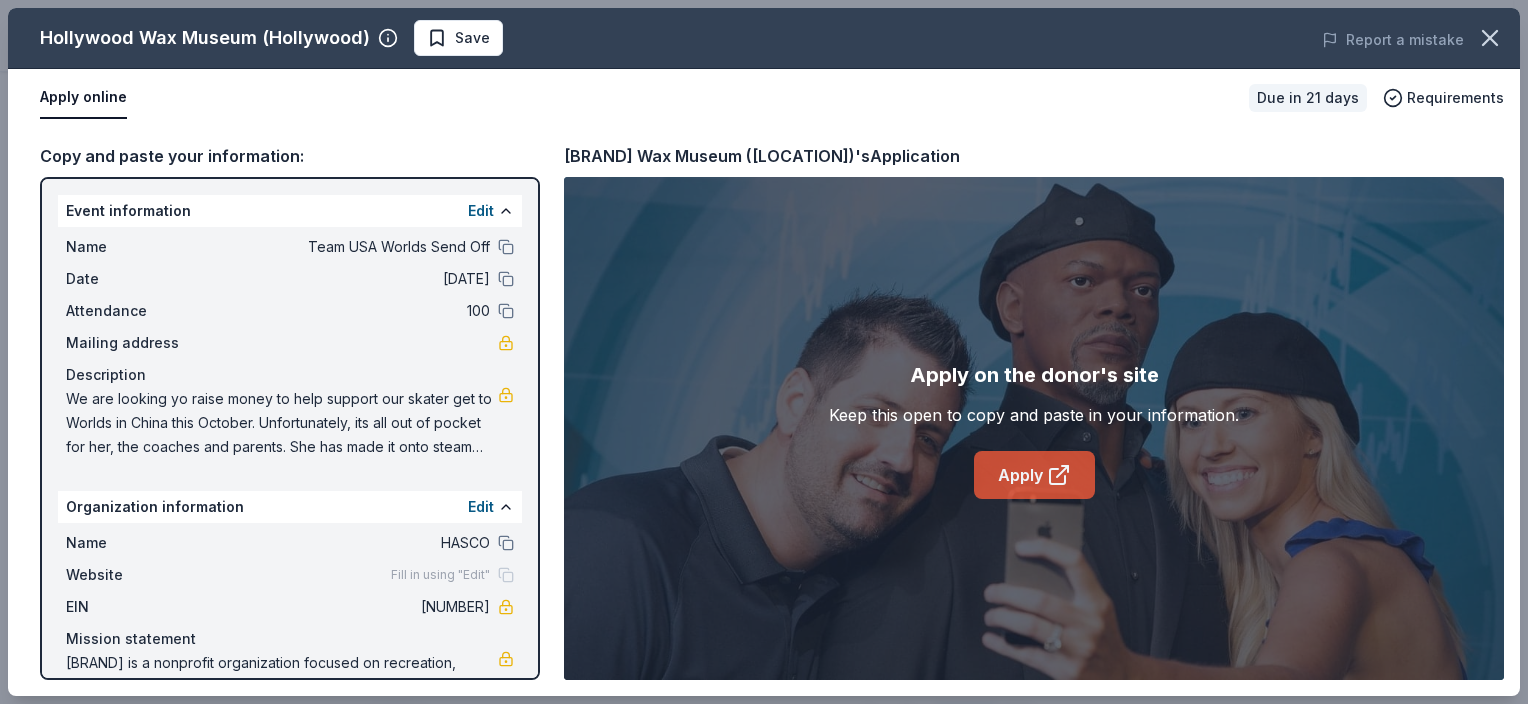 click on "Apply" at bounding box center [1034, 475] 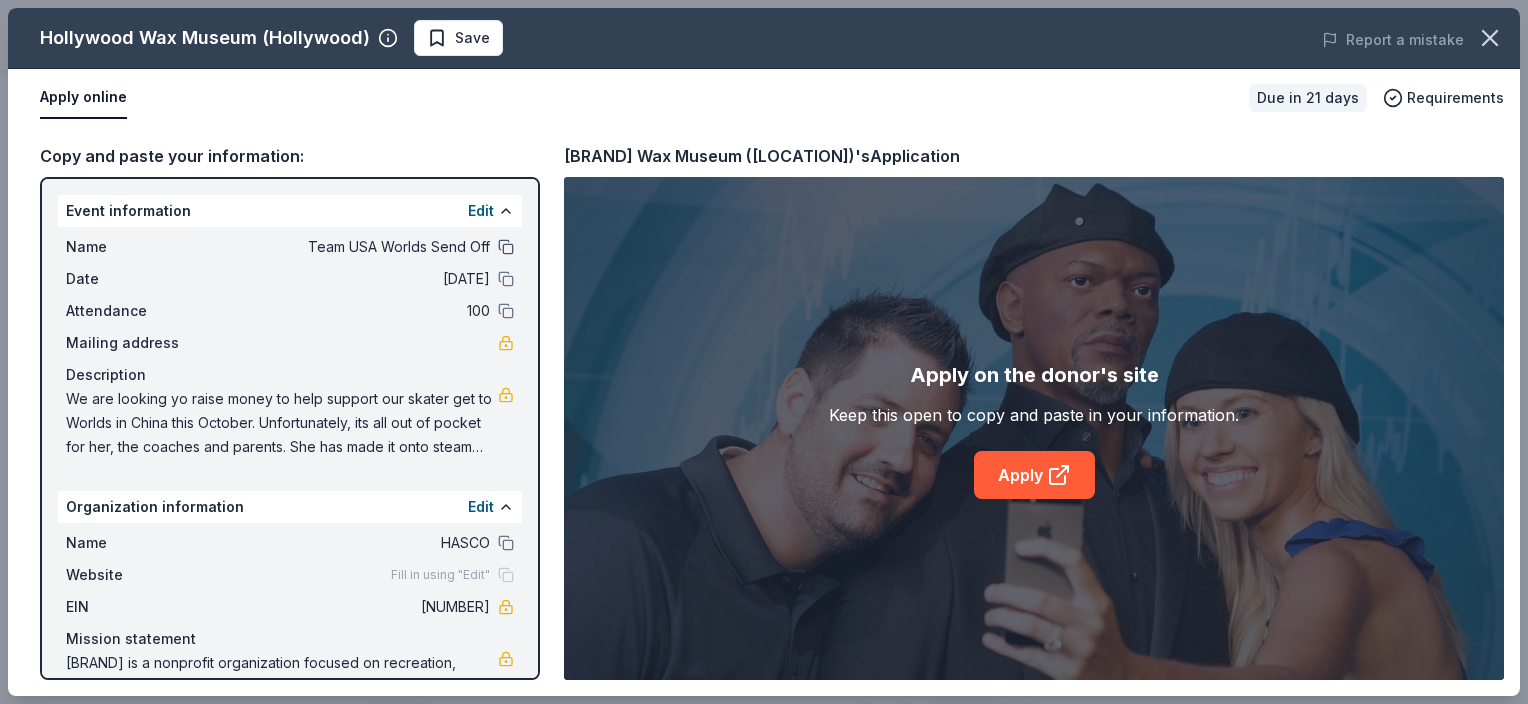 click at bounding box center [506, 247] 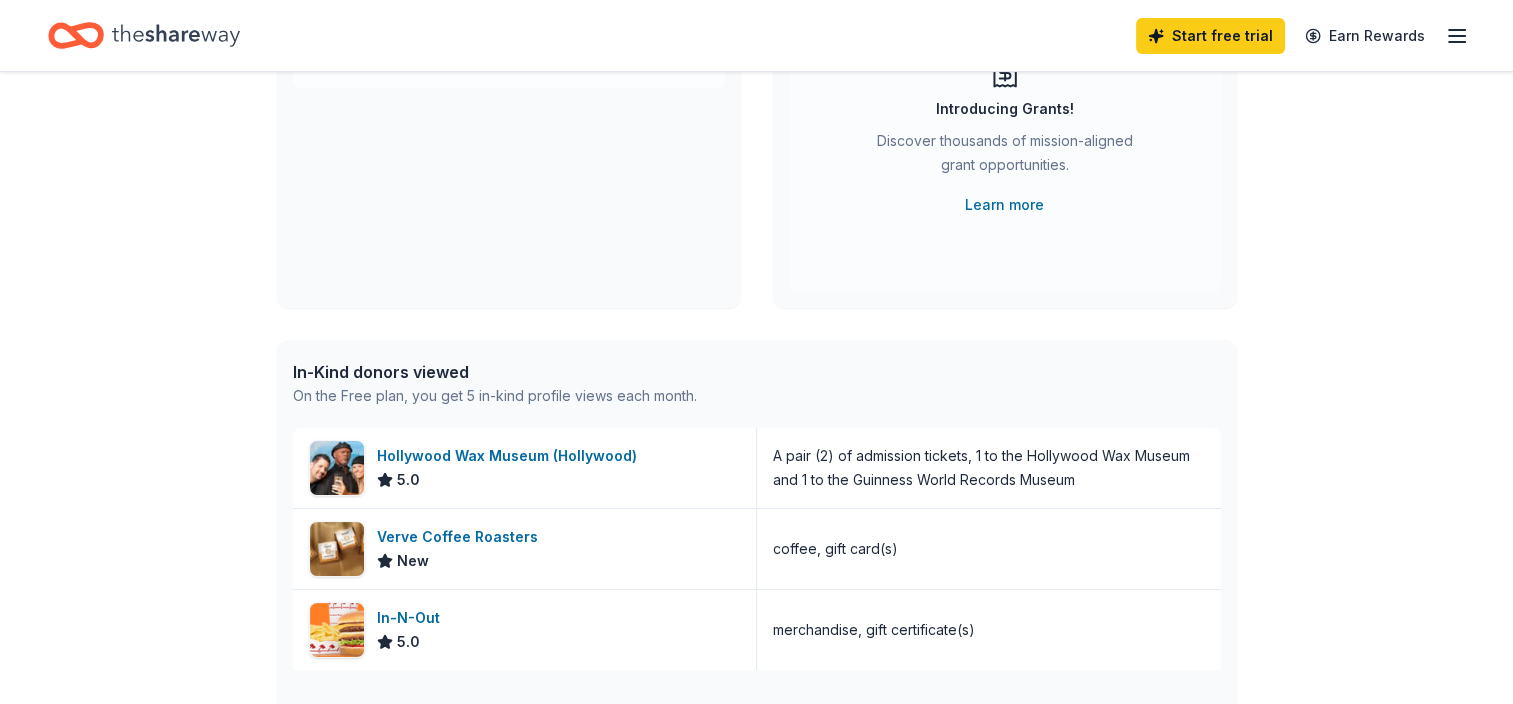 scroll, scrollTop: 0, scrollLeft: 0, axis: both 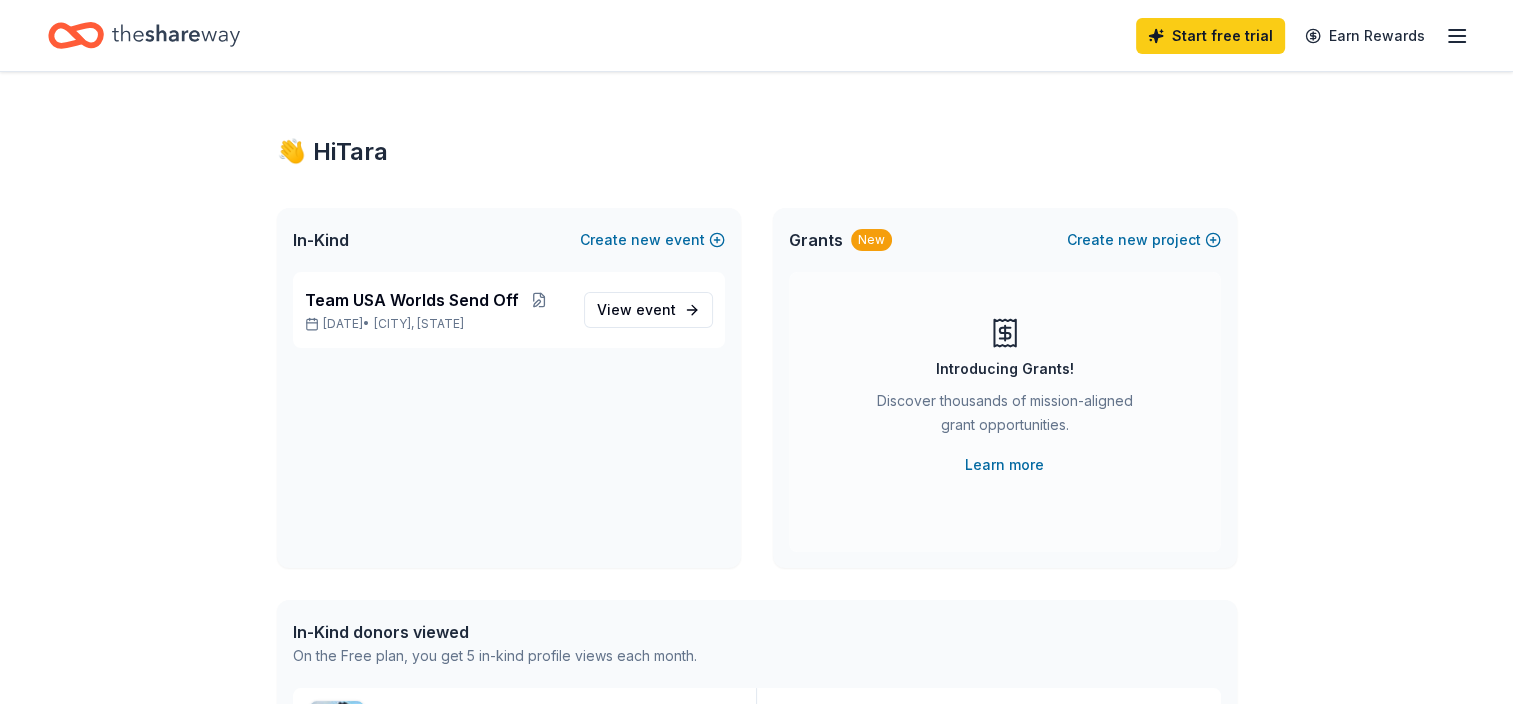 click 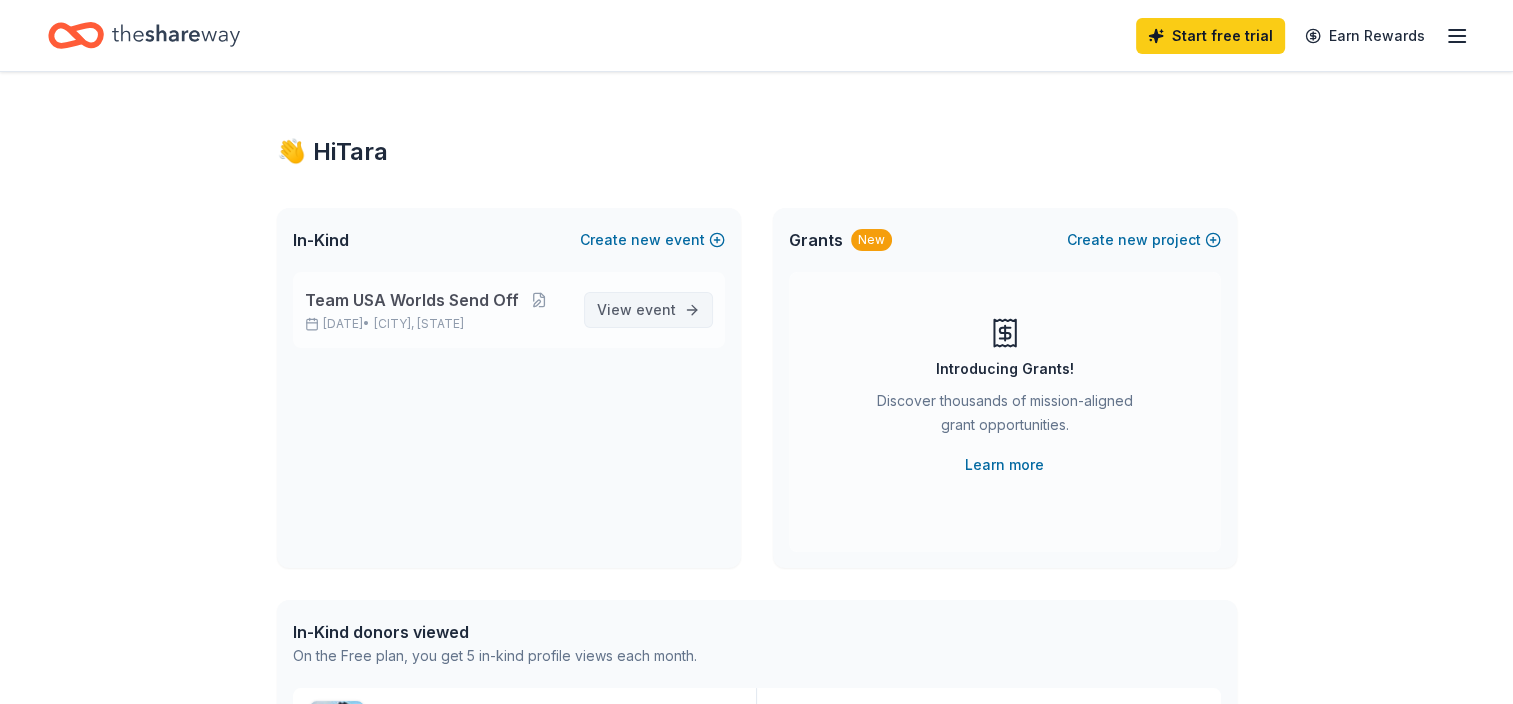 click on "View   event" at bounding box center [636, 310] 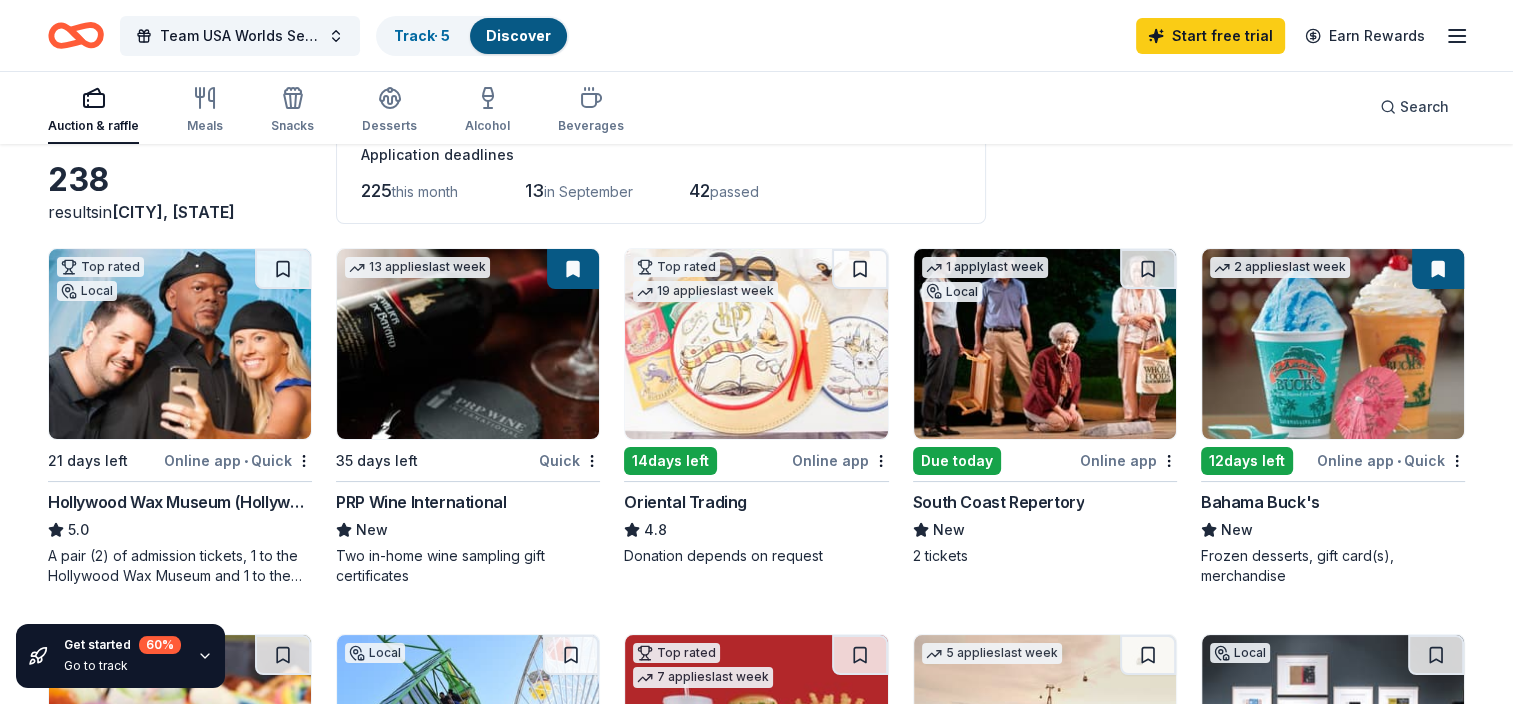 scroll, scrollTop: 120, scrollLeft: 0, axis: vertical 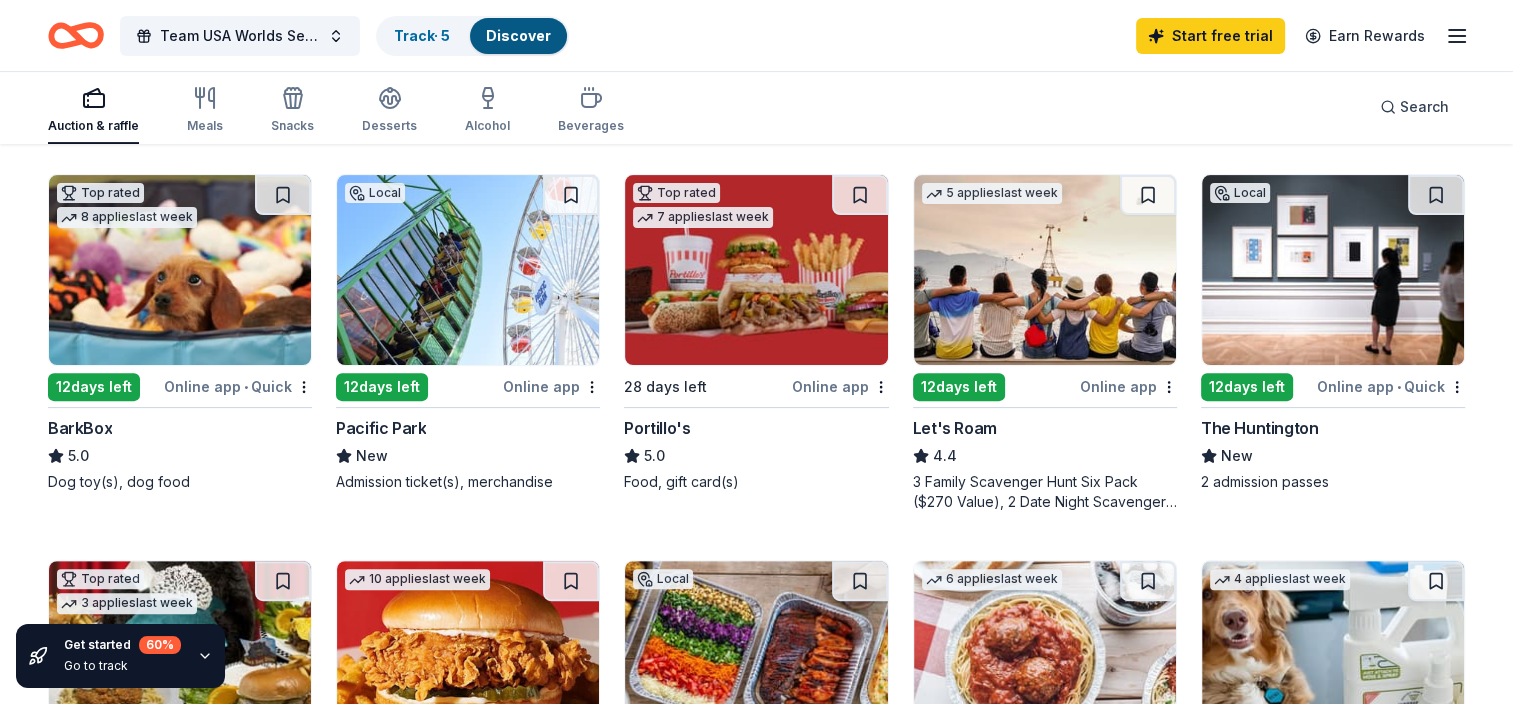 click at bounding box center (180, 270) 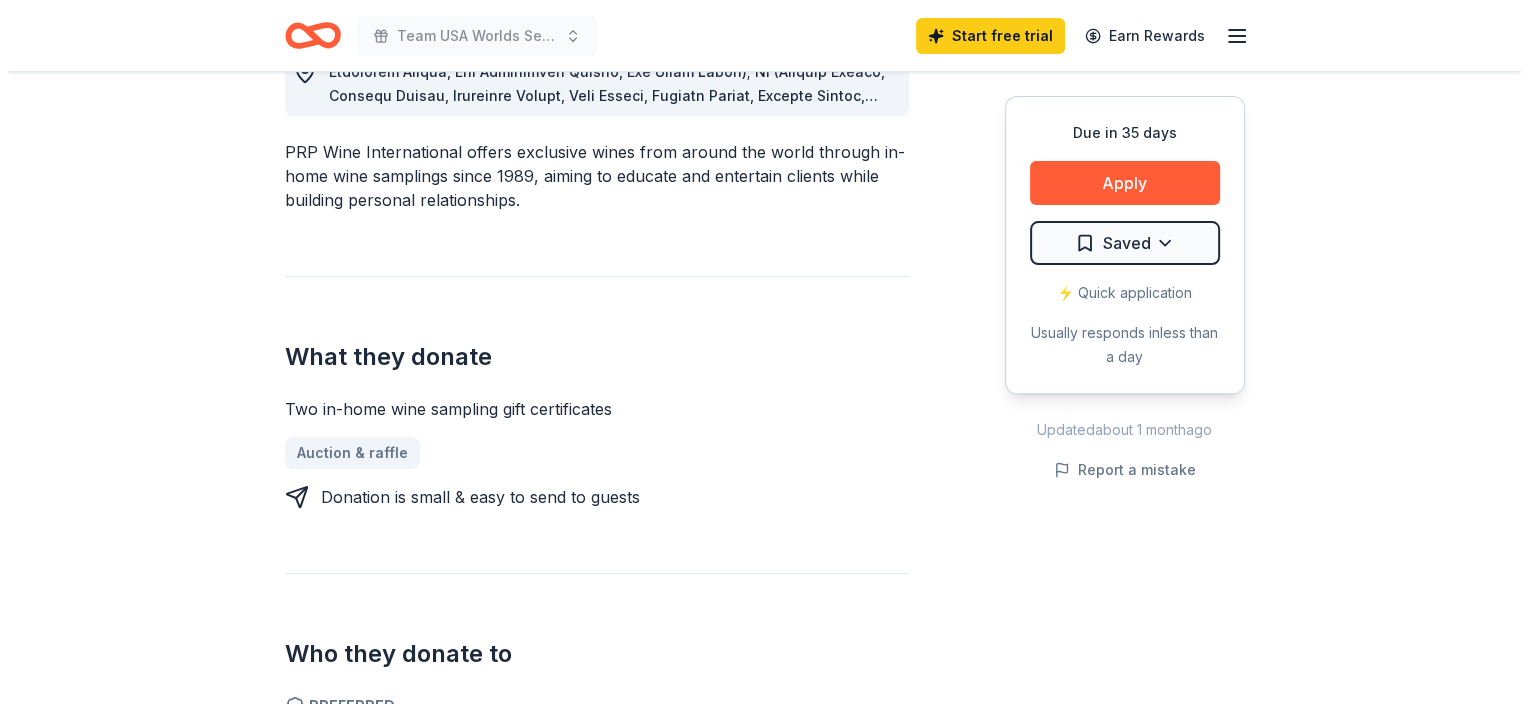 scroll, scrollTop: 639, scrollLeft: 0, axis: vertical 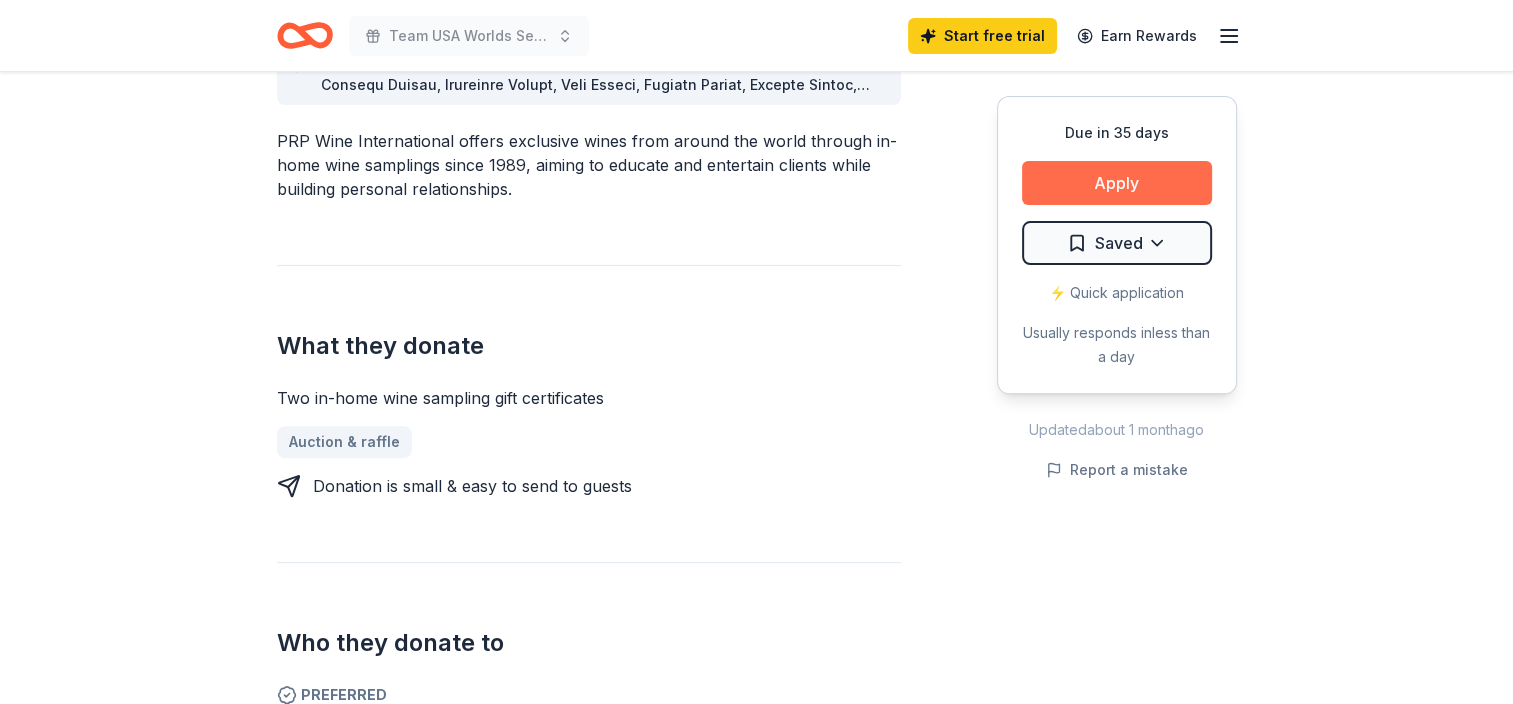 click on "Apply" at bounding box center (1117, 183) 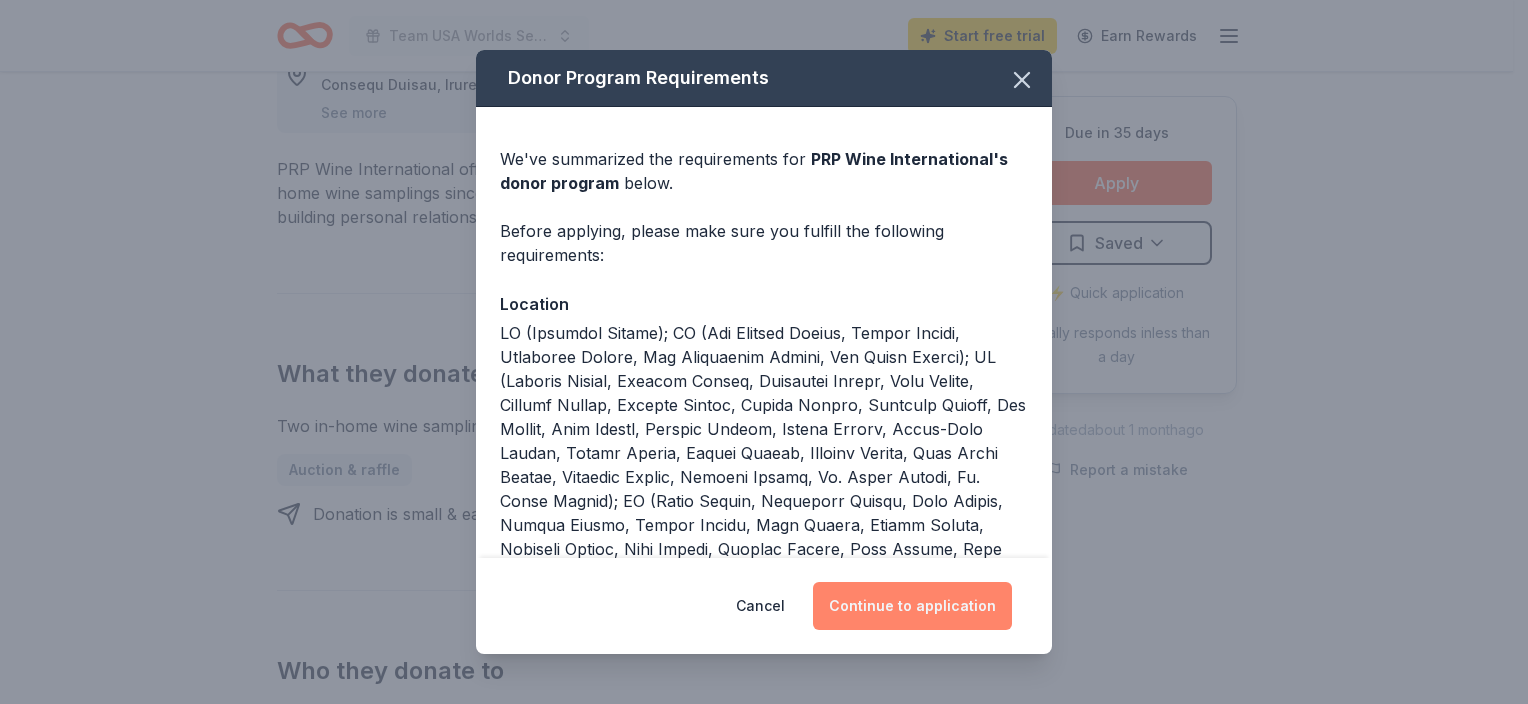 click on "Continue to application" at bounding box center (912, 606) 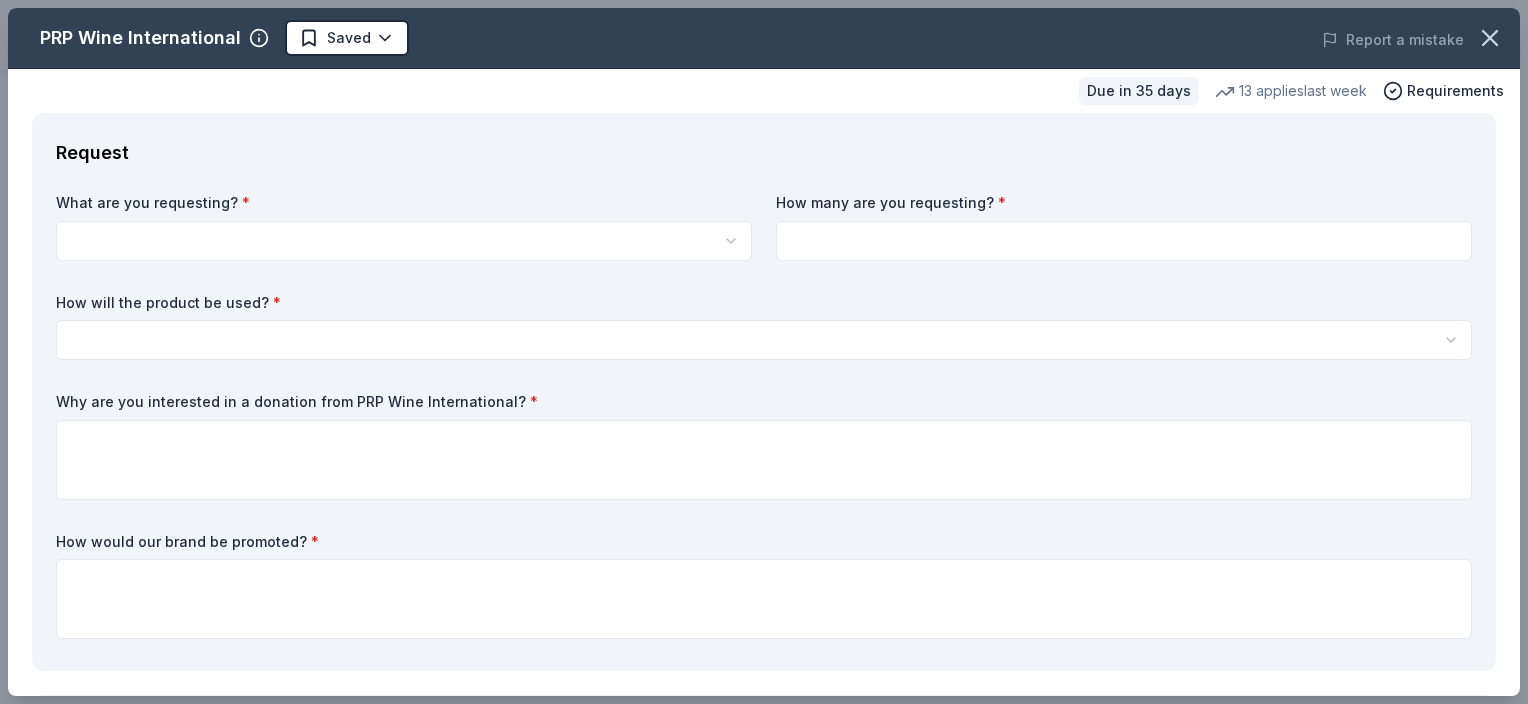 scroll, scrollTop: 0, scrollLeft: 0, axis: both 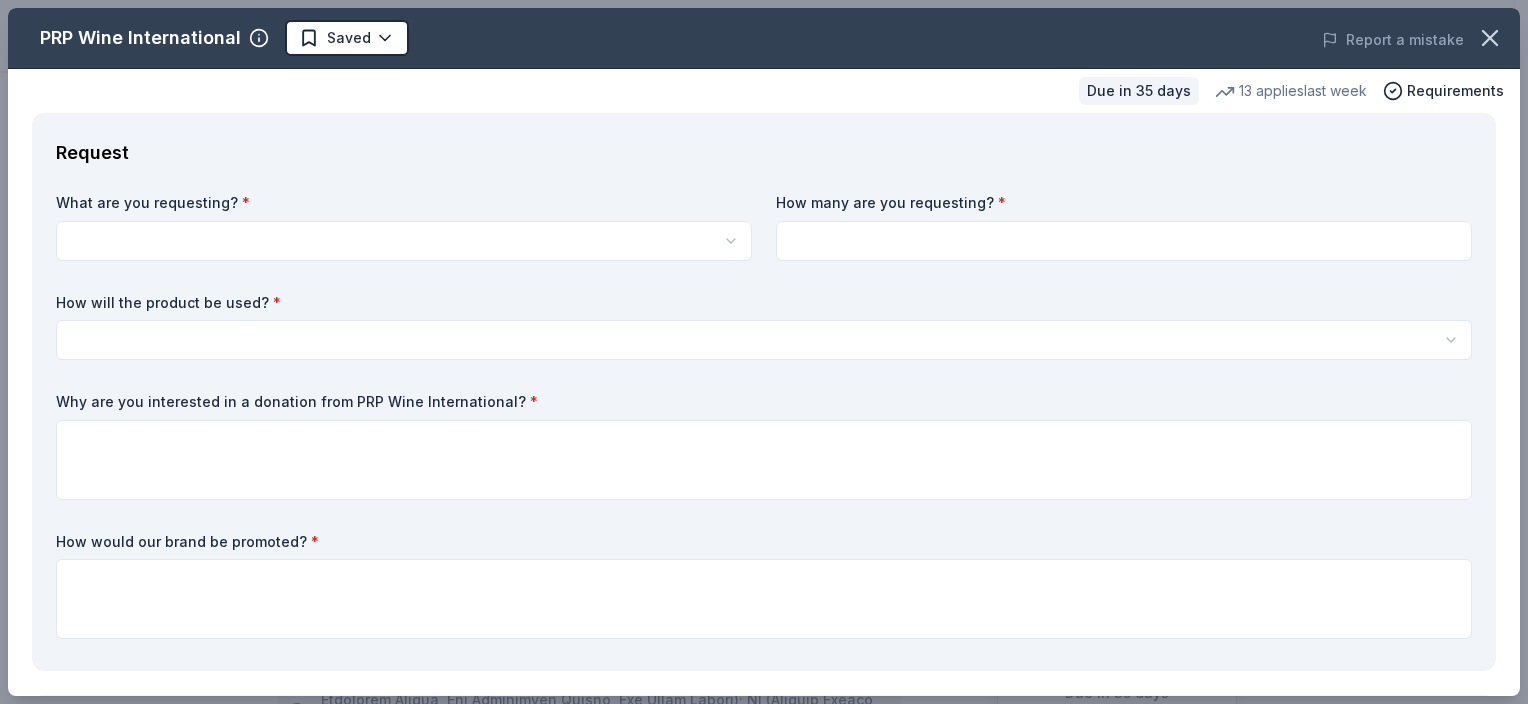click on "Team USA Worlds Send Off Start free trial Earn Rewards Due in 35 days Share PRP Wine International New • 2 reviews 13 applies last week approval rate Share See more PRP Wine International offers exclusive wines from around the world through in-home wine samplings since 1989, aiming to educate and entertain clients while building personal relationships. What they donate Two in-home wine sampling gift certificates Auction & raffle Donation is small & easy to send to guests Who they donate to Preferred 501(c)(3) preferred approval rate 20 % approved 30 % declined 50 % no response Start free Pro trial to view approval rates and average donation values Due in 35 days Apply Saved ⚡️ Quick application Usually responds in less than a day Updated about 1 month ago Report a mistake New • 2 reviews Whalen's Heroes February 2025 • Approved They sent 2 Gift certificates via email. Almost Home Chicago Inc. February 2024 • Approved Leave a review Similar donors 1 apply last week 12 days left 4.3 1" at bounding box center [764, 352] 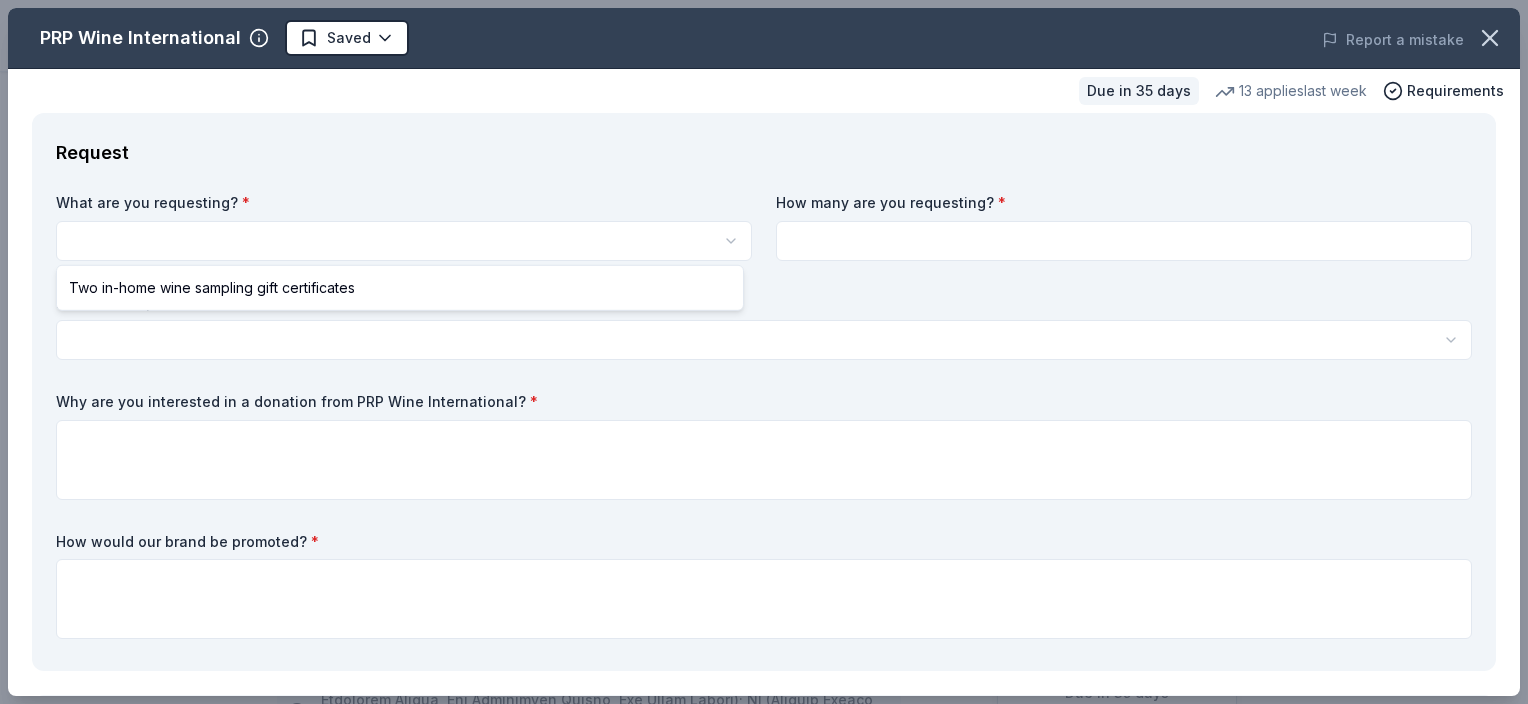 select on "Two in-home wine sampling gift certificates" 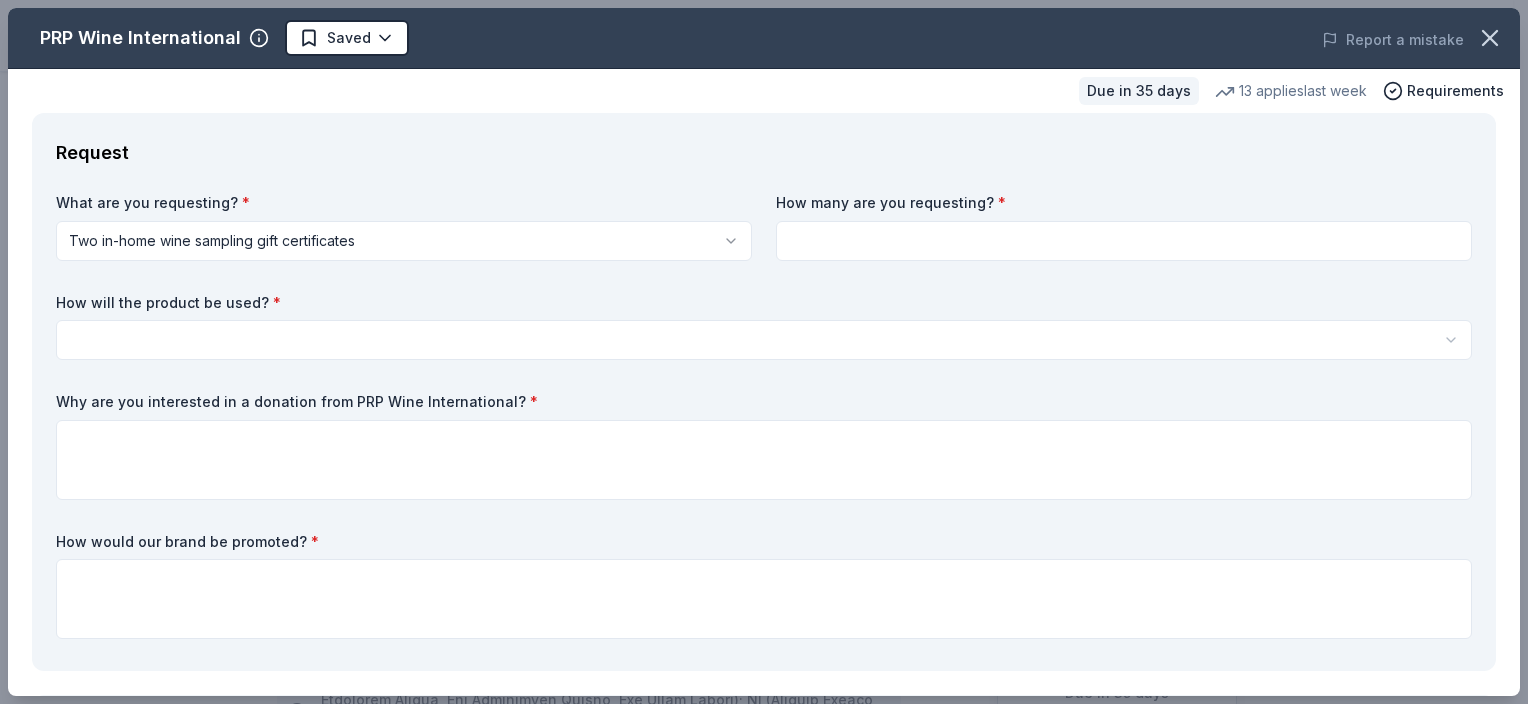 click at bounding box center [1124, 241] 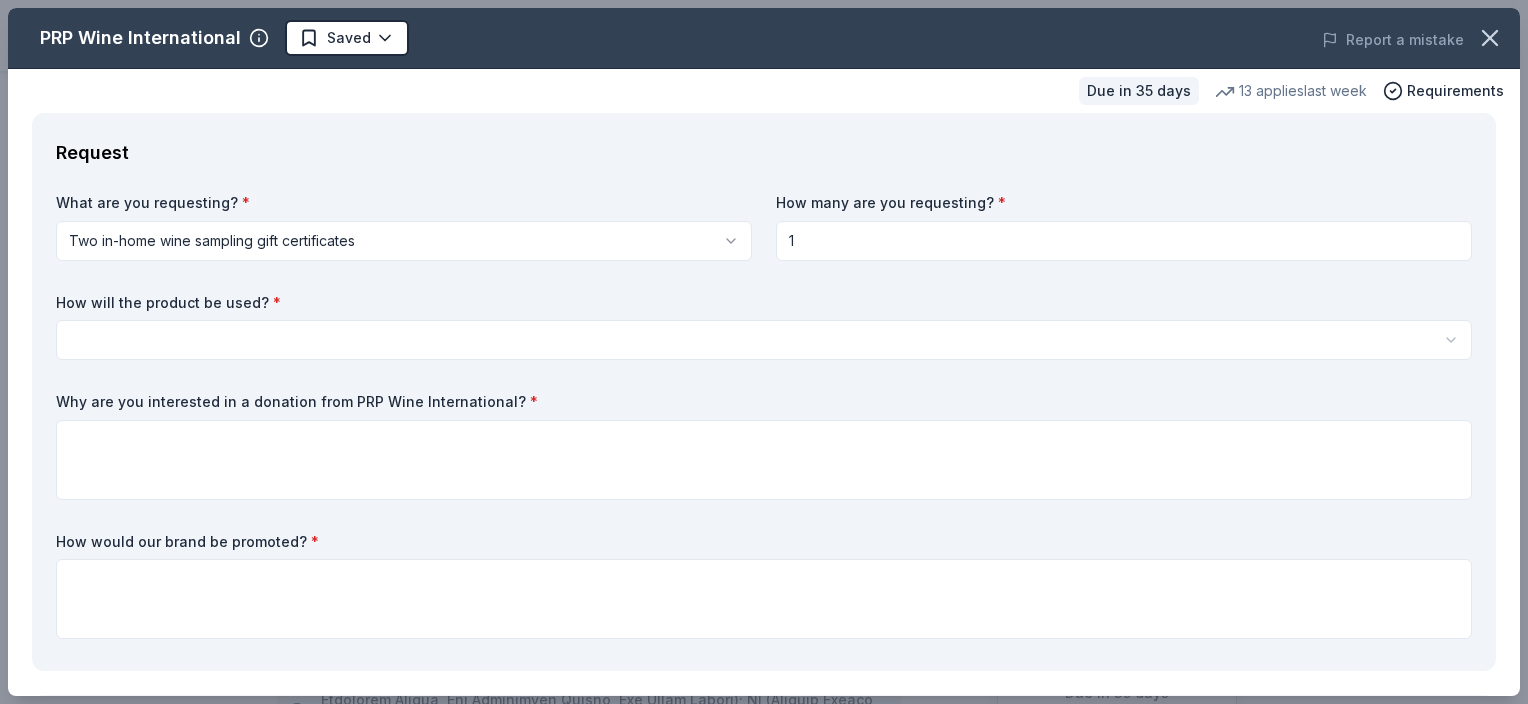 type on "1" 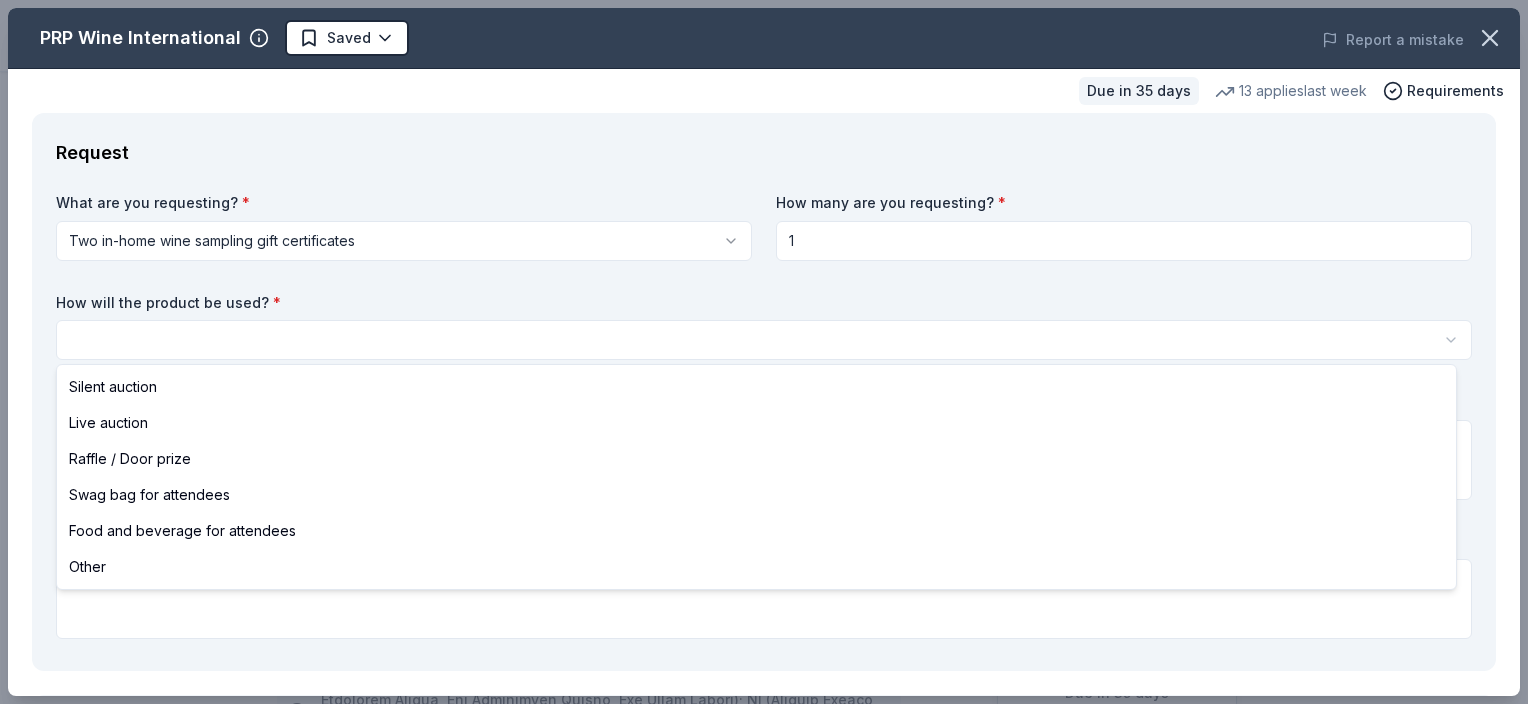 click on "Team USA Worlds Send Off Saved Apply Due in 35 days Share PRP Wine International New • 2 reviews 13 applies last week approval rate Share See more PRP Wine International offers exclusive wines from around the world through in-home wine samplings since 1989, aiming to educate and entertain clients while building personal relationships. What they donate Two in-home wine sampling gift certificates Auction & raffle Donation is small & easy to send to guests Who they donate to Preferred 501(c)(3) preferred approval rate 20 % approved 30 % declined 50 % no response Start free Pro trial to view approval rates and average donation values Due in 35 days Apply Saved ⚡️ Quick application Usually responds in less than a day Updated about 1 month ago Report a mistake New • 2 reviews Whalen's Heroes February 2025 • Approved They sent 2 Gift certificates via email. Almost Home Chicago Inc. February 2024 • Approved They were wonderful. This is an amazing donation that will help so much at our event." at bounding box center (764, 352) 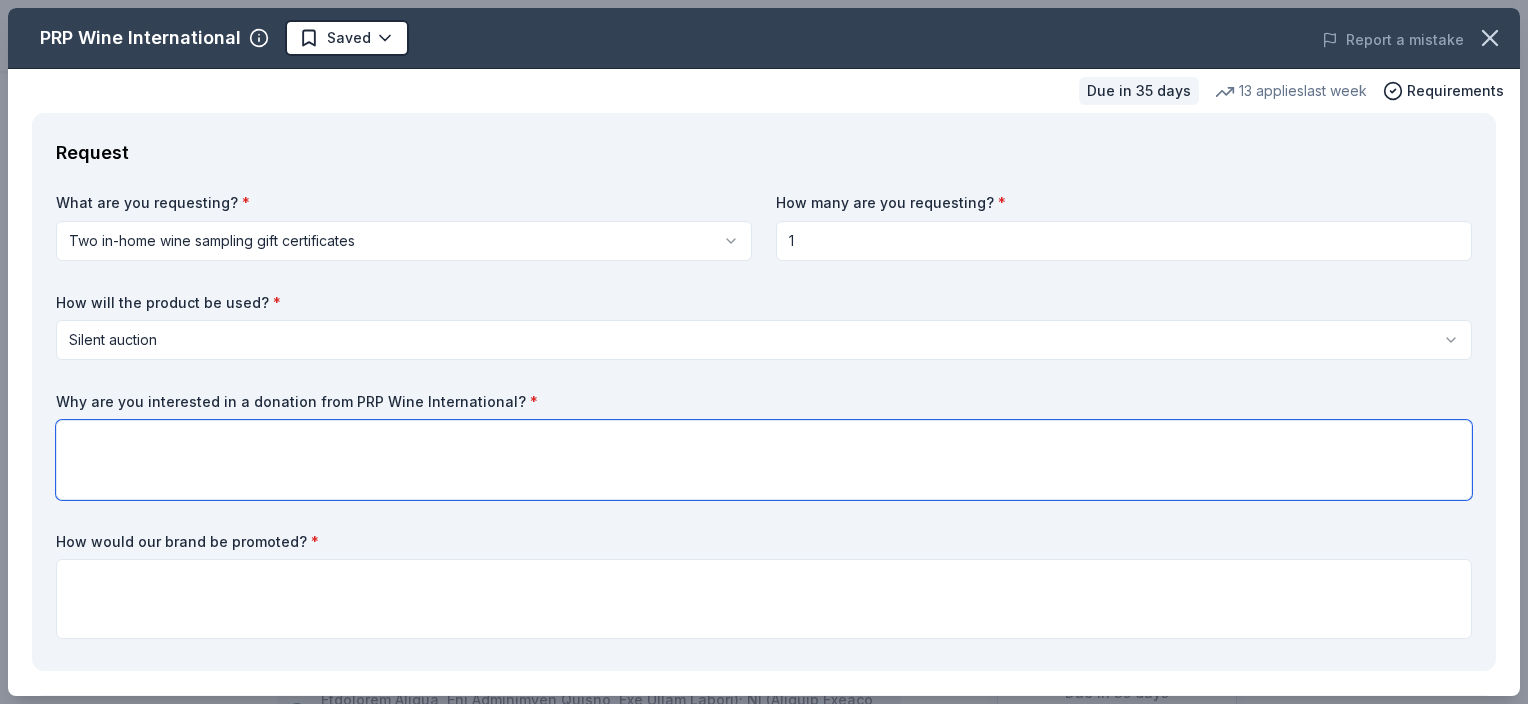 click at bounding box center [764, 460] 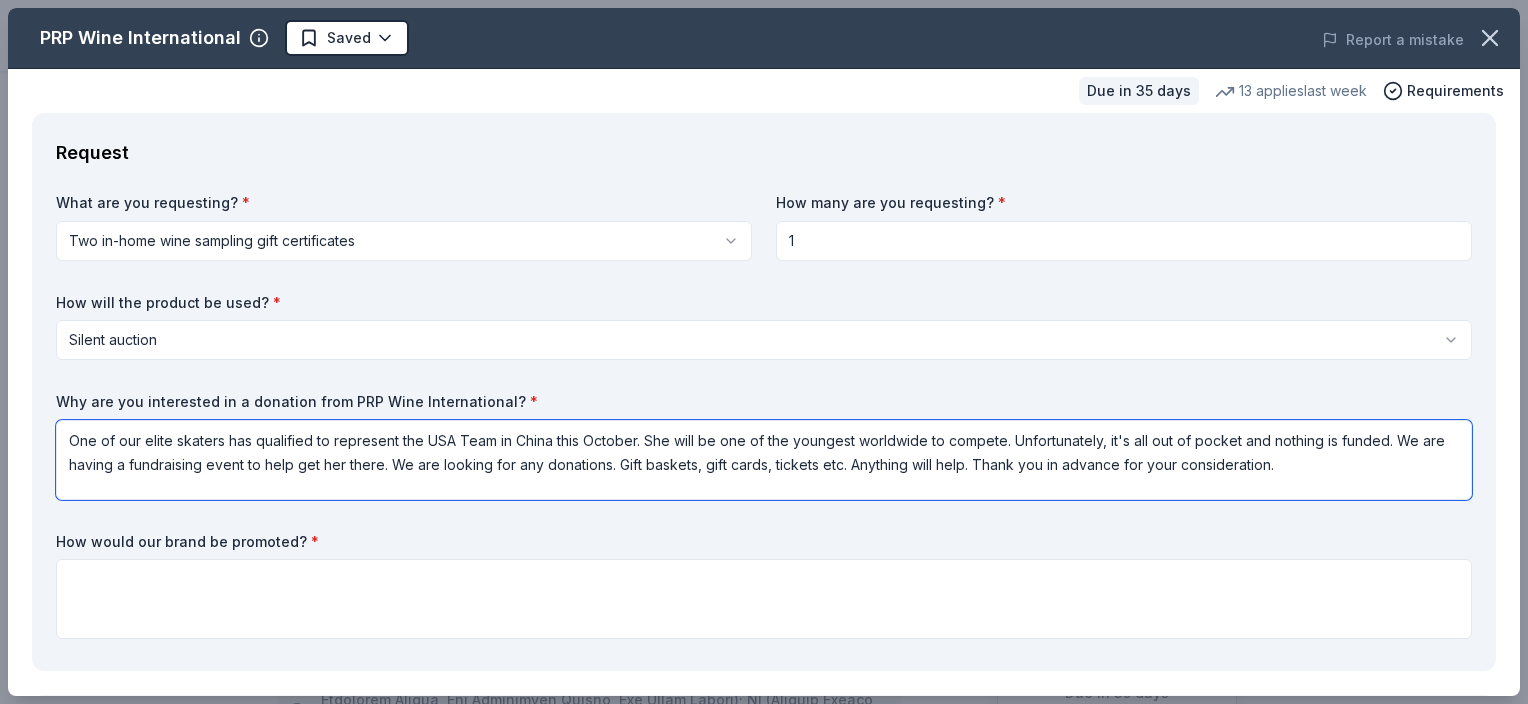 type on "One of our elite skaters has qualified to represent the USA Team in China this October. She will be one of the youngest worldwide to compete. Unfortunately, it's all out of pocket and nothing is funded. We are having a fundraising event to help get her there. We are looking for any donations. Gift baskets, gift cards, tickets etc. Anything will help. Thank you in advance for your consideration." 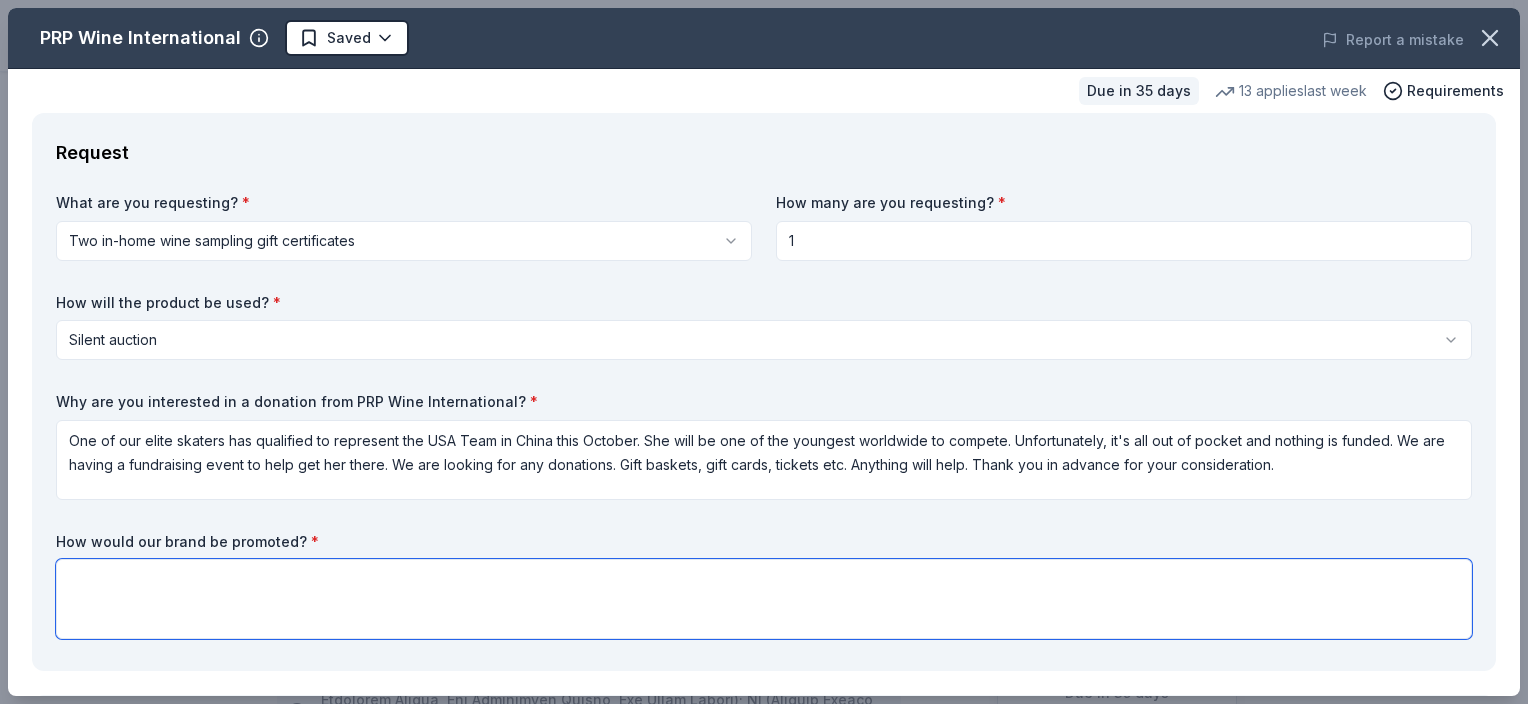 click at bounding box center (764, 599) 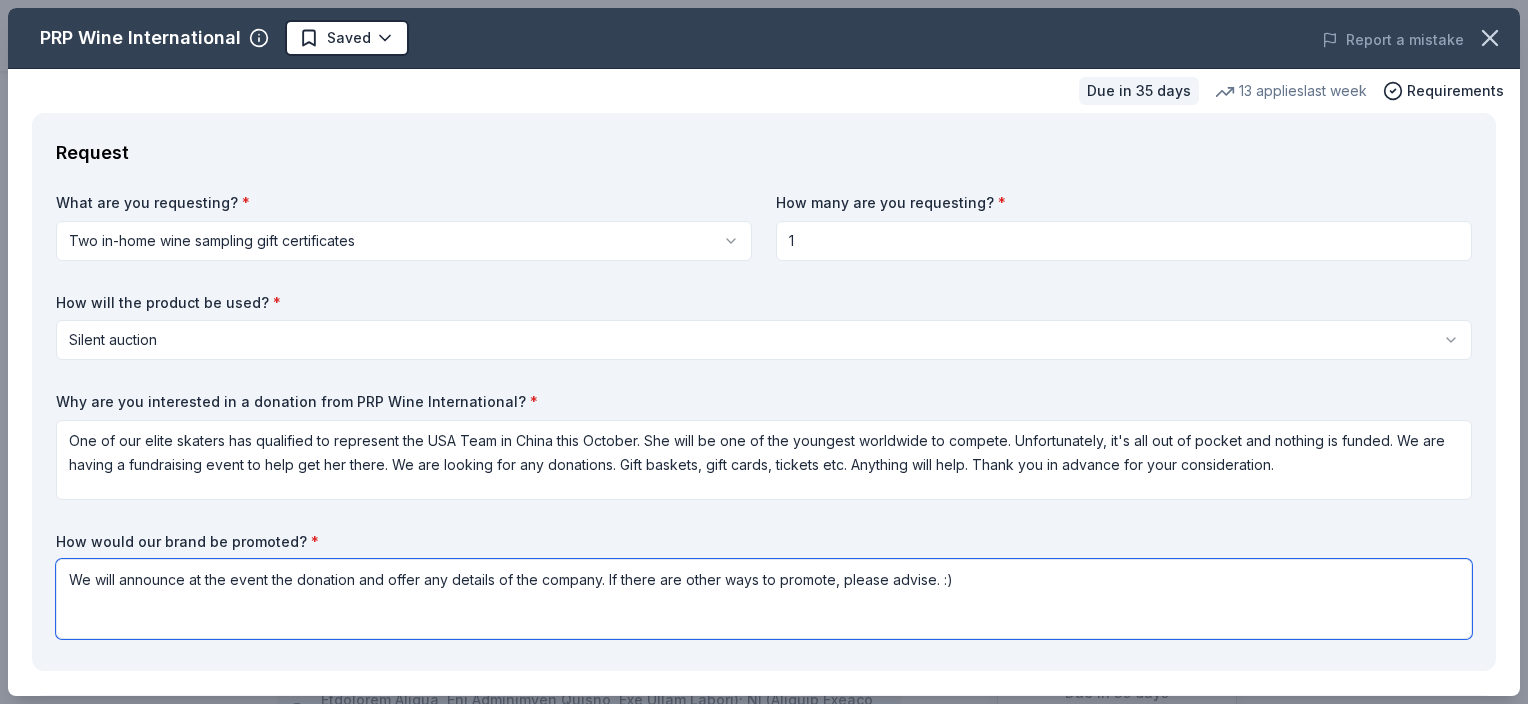 type on "We will announce at the event the donation and offer any details of the company. If there are other ways to promote, please advise. :)" 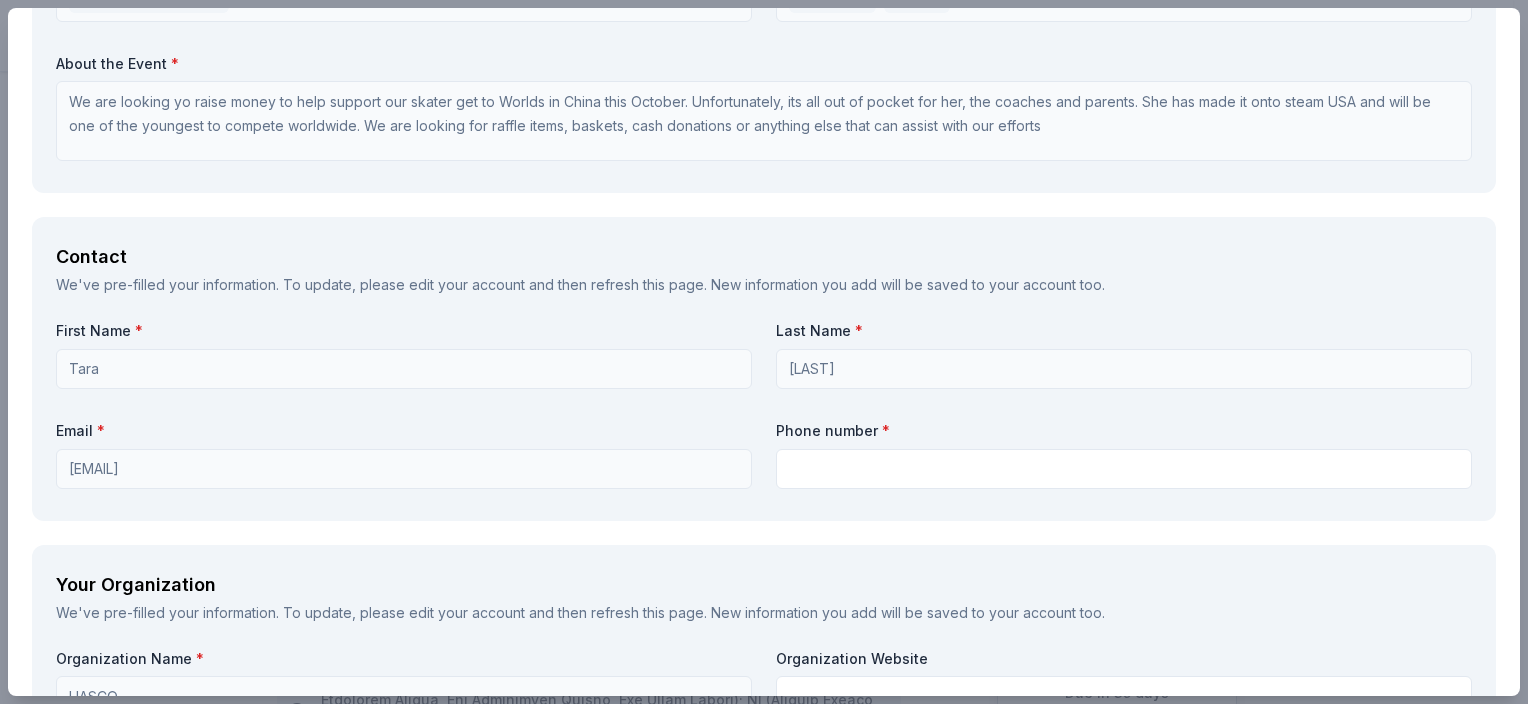 scroll, scrollTop: 1223, scrollLeft: 0, axis: vertical 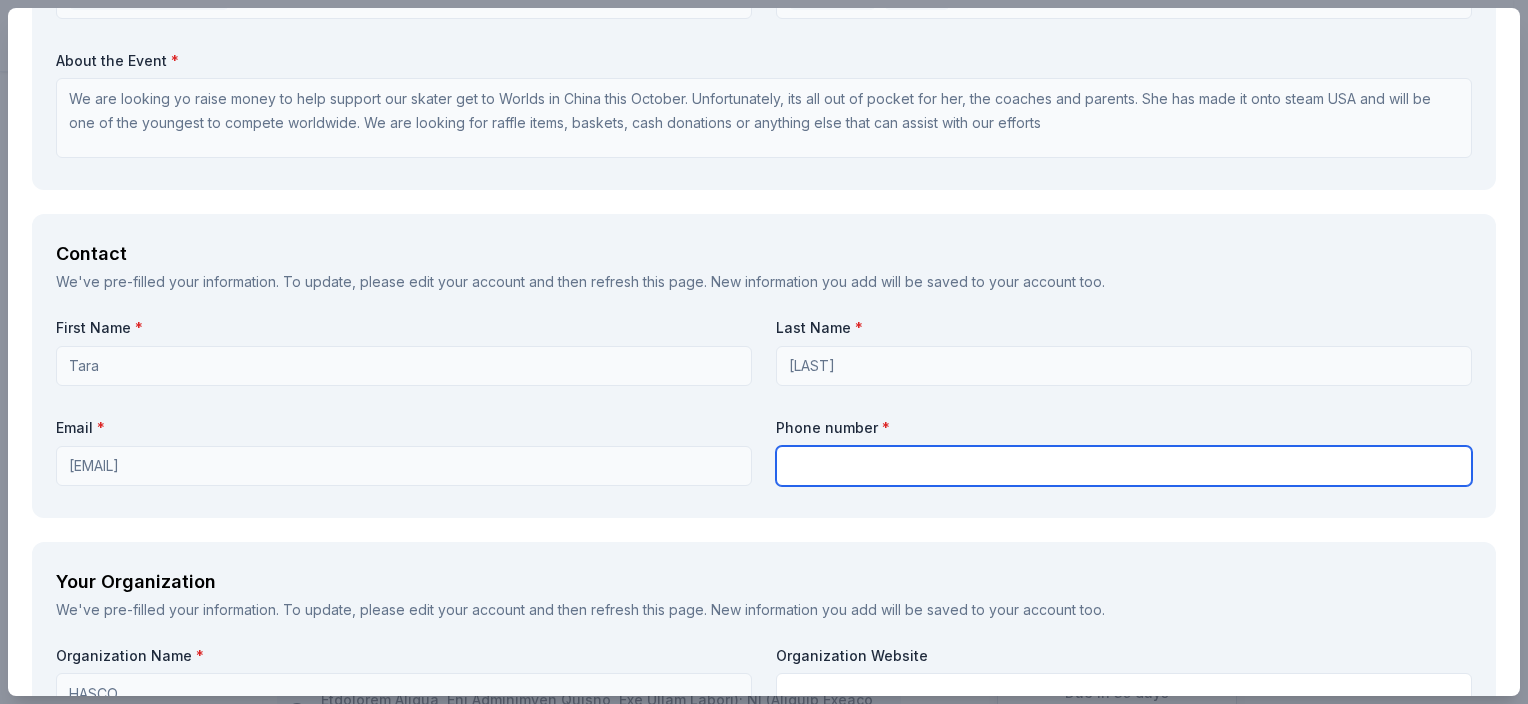 click at bounding box center [1124, 466] 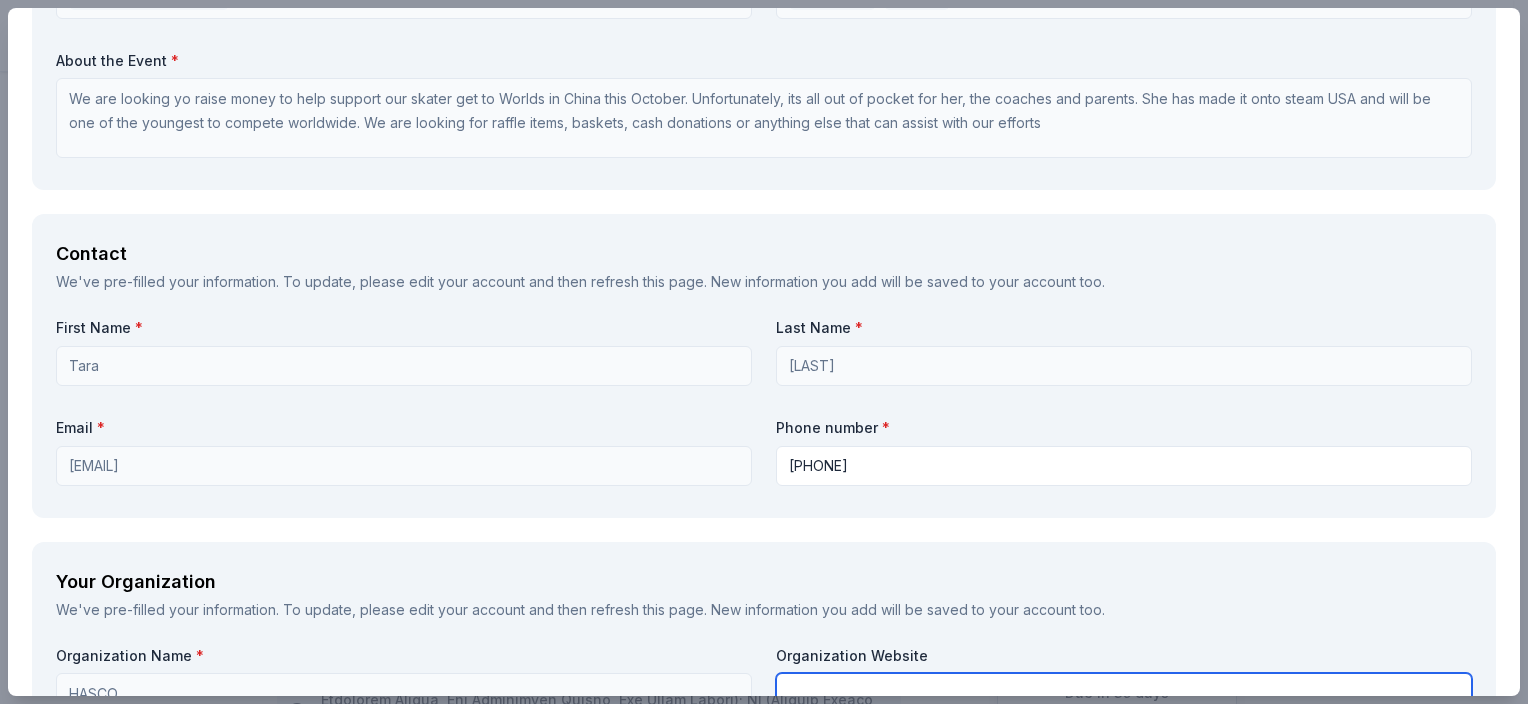 type on "https://holidayskate.com" 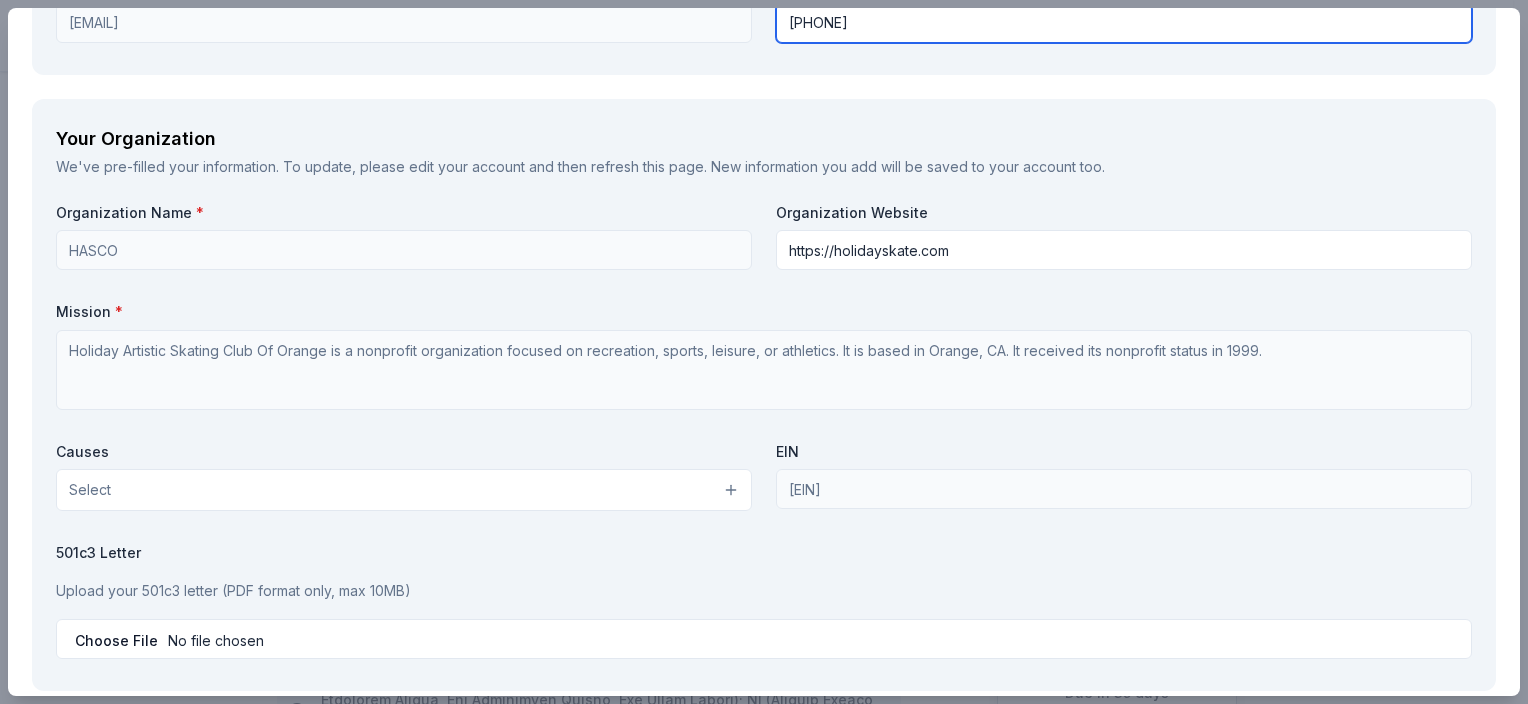 scroll, scrollTop: 1671, scrollLeft: 0, axis: vertical 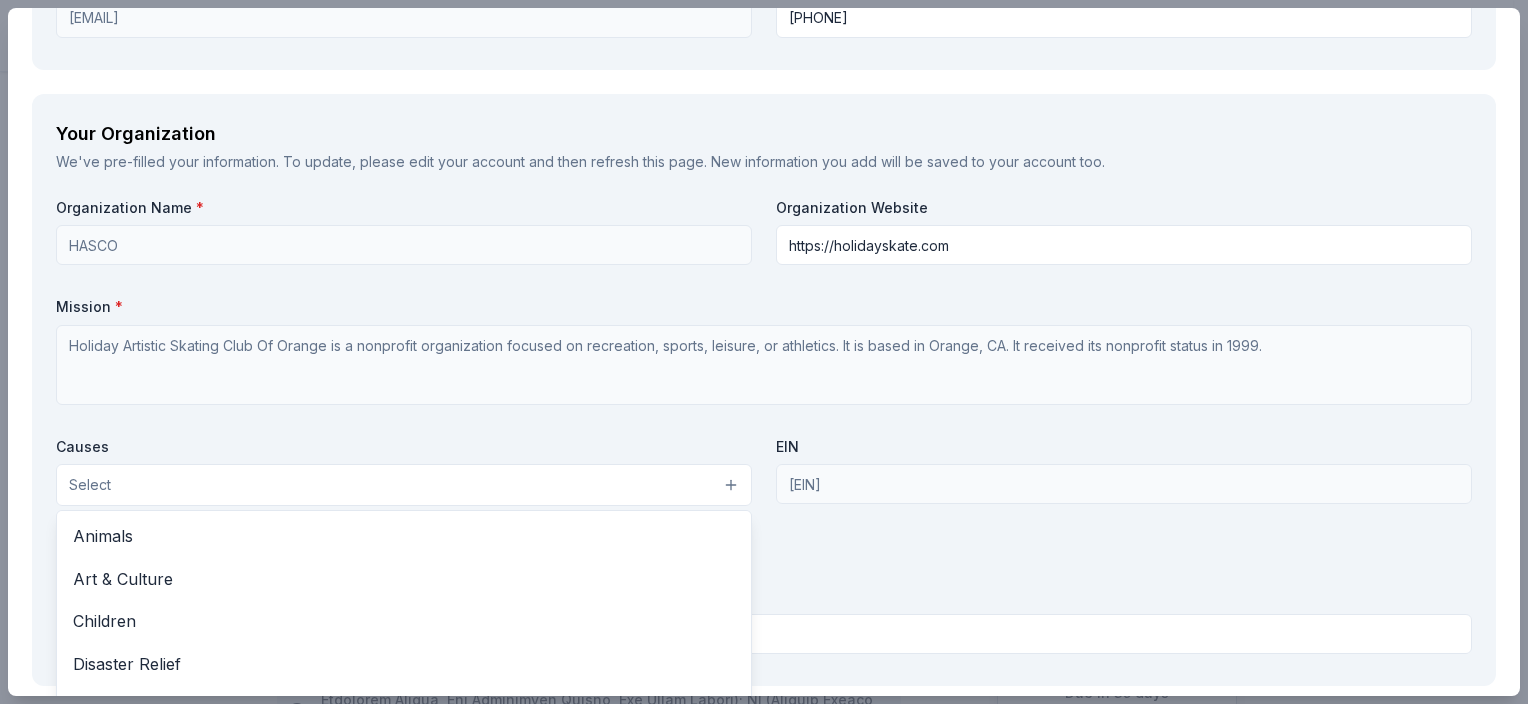 click on "Select" at bounding box center (404, 485) 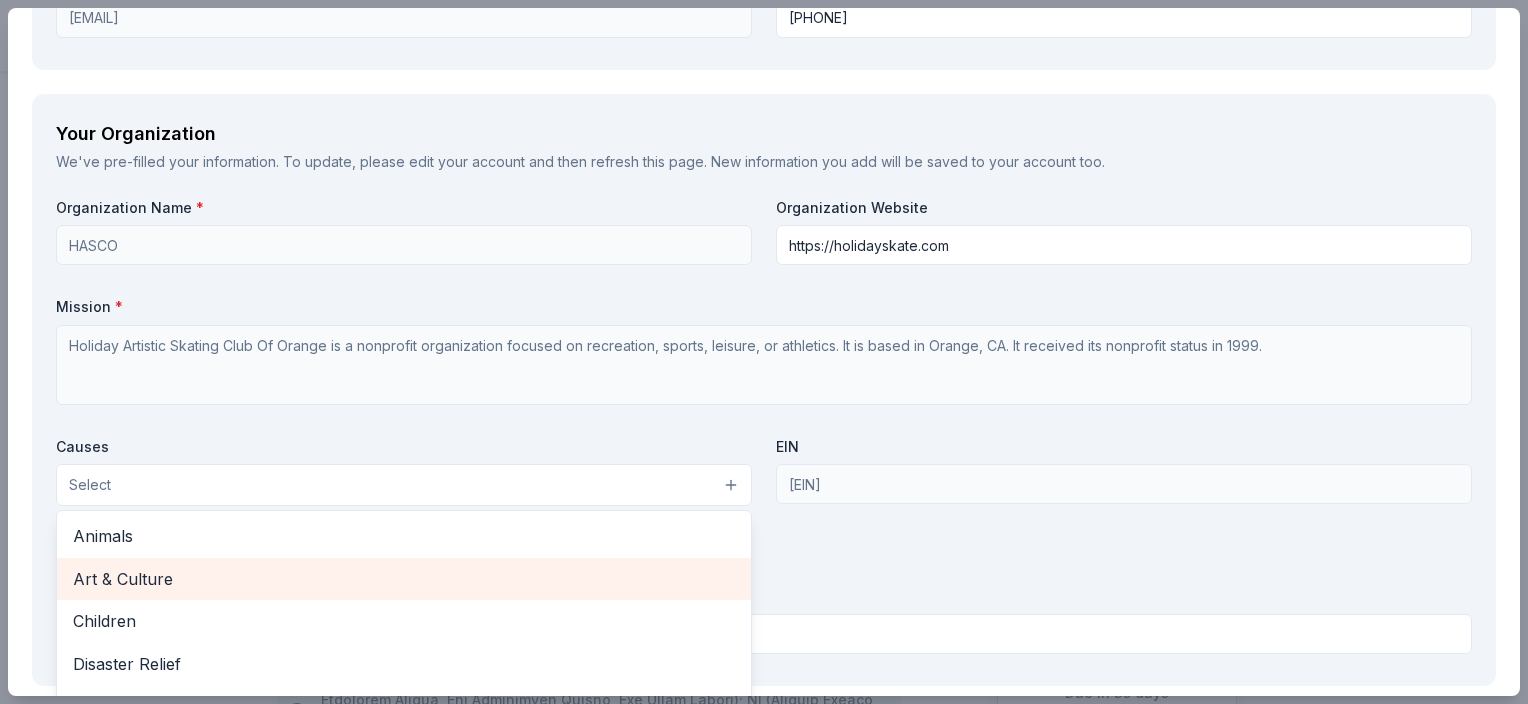 click on "Art & Culture" at bounding box center (404, 579) 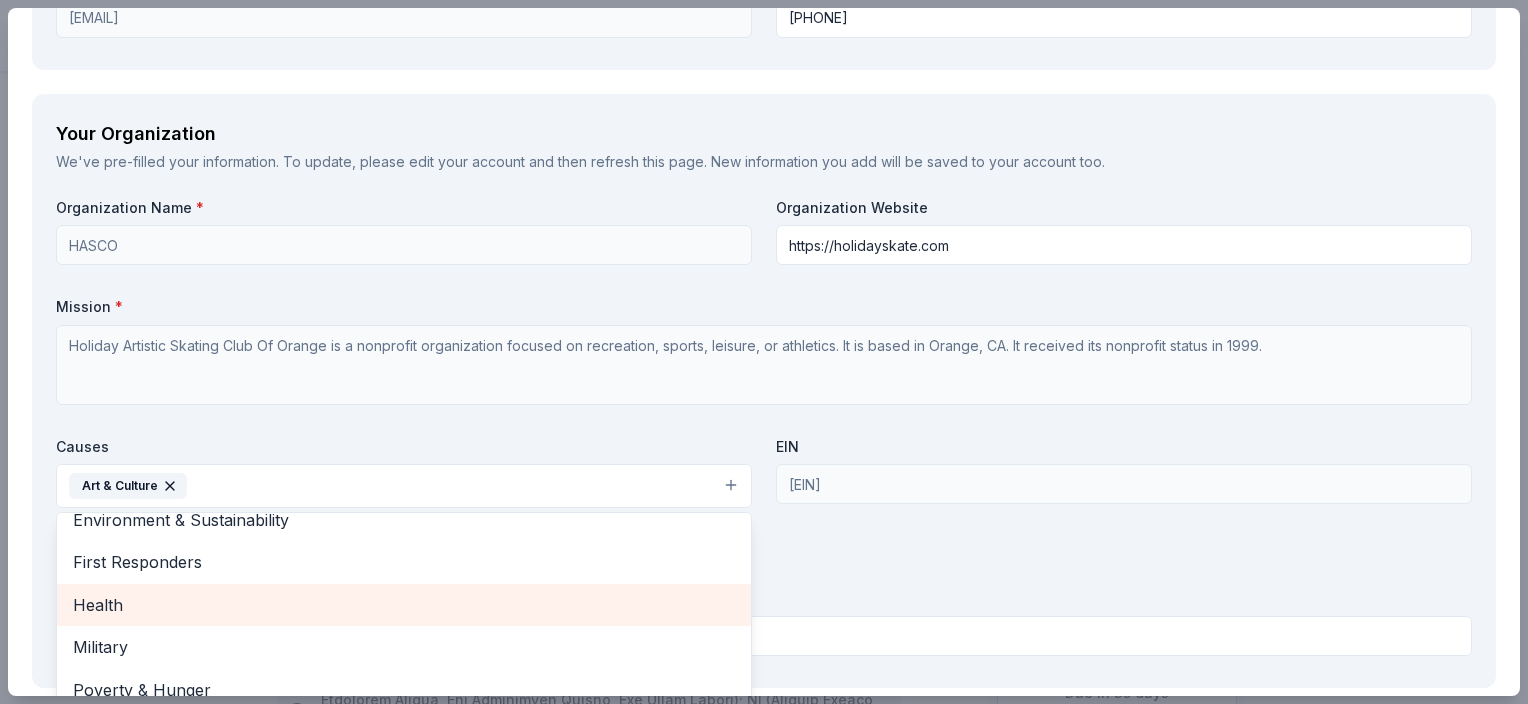 scroll, scrollTop: 236, scrollLeft: 0, axis: vertical 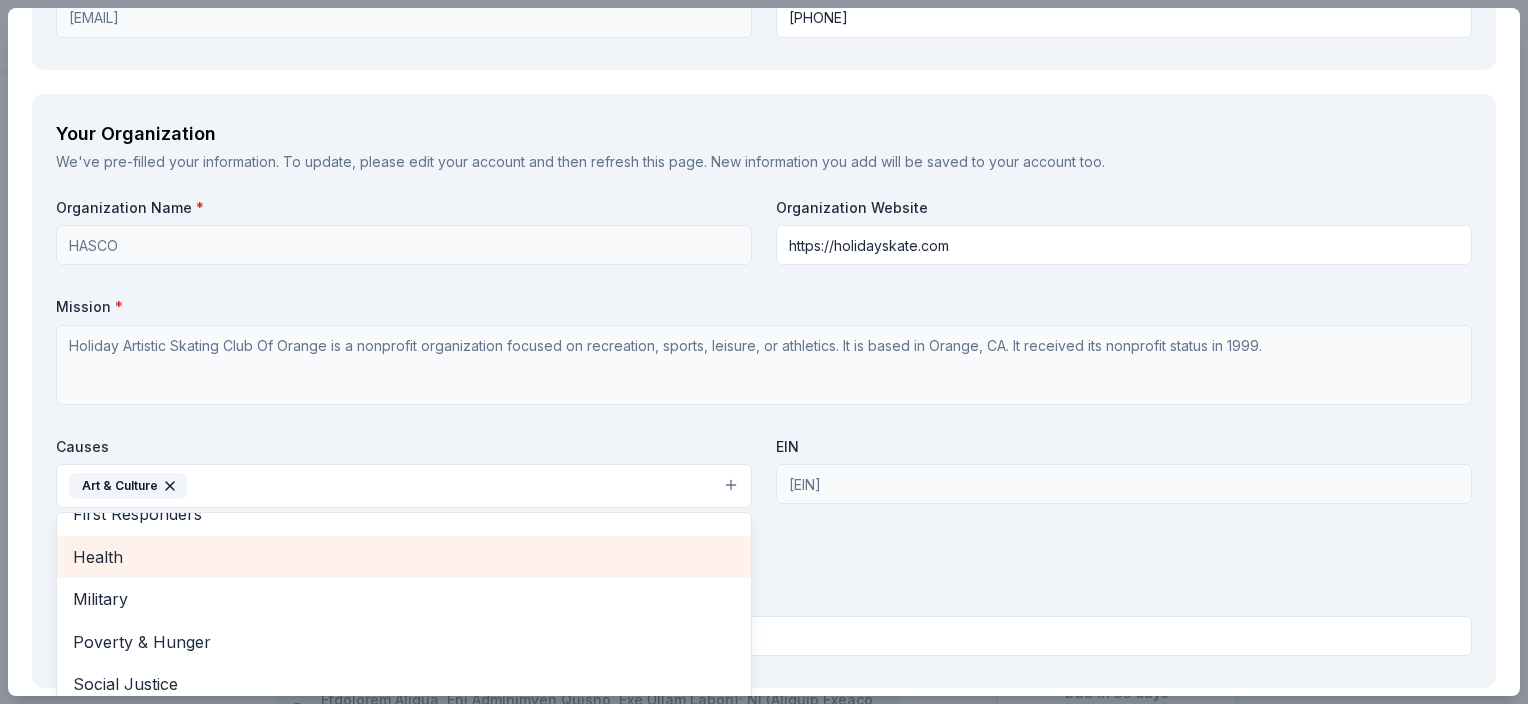 click on "Health" at bounding box center (404, 557) 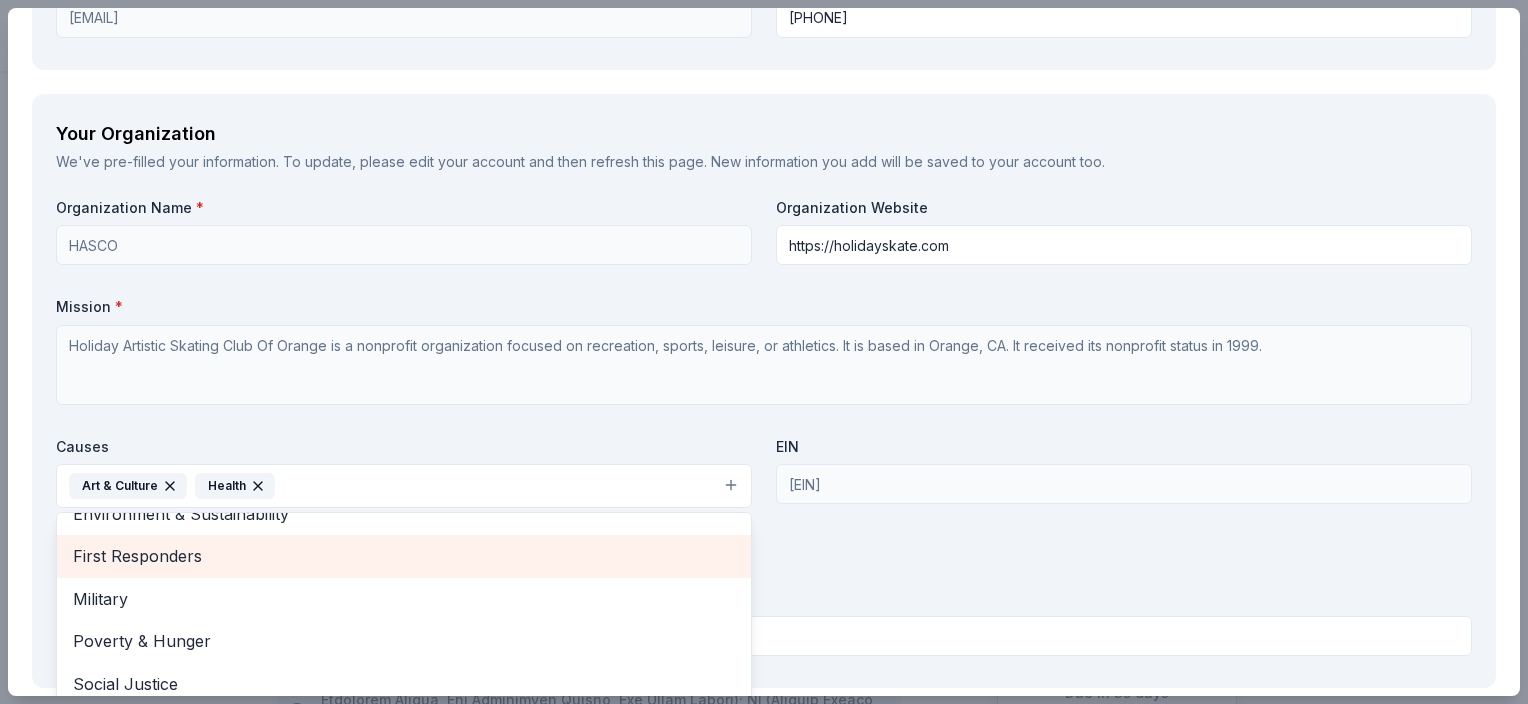 scroll, scrollTop: 193, scrollLeft: 0, axis: vertical 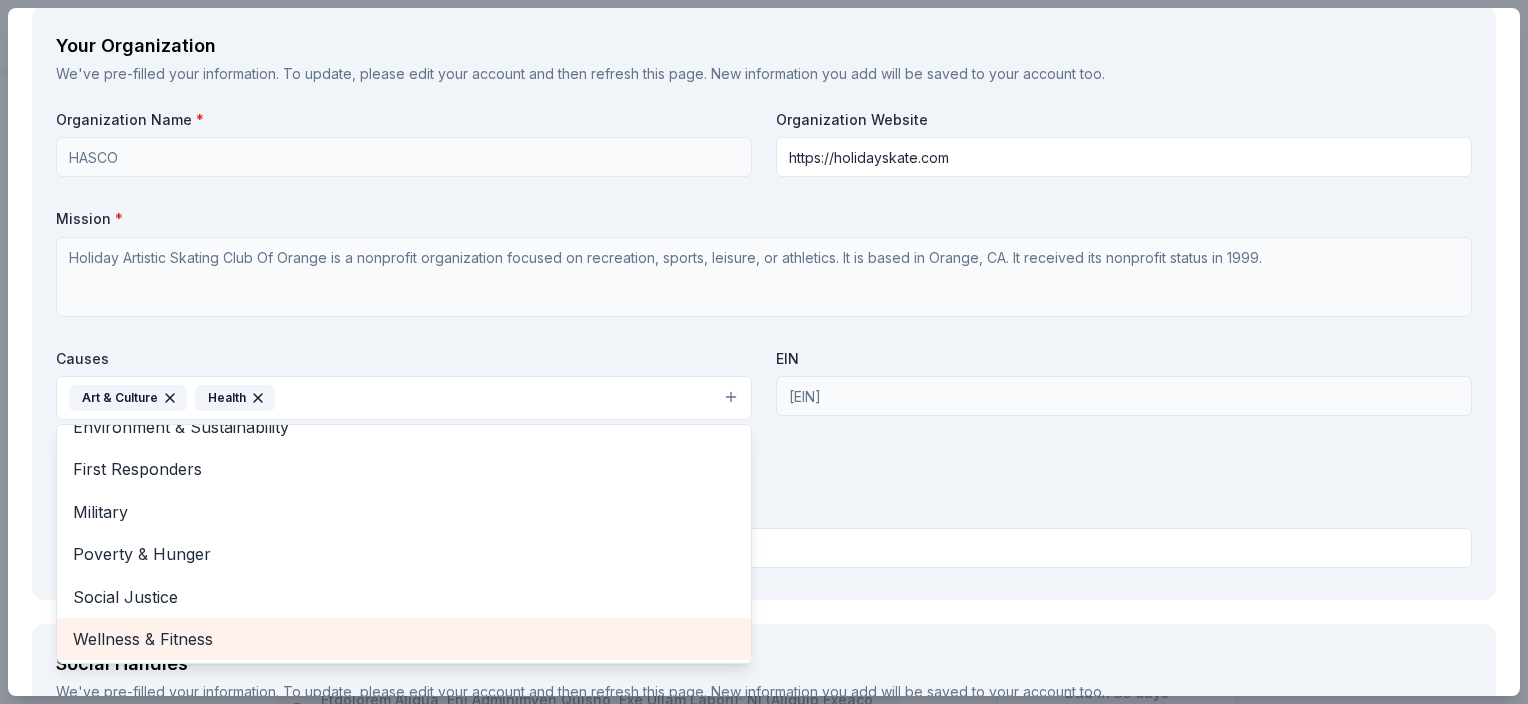 click on "Wellness & Fitness" at bounding box center (404, 639) 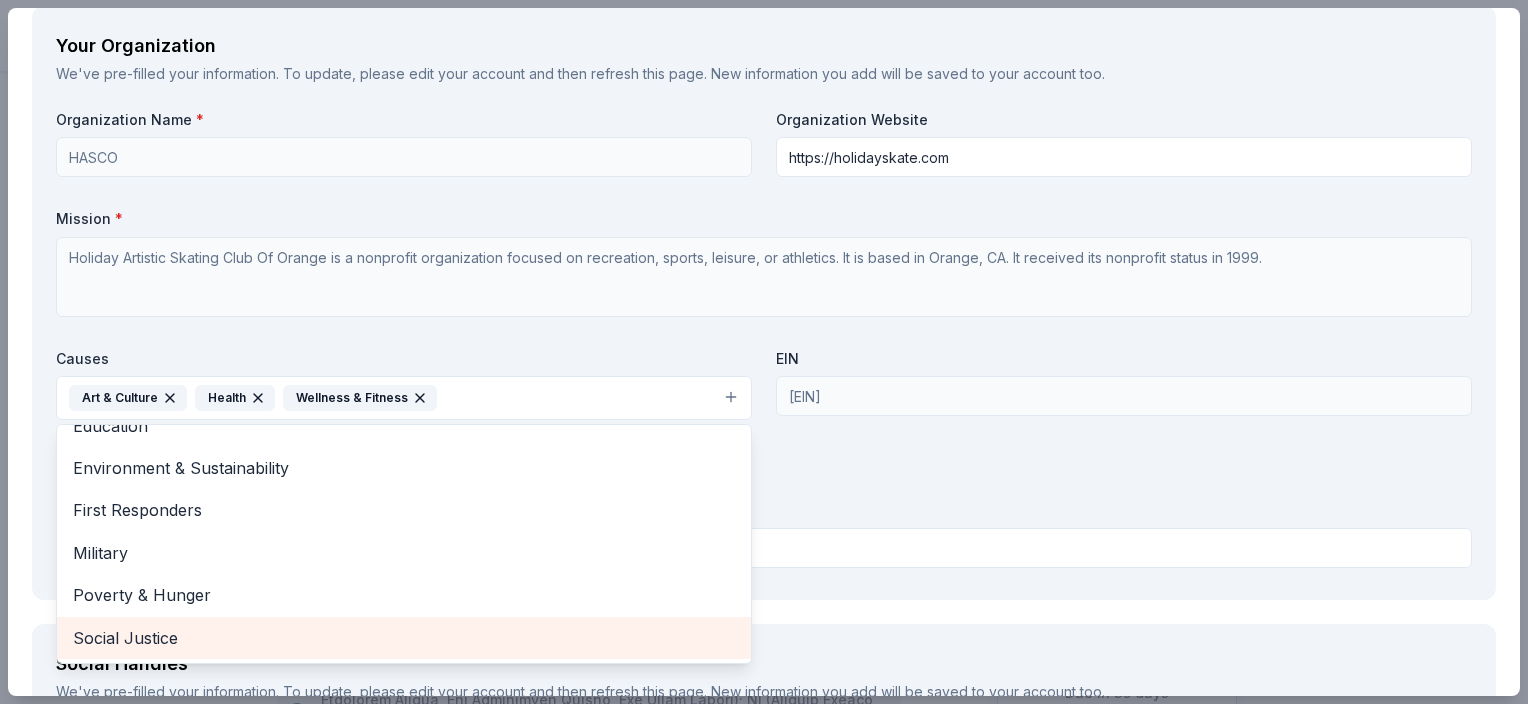 scroll, scrollTop: 151, scrollLeft: 0, axis: vertical 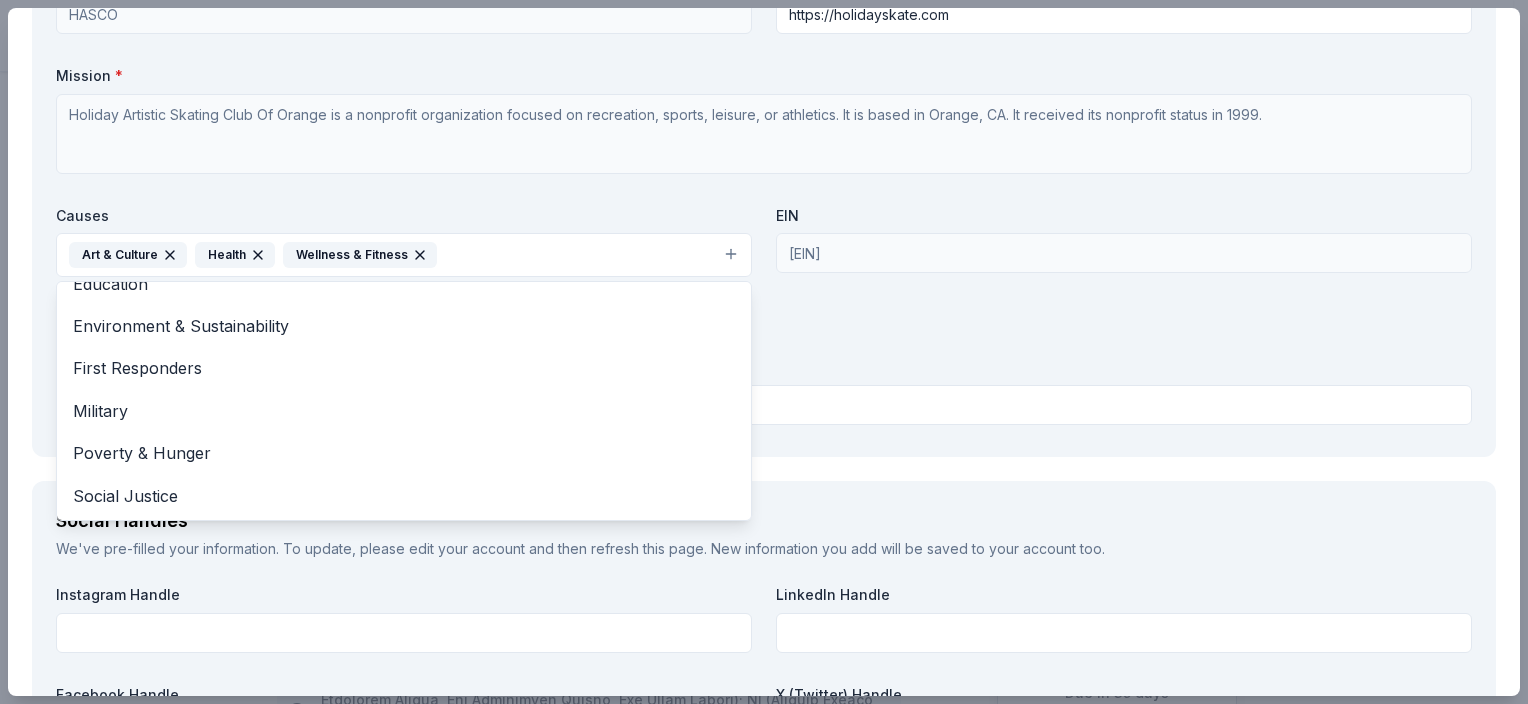 click on "Organization Name * HASCO Organization Website https://holidayskate.com Mission * Holiday Artistic Skating Club Of Orange is a nonprofit organization focused on recreation, sports, leisure, or athletics. It is based in Orange, CA. It received its nonprofit status in 1999. Causes Art & Culture Health Wellness & Fitness Animals Children Disaster Relief Education Environment & Sustainability First Responders Military Poverty & Hunger Social Justice EIN 911941466 501c3 Letter Upload your 501c3 letter (PDF format only, max 10MB)" at bounding box center (764, 200) 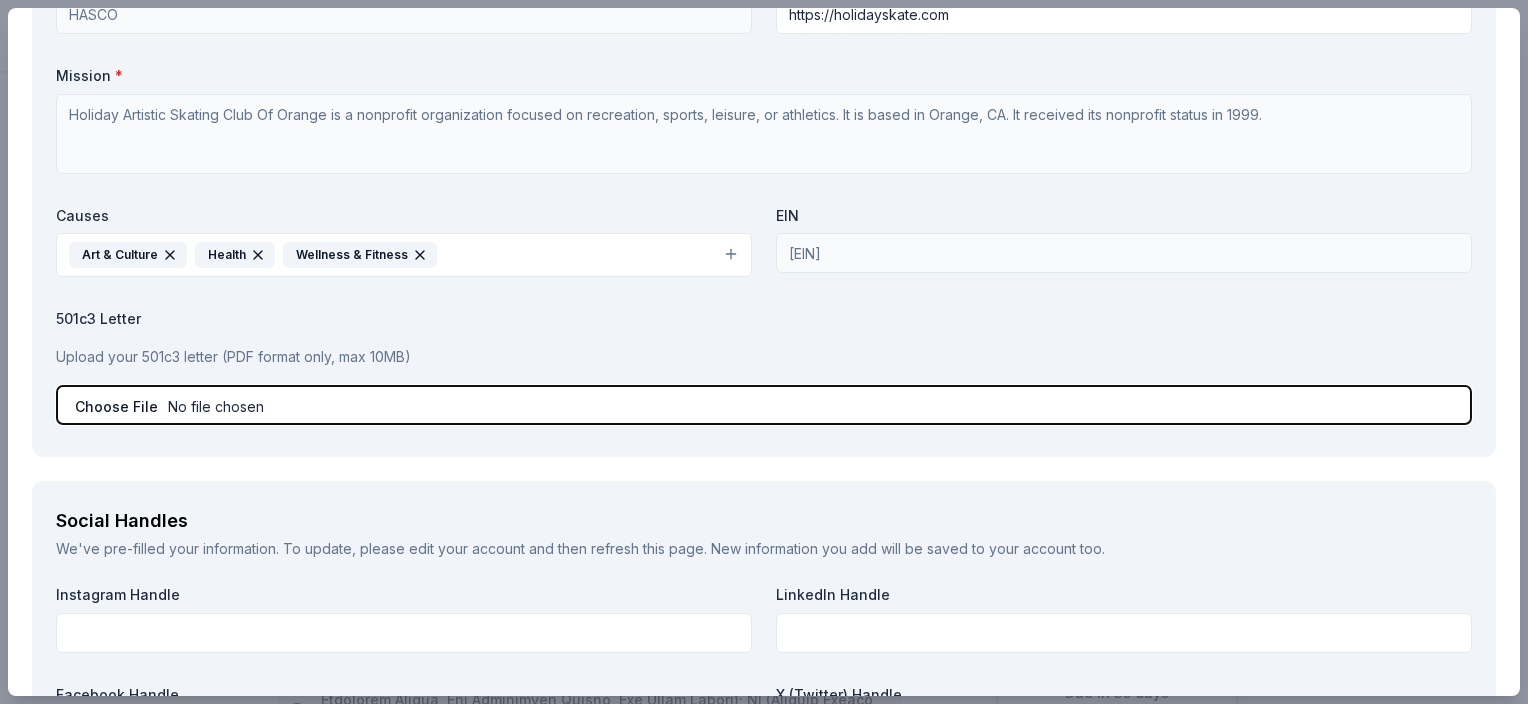 click at bounding box center (764, 405) 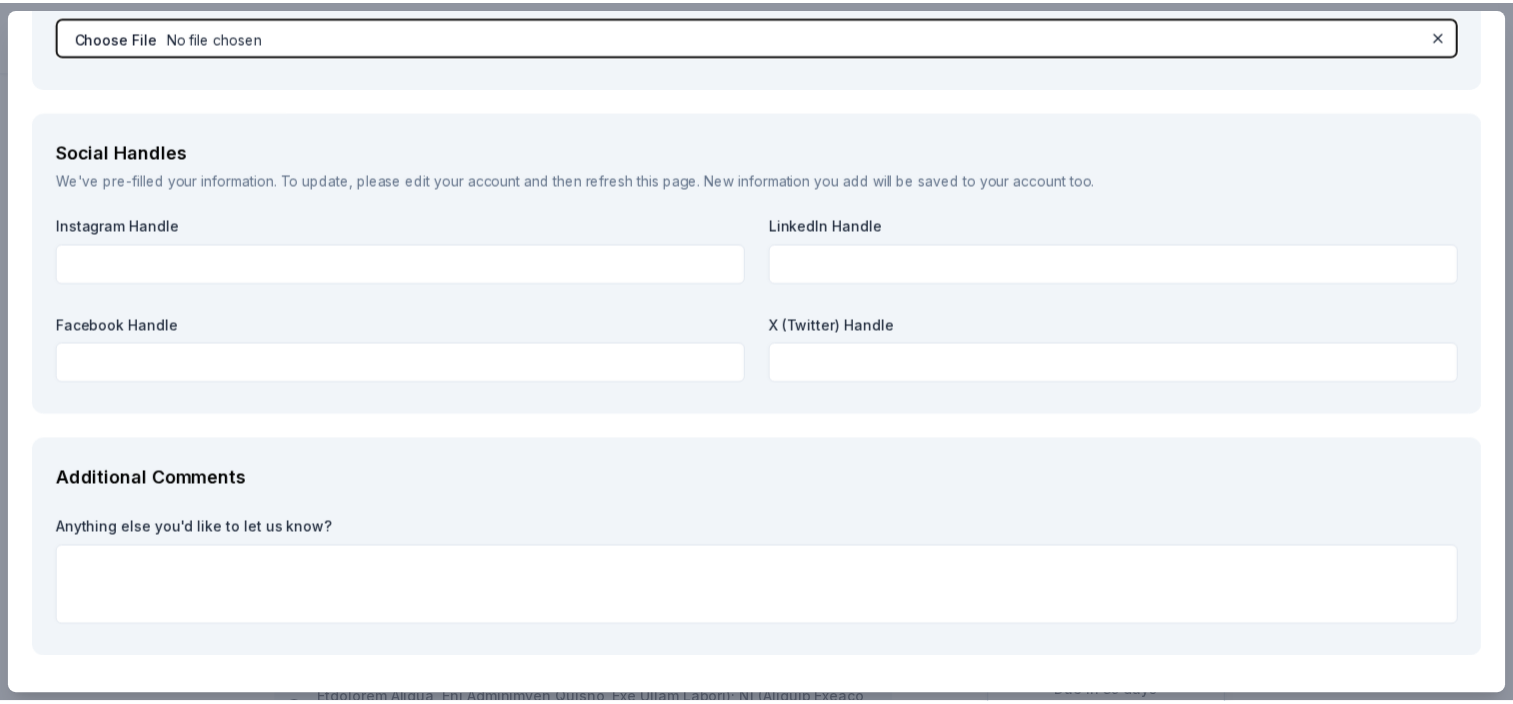 scroll, scrollTop: 2332, scrollLeft: 0, axis: vertical 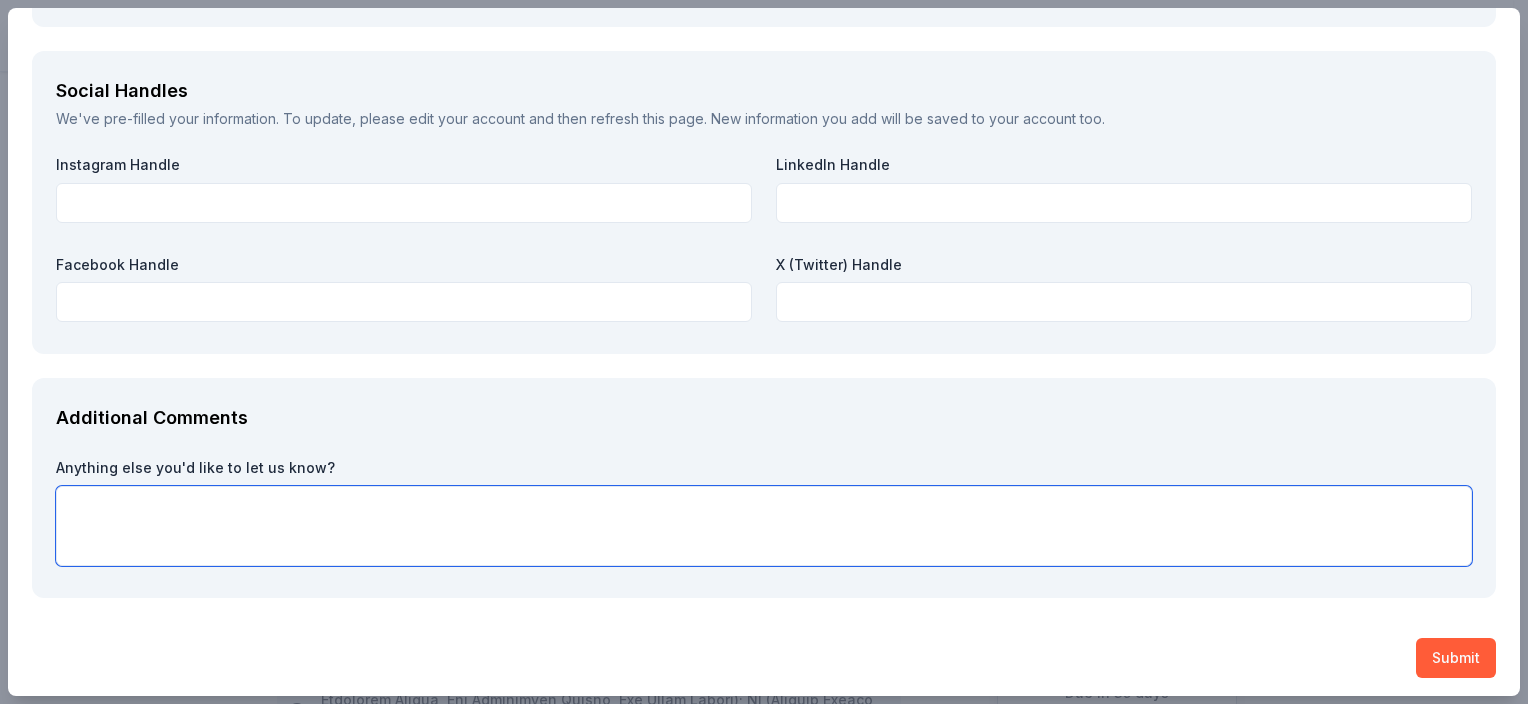 click at bounding box center [764, 526] 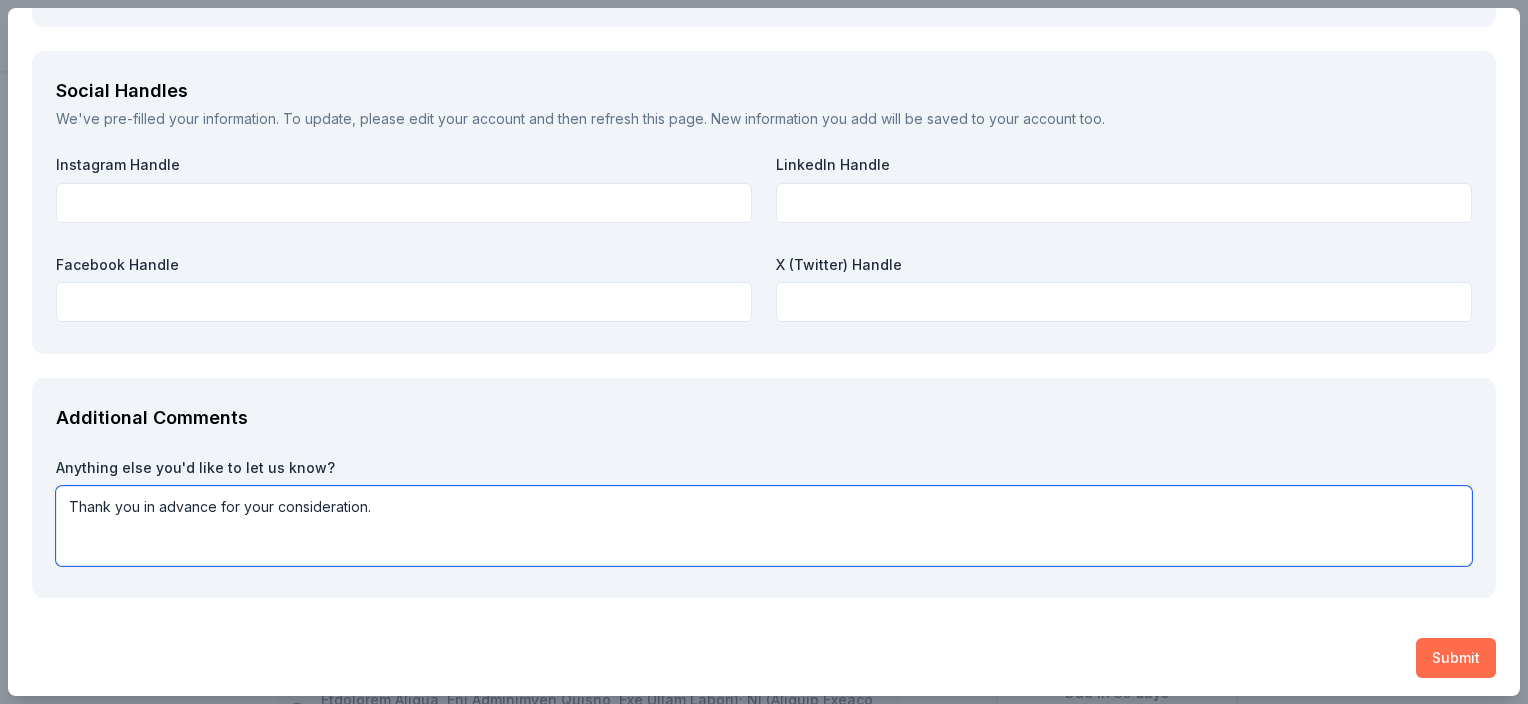 type on "Thank you in advance for your consideration." 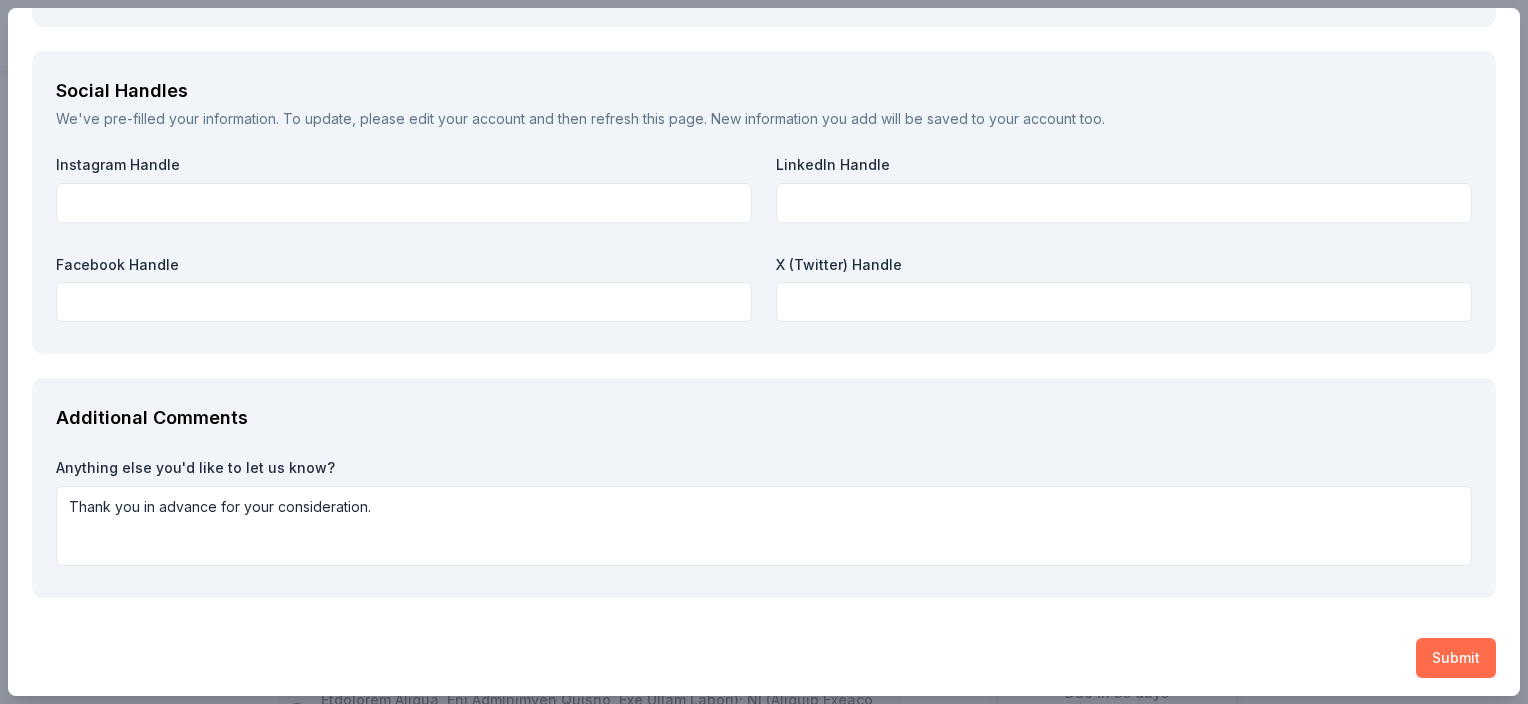 click on "Submit" at bounding box center [1456, 658] 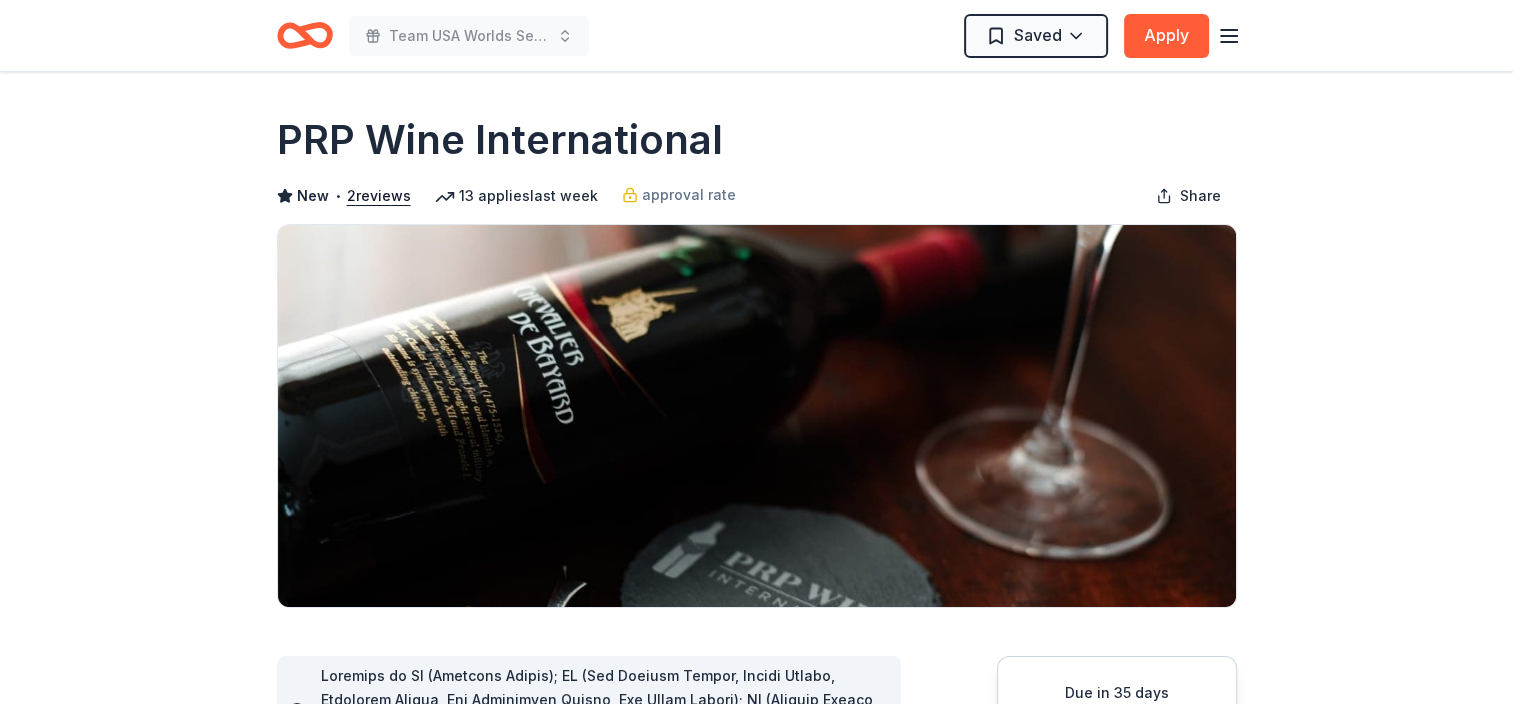 click 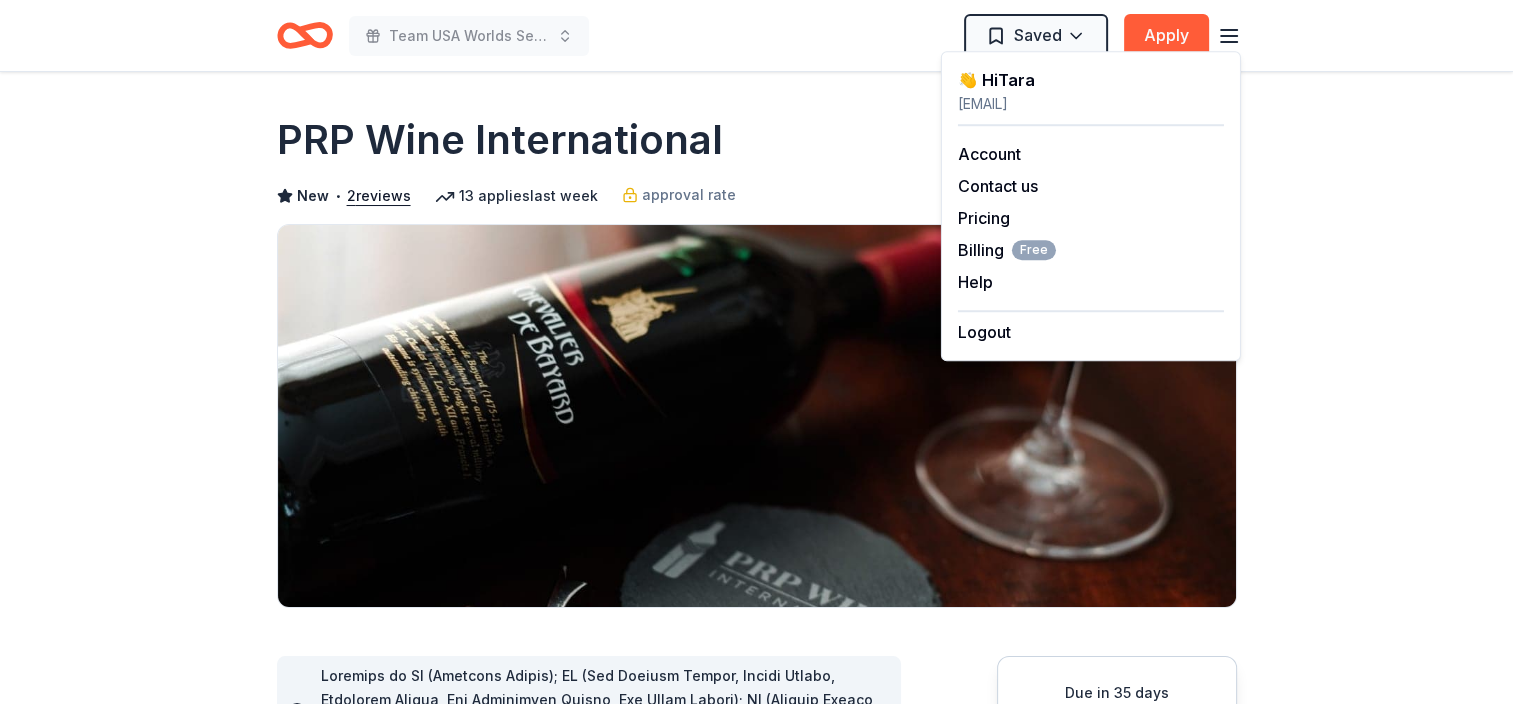 click on "PRP Wine International" at bounding box center [757, 140] 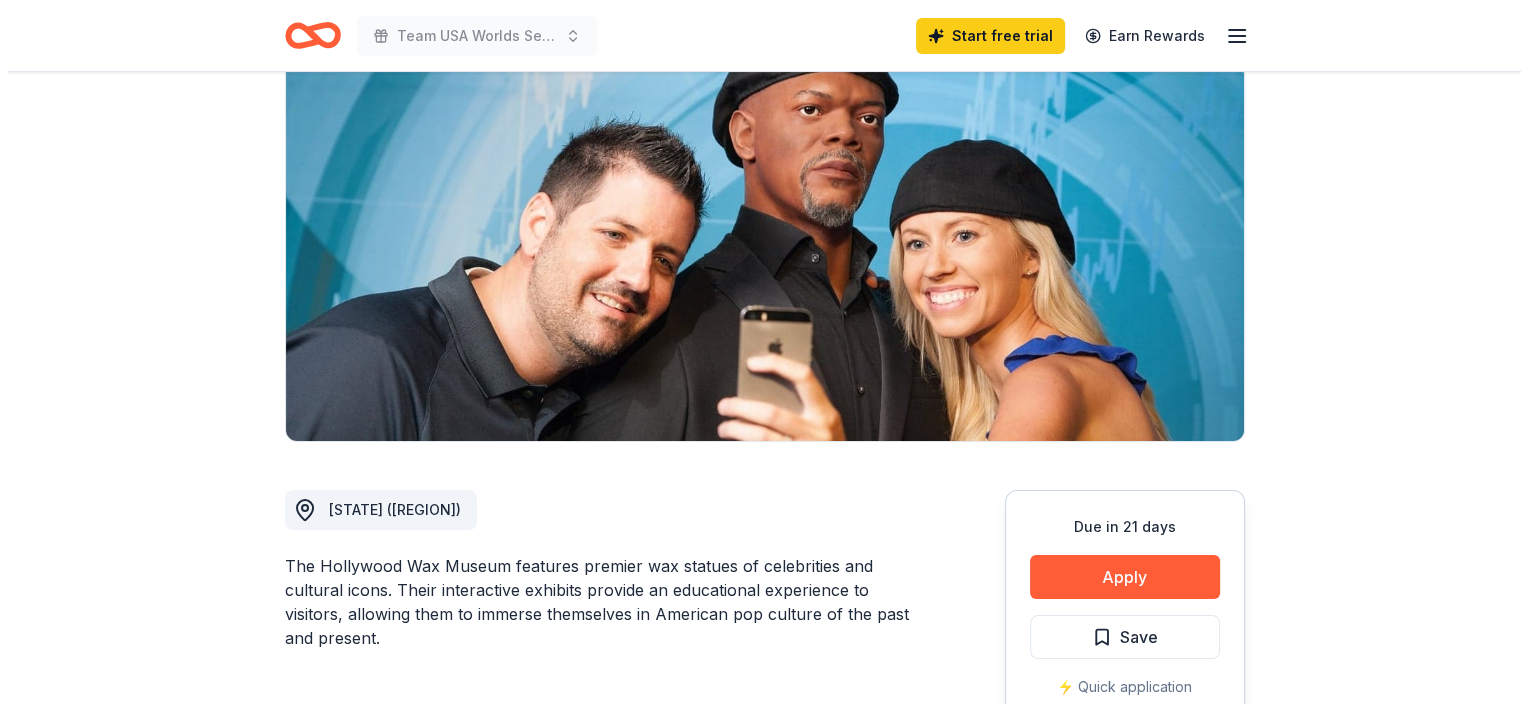scroll, scrollTop: 168, scrollLeft: 0, axis: vertical 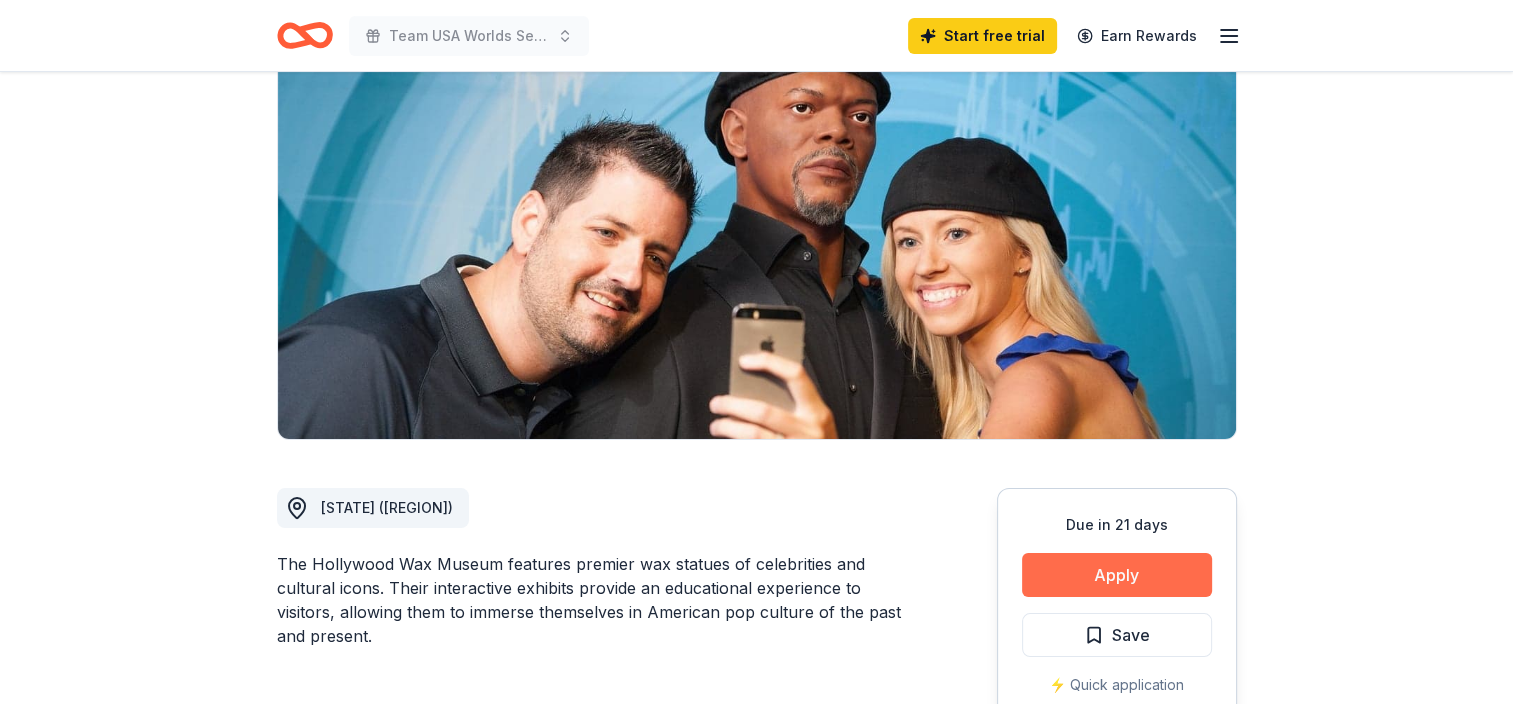 click on "Apply" at bounding box center (1117, 575) 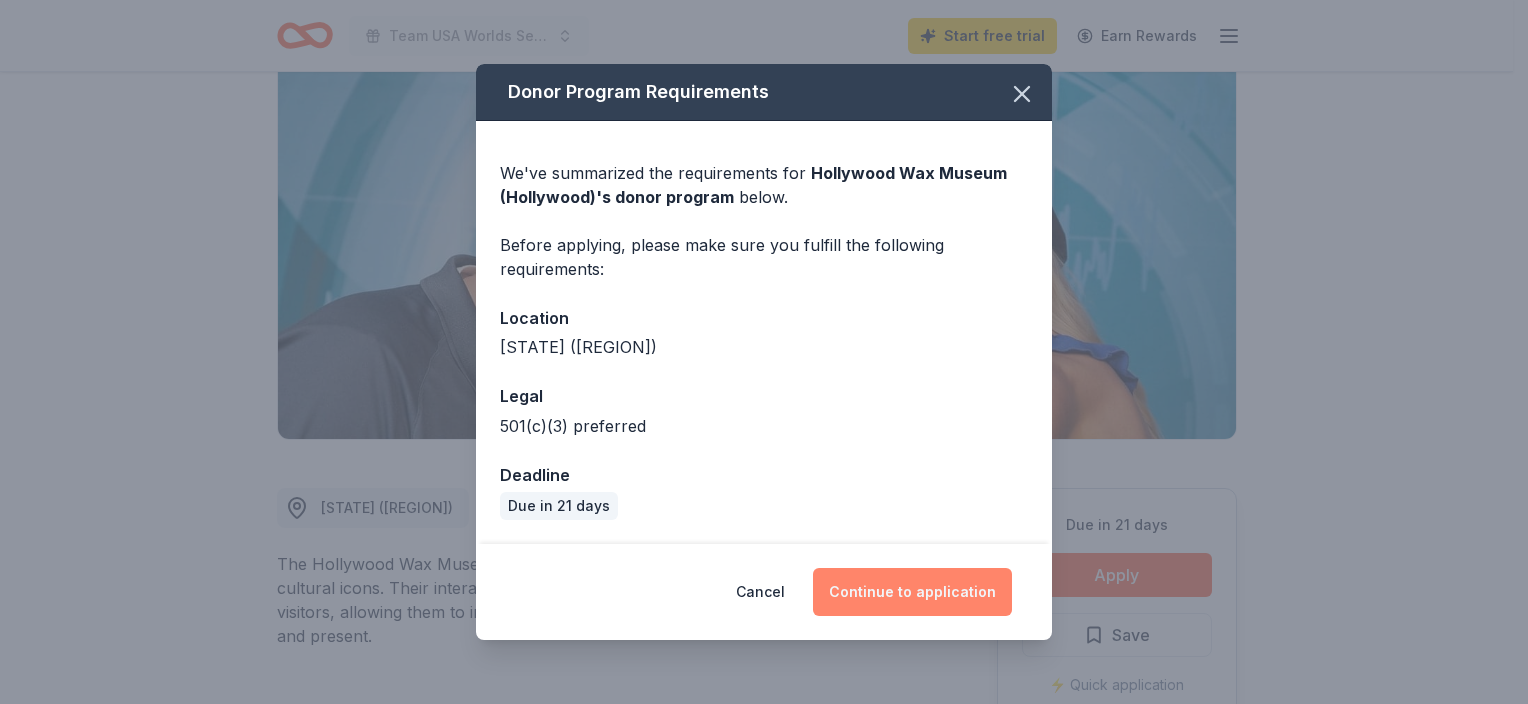 click on "Continue to application" at bounding box center [912, 592] 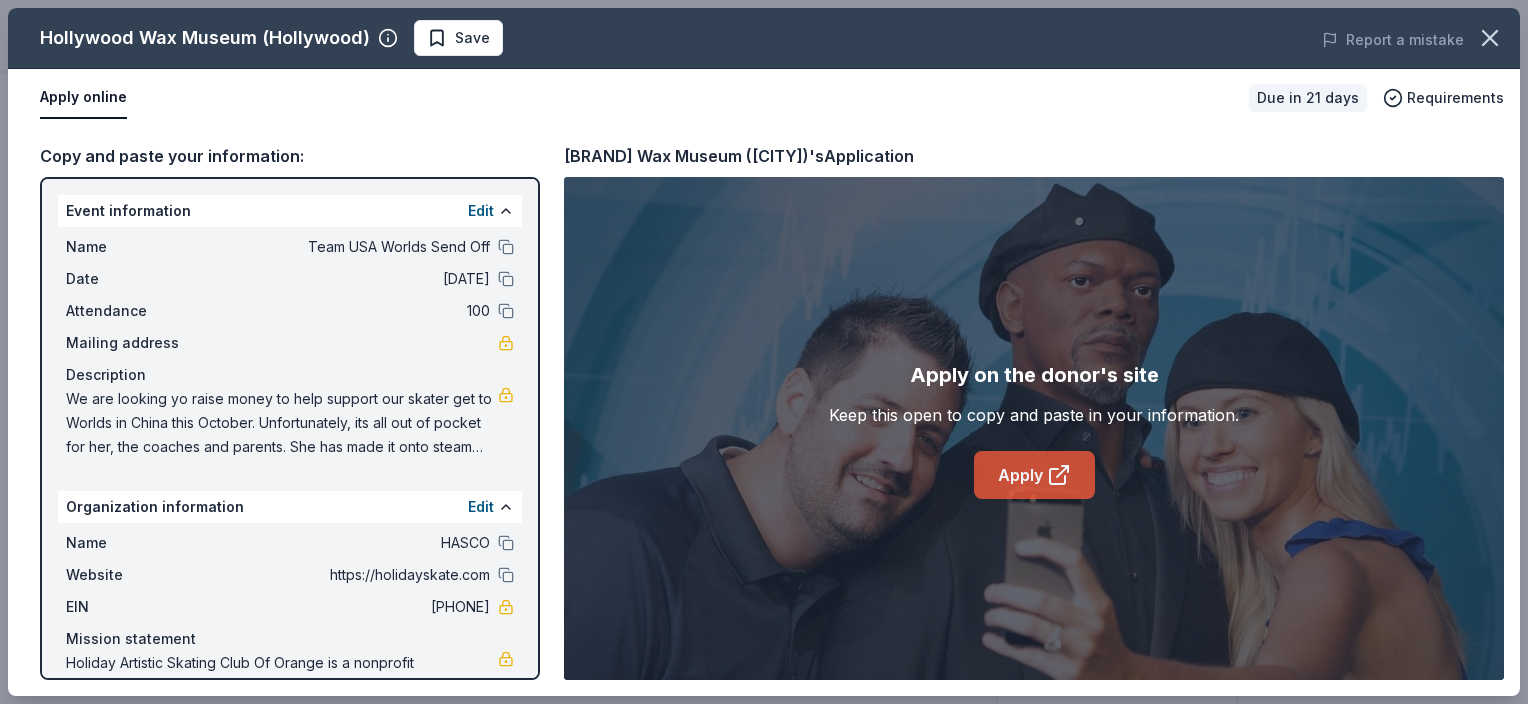click on "Apply" at bounding box center [1034, 475] 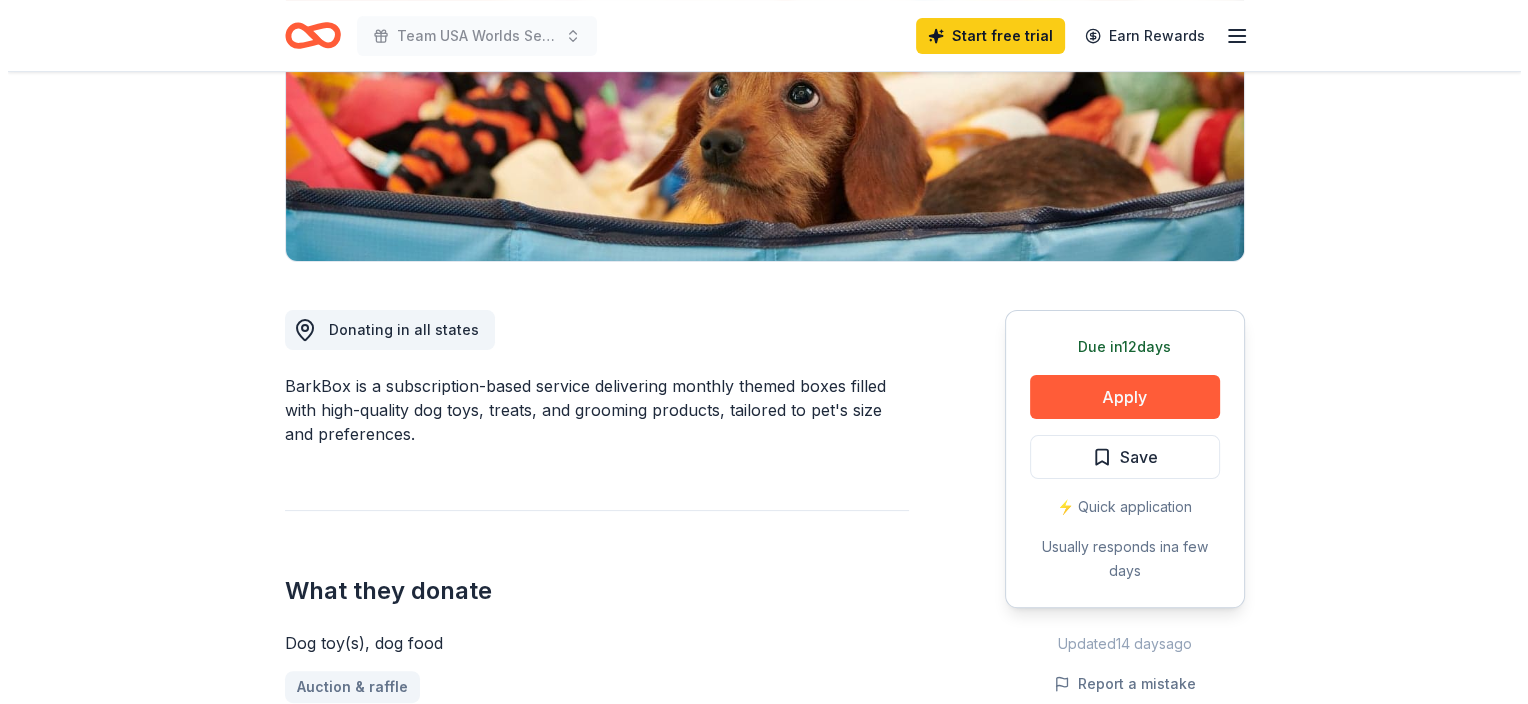 scroll, scrollTop: 351, scrollLeft: 0, axis: vertical 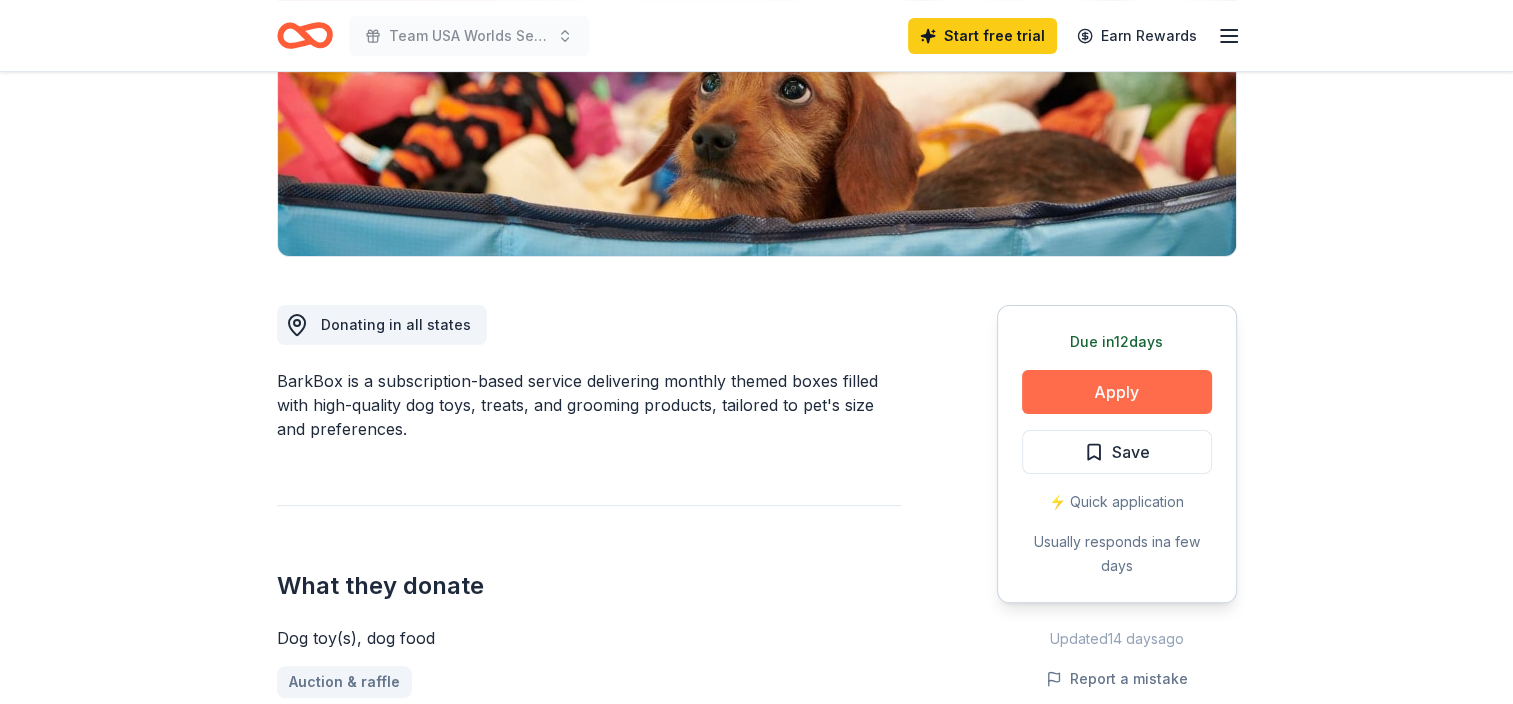click on "Apply" at bounding box center [1117, 392] 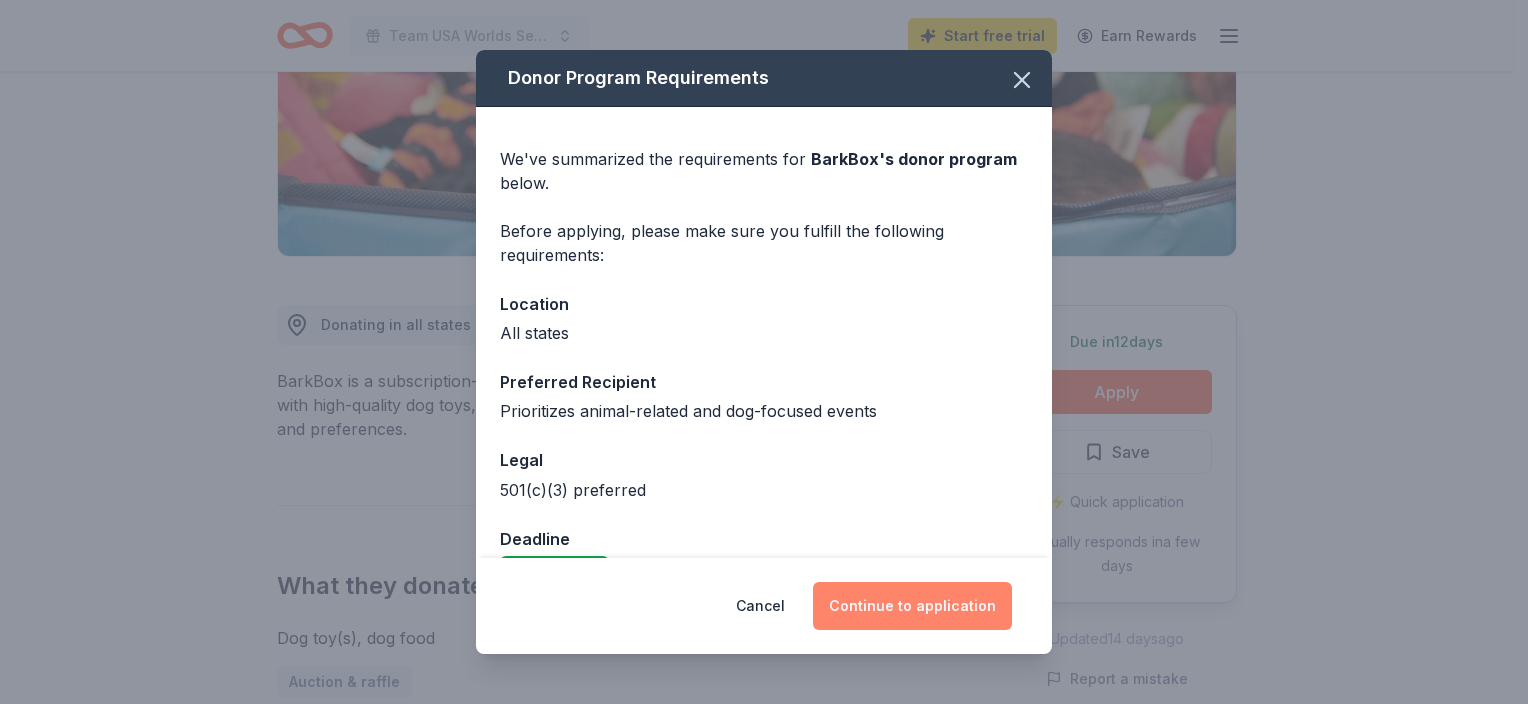 click on "Continue to application" at bounding box center [912, 606] 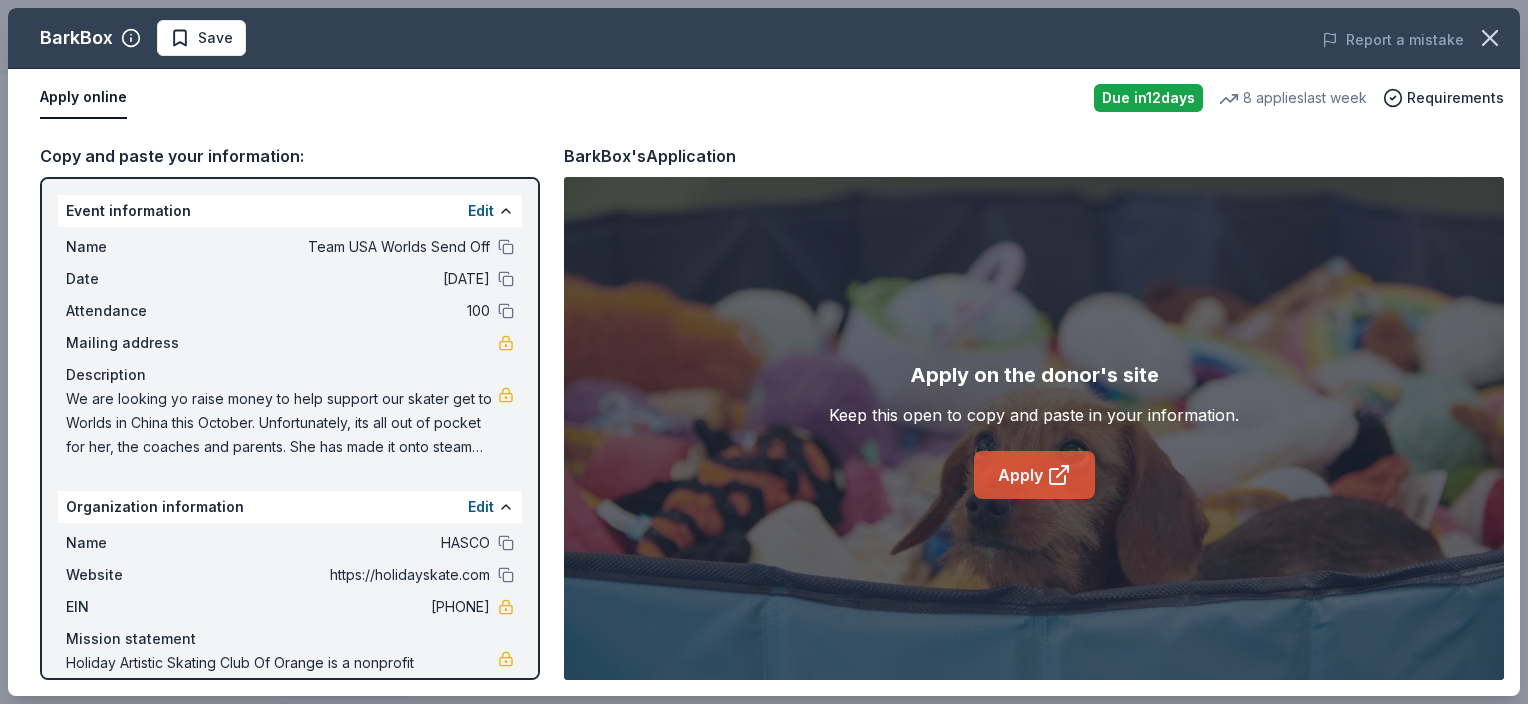 click on "Apply" at bounding box center [1034, 475] 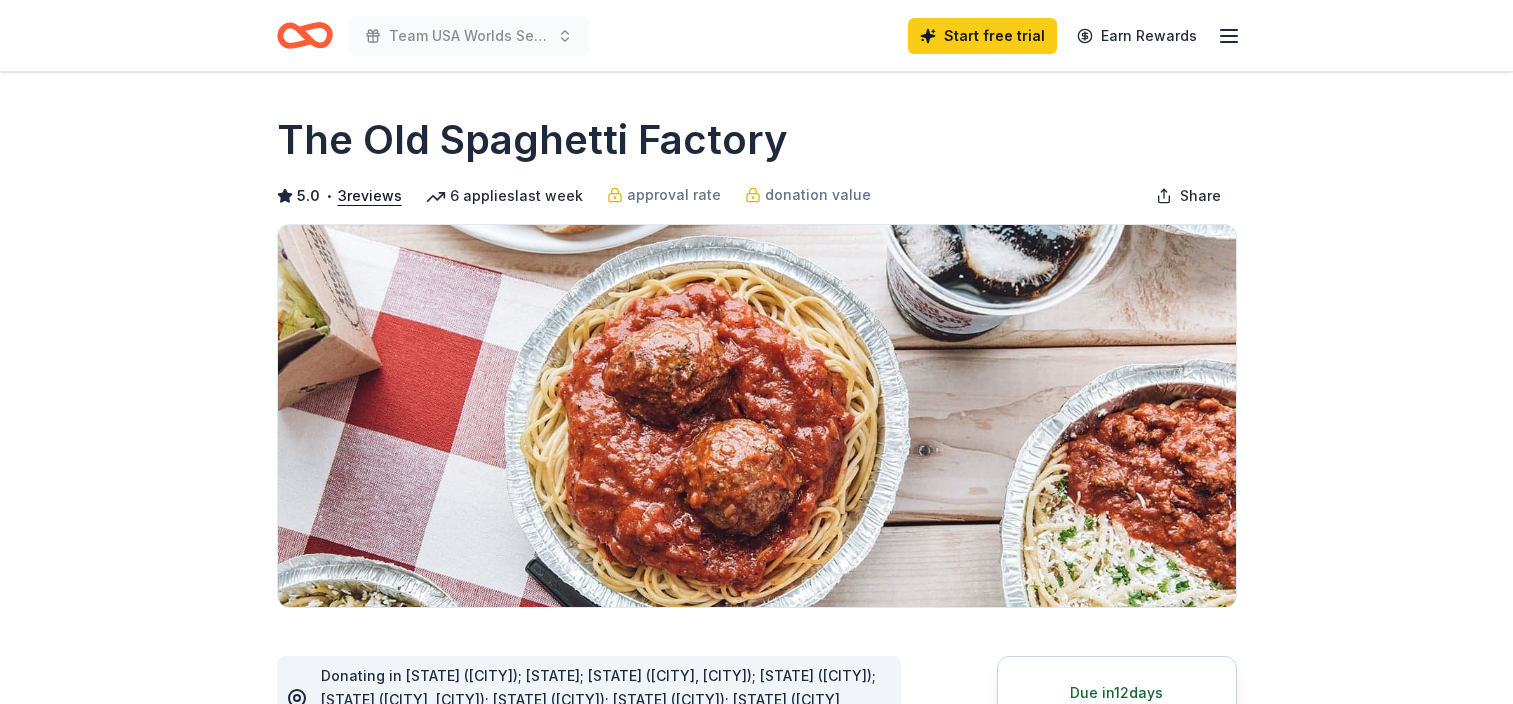 scroll, scrollTop: 0, scrollLeft: 0, axis: both 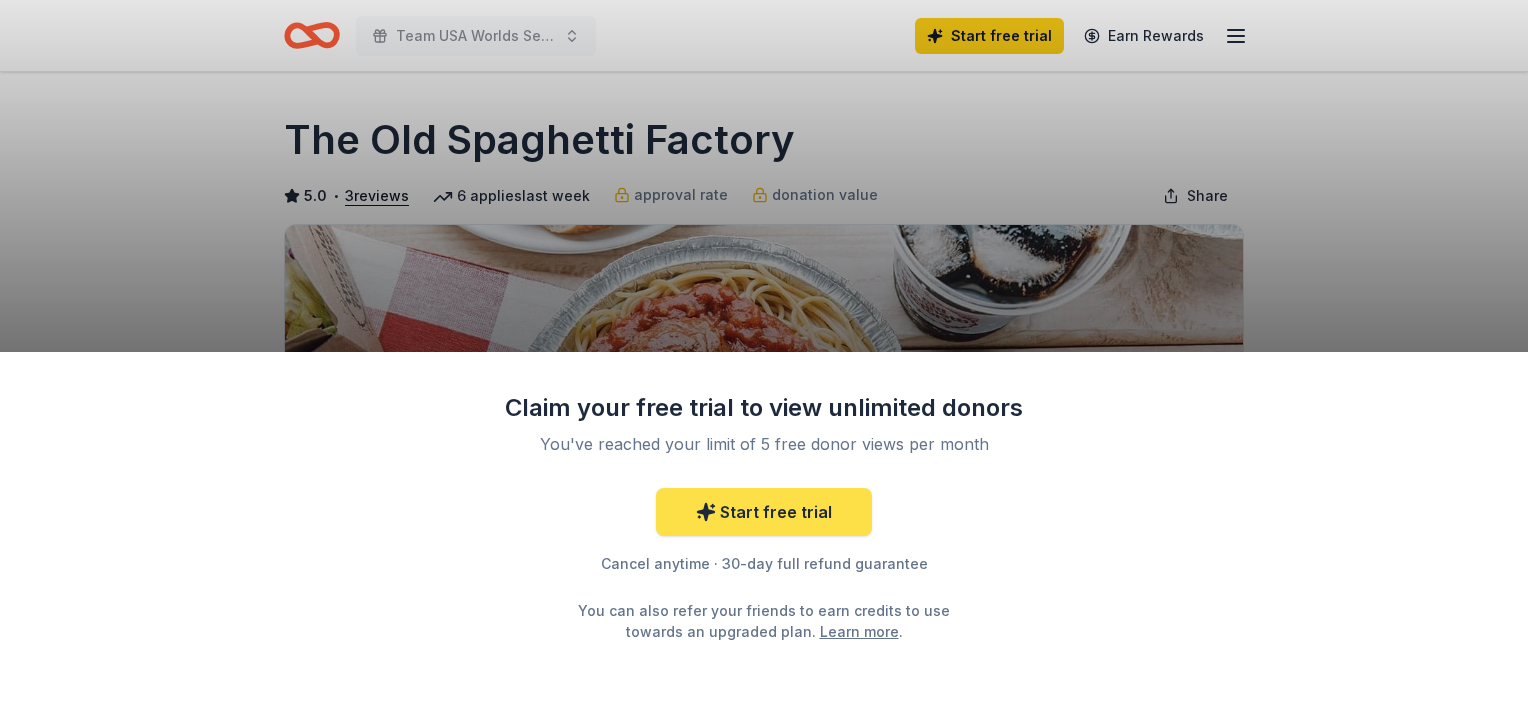 click on "Start free  trial" at bounding box center [764, 512] 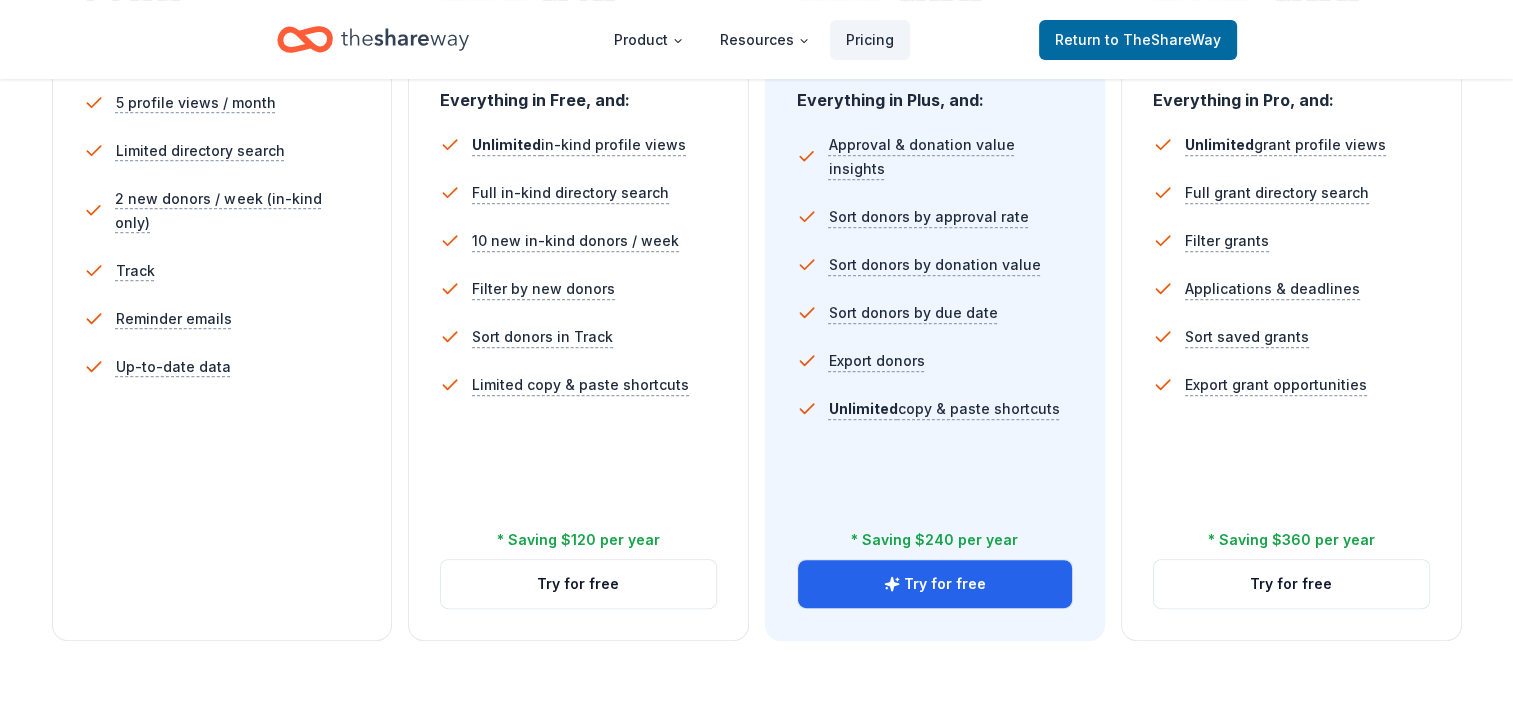 scroll, scrollTop: 636, scrollLeft: 0, axis: vertical 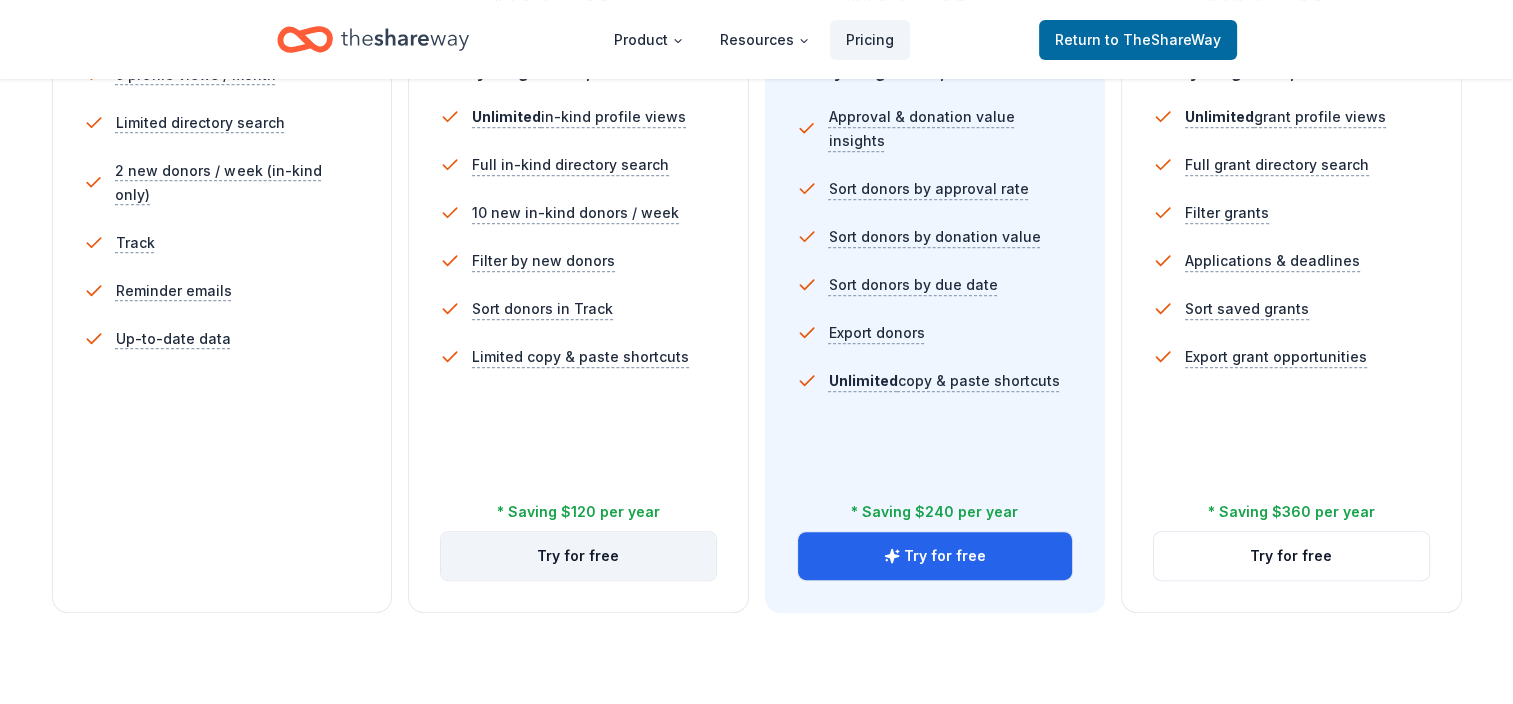 click on "Try for free" at bounding box center [578, 556] 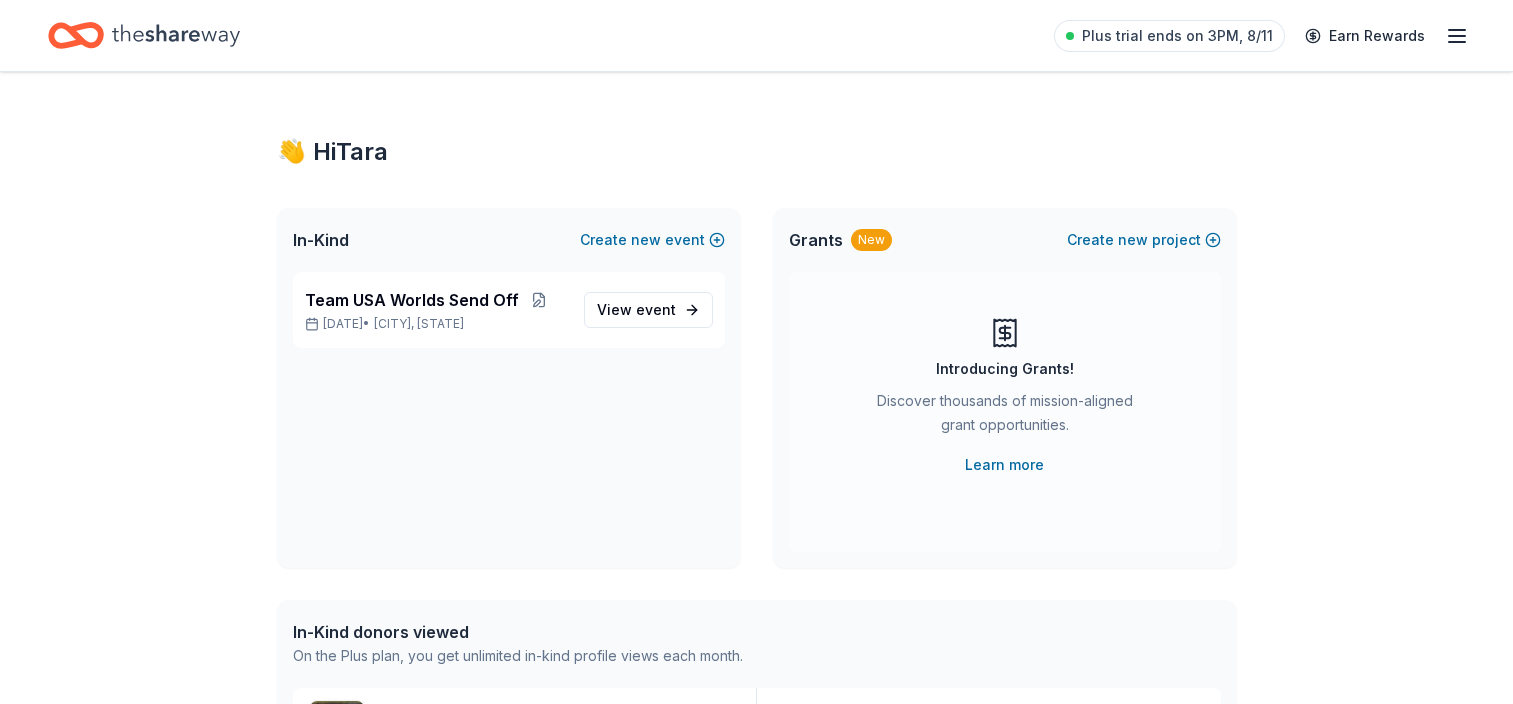 scroll, scrollTop: 0, scrollLeft: 0, axis: both 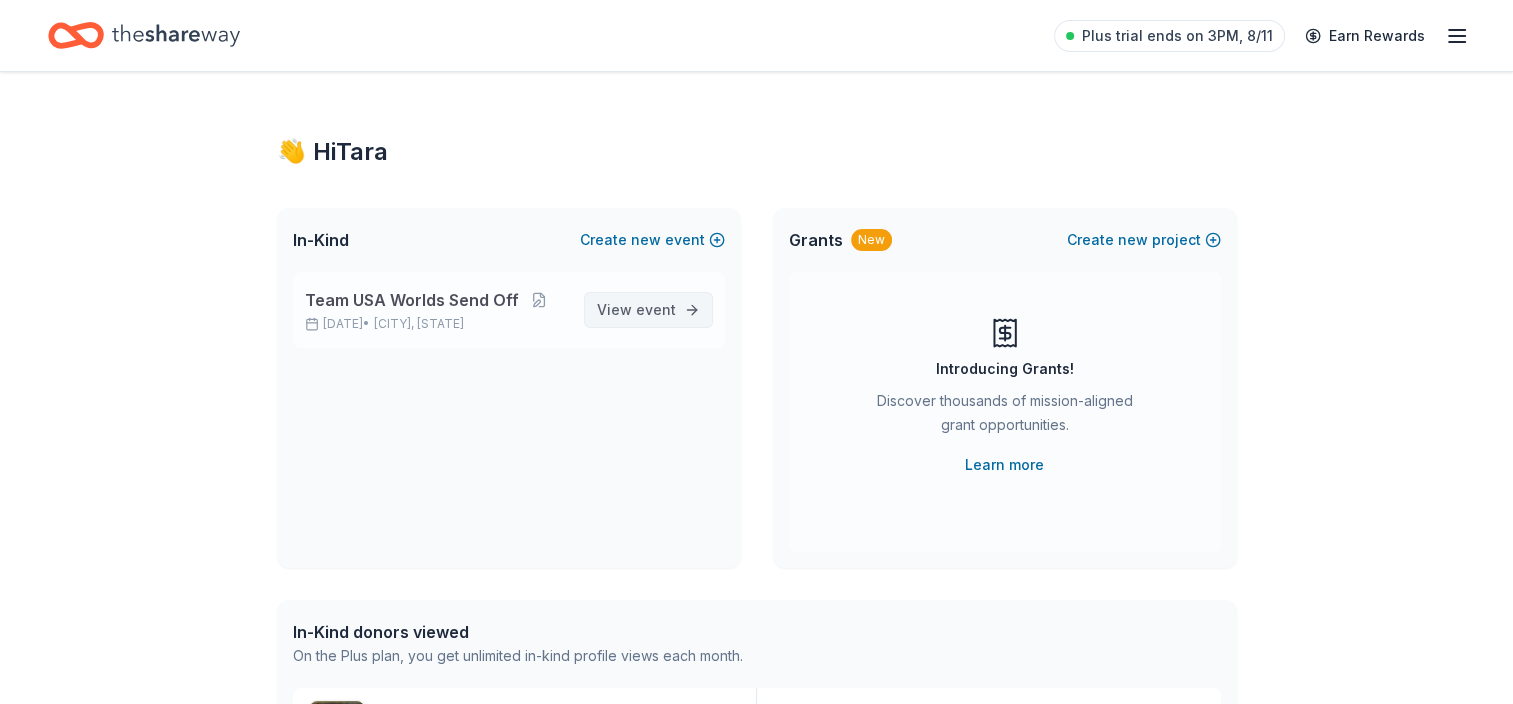 click on "View   event" at bounding box center [636, 310] 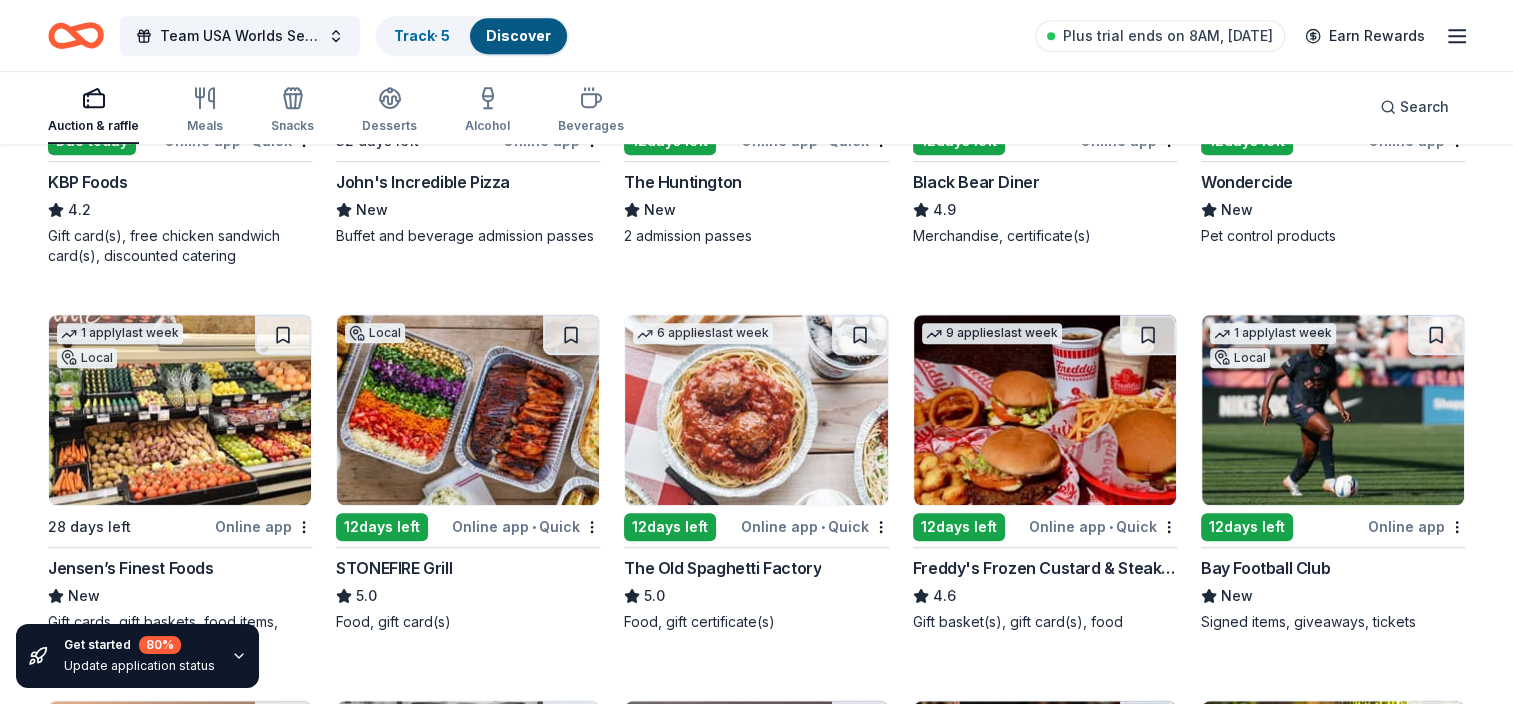 scroll, scrollTop: 1226, scrollLeft: 0, axis: vertical 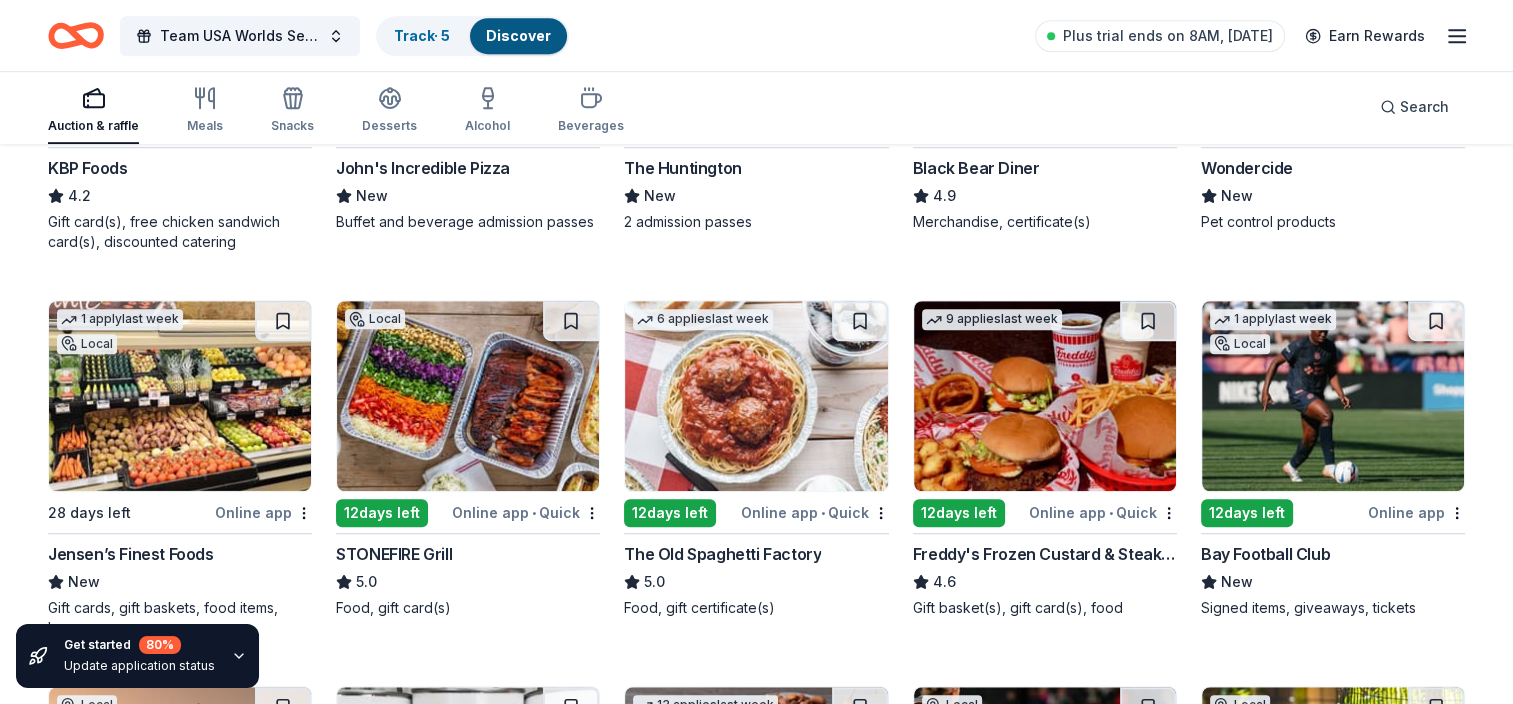 click at bounding box center [756, 396] 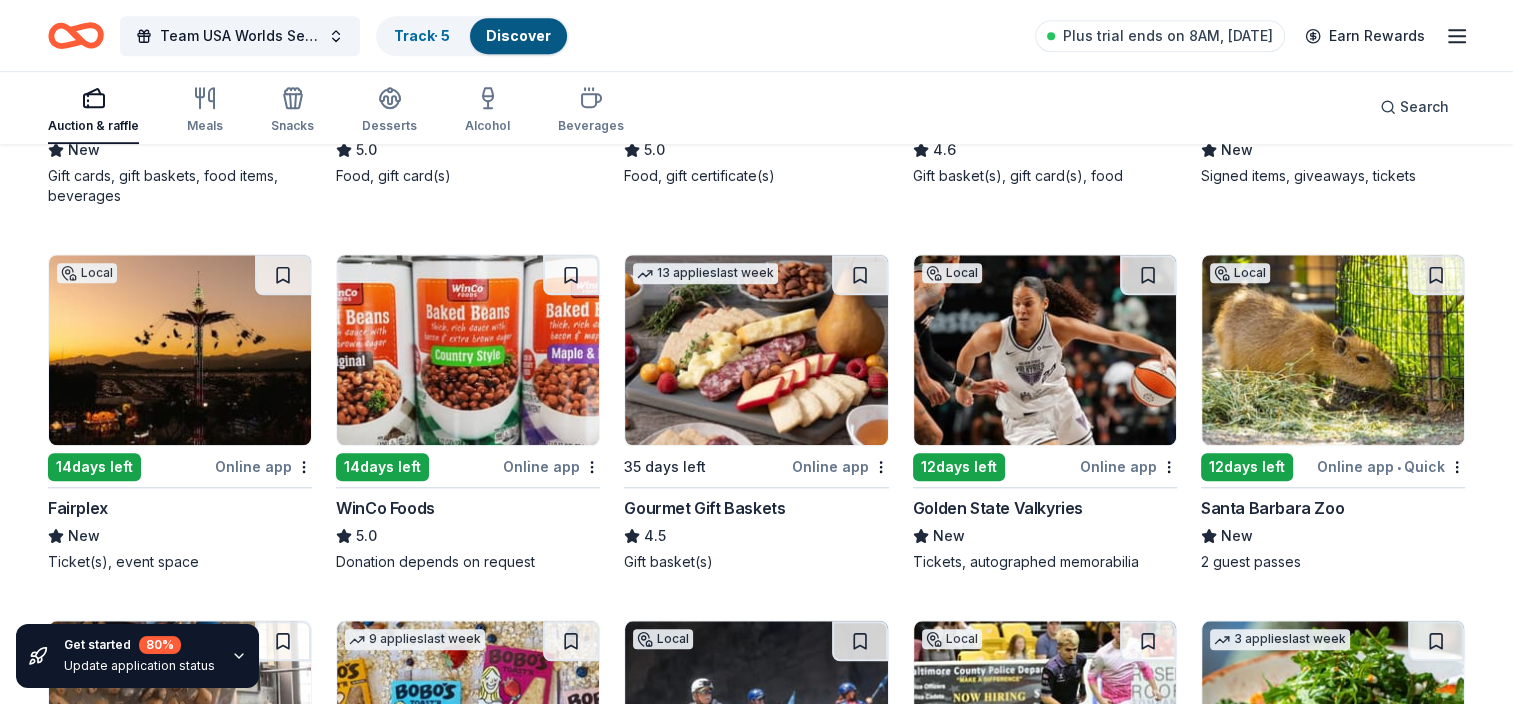 scroll, scrollTop: 1662, scrollLeft: 0, axis: vertical 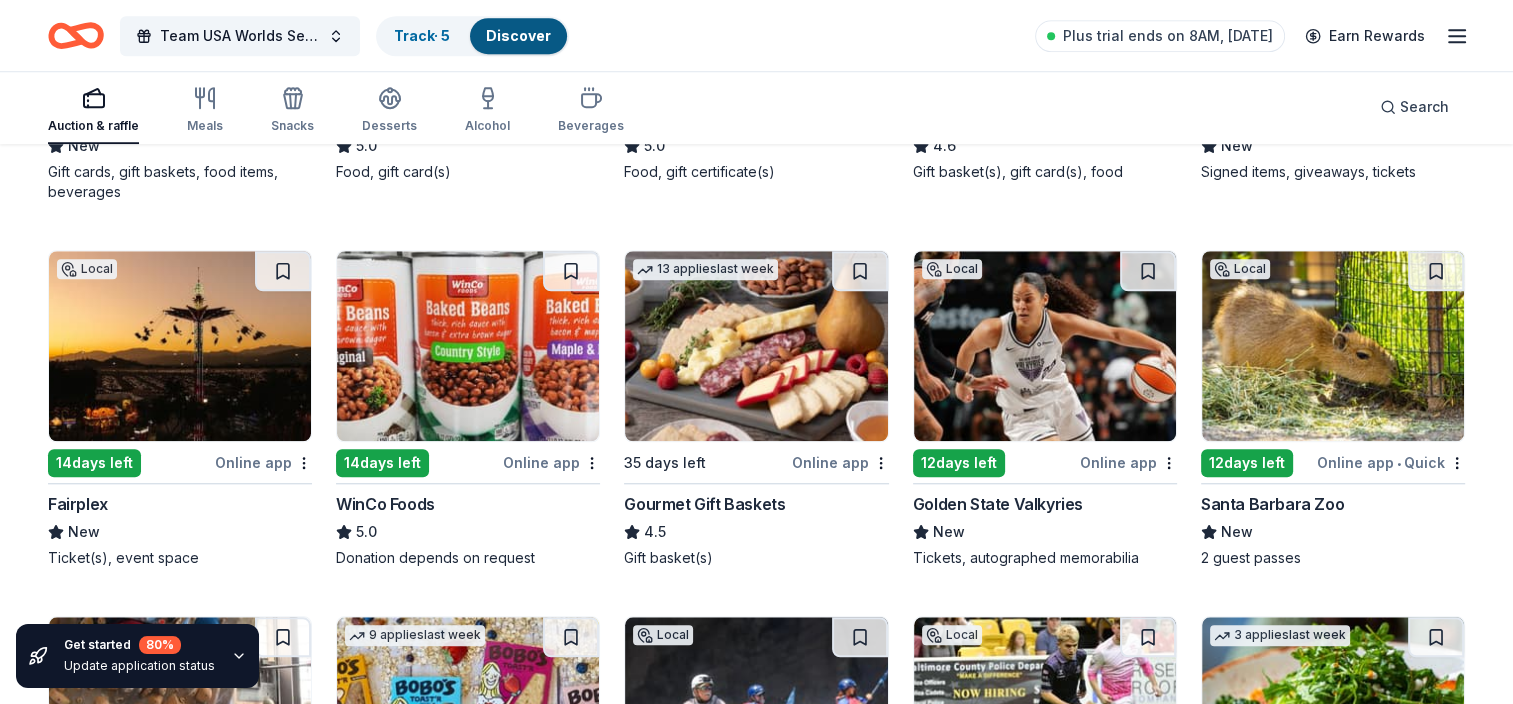 click at bounding box center [756, 346] 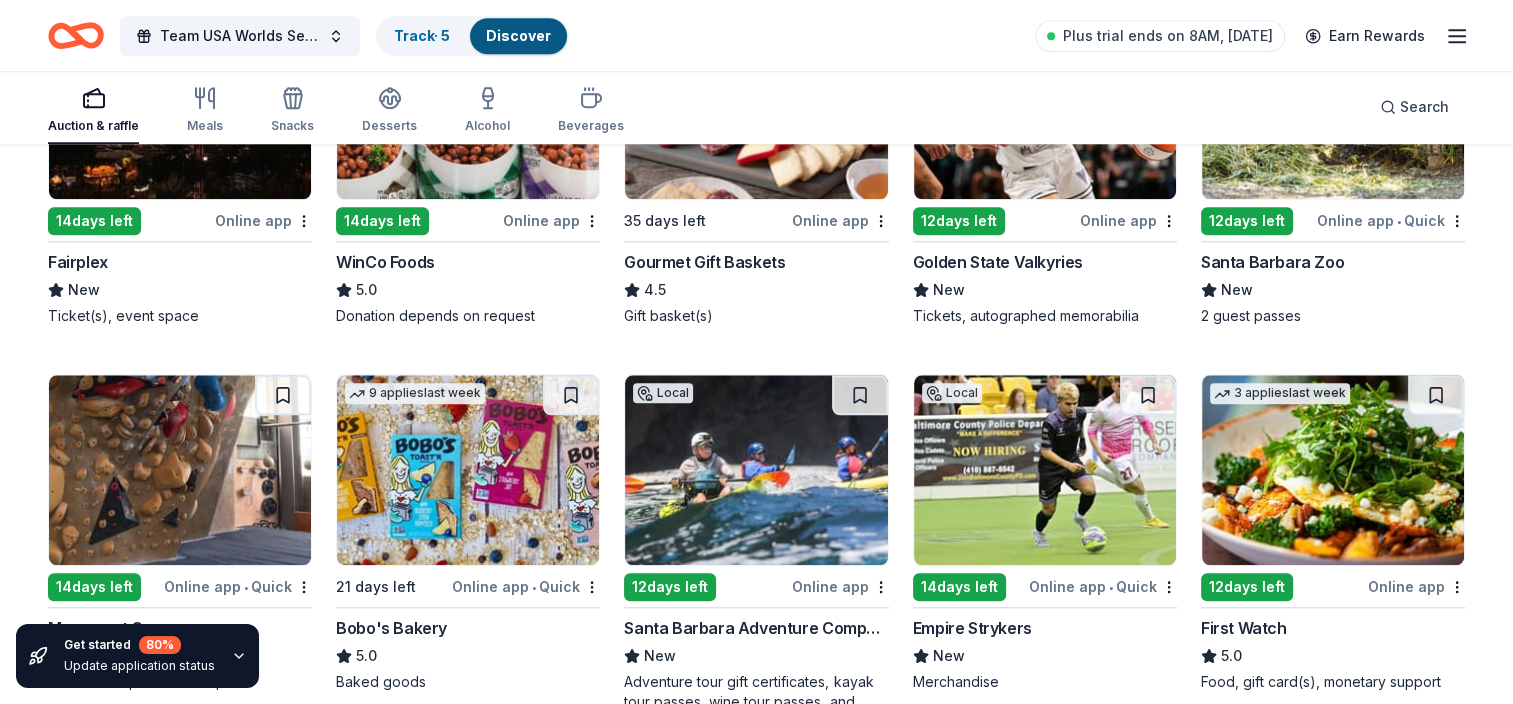 scroll, scrollTop: 1904, scrollLeft: 0, axis: vertical 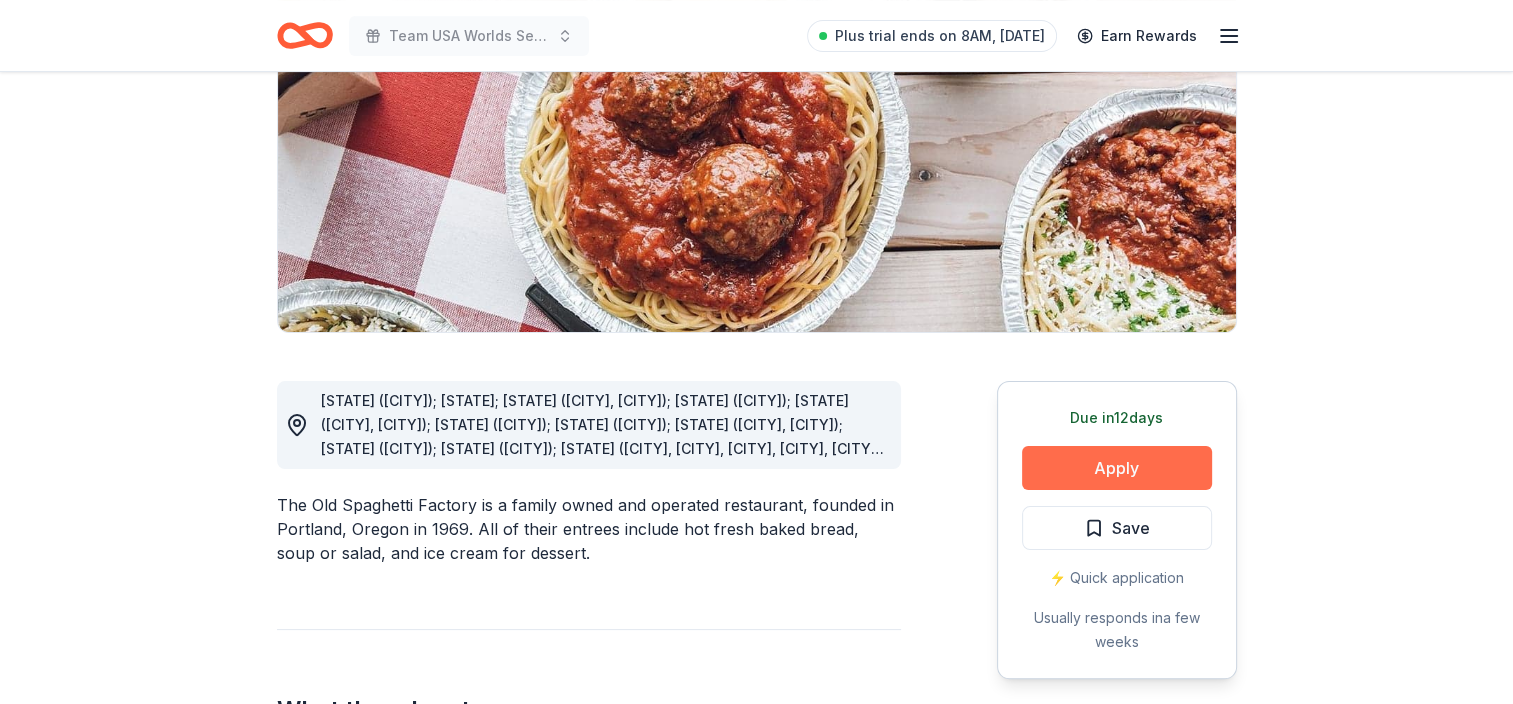 click on "Apply" at bounding box center [1117, 468] 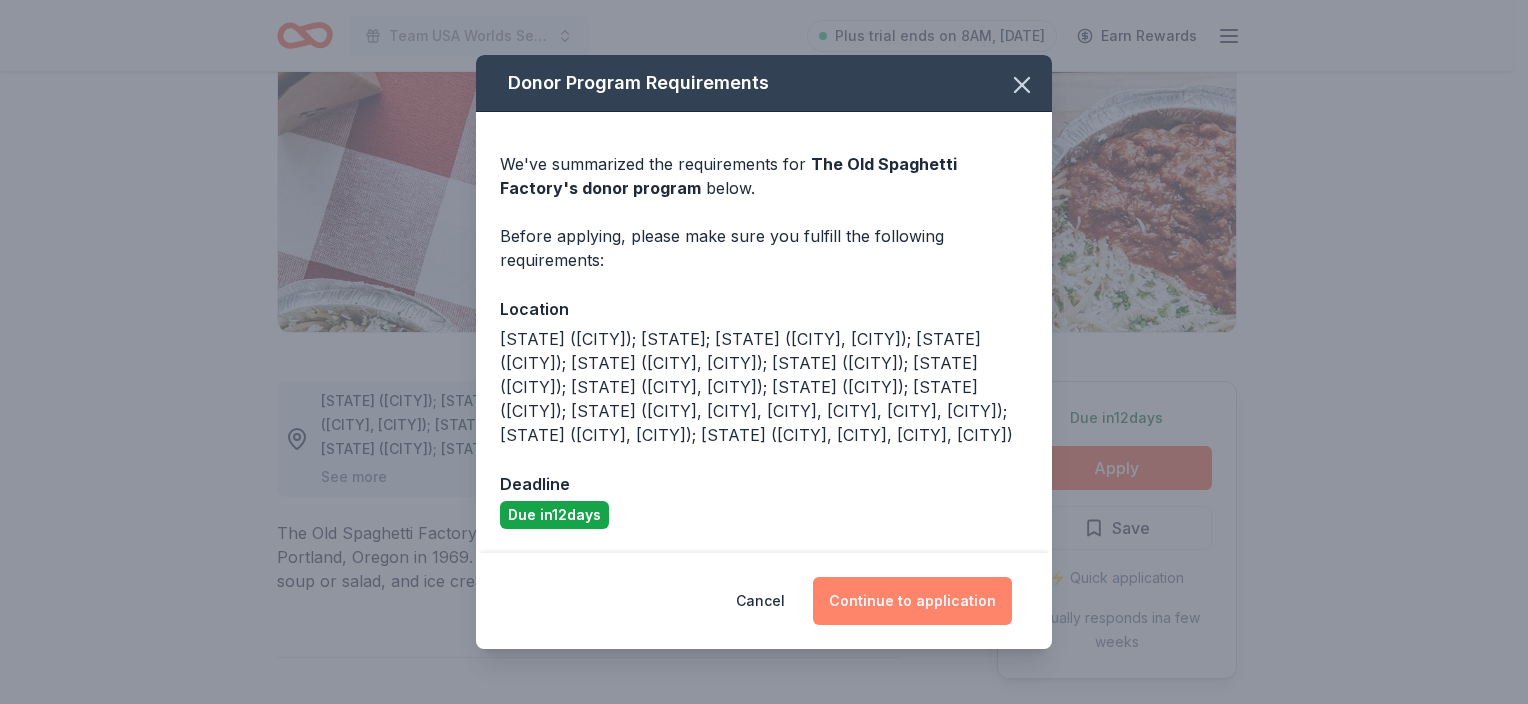 click on "Continue to application" at bounding box center [912, 601] 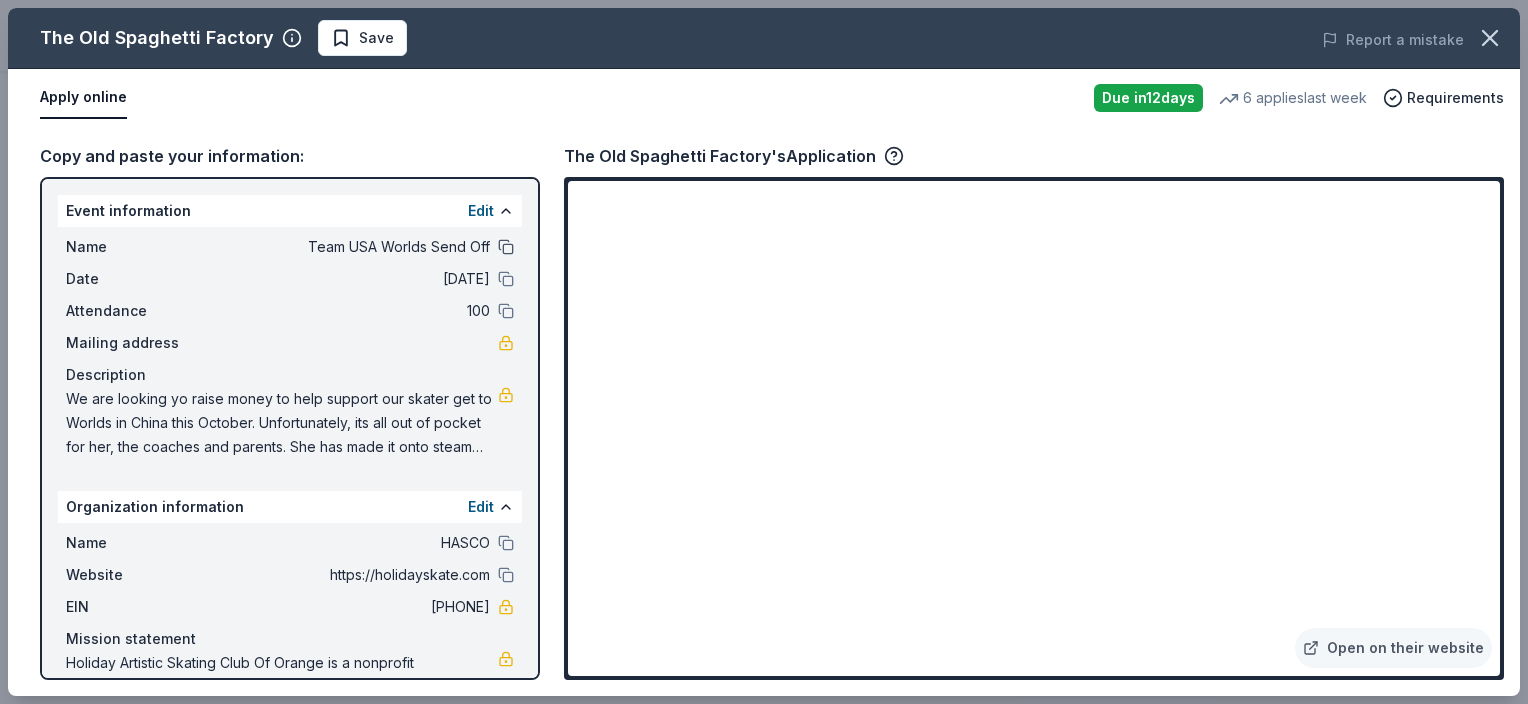 click at bounding box center (506, 247) 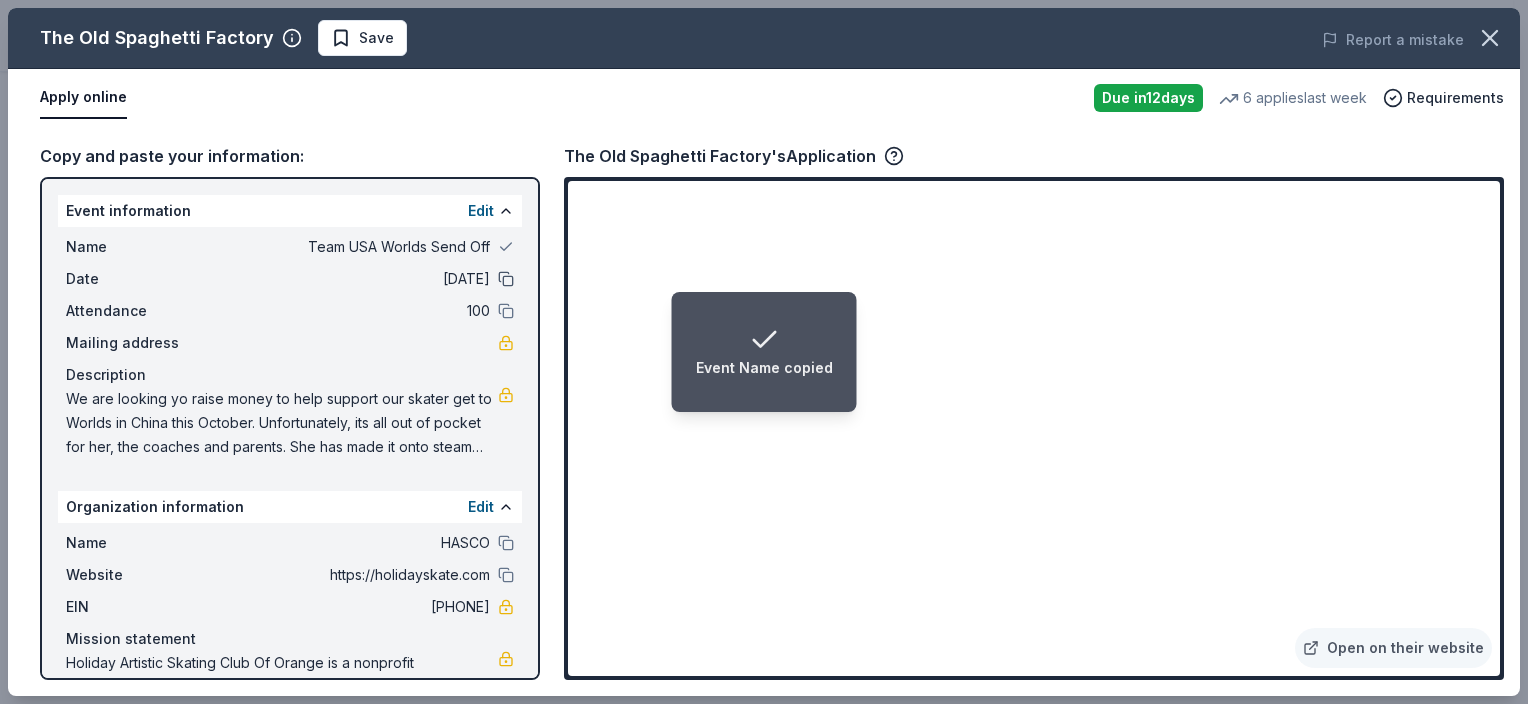click at bounding box center [506, 279] 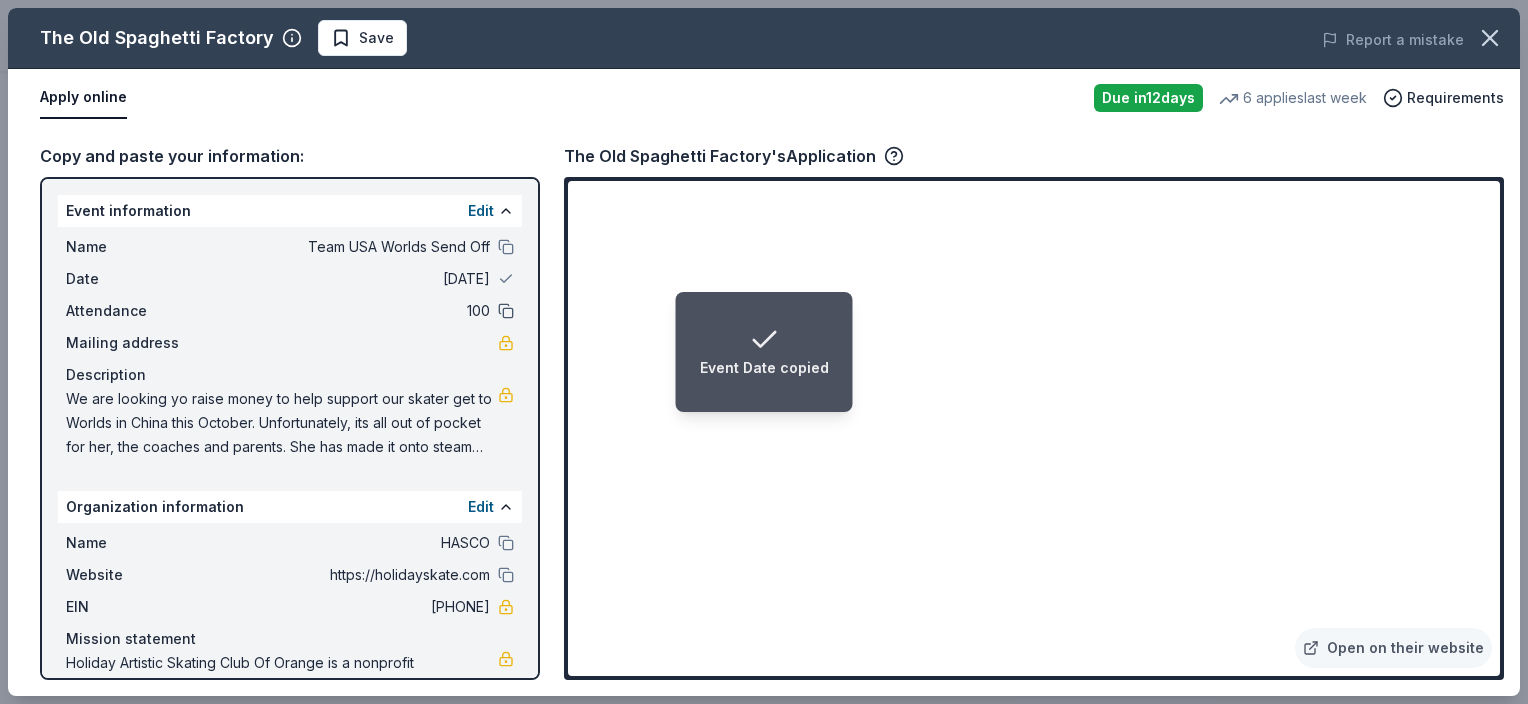 click at bounding box center (506, 311) 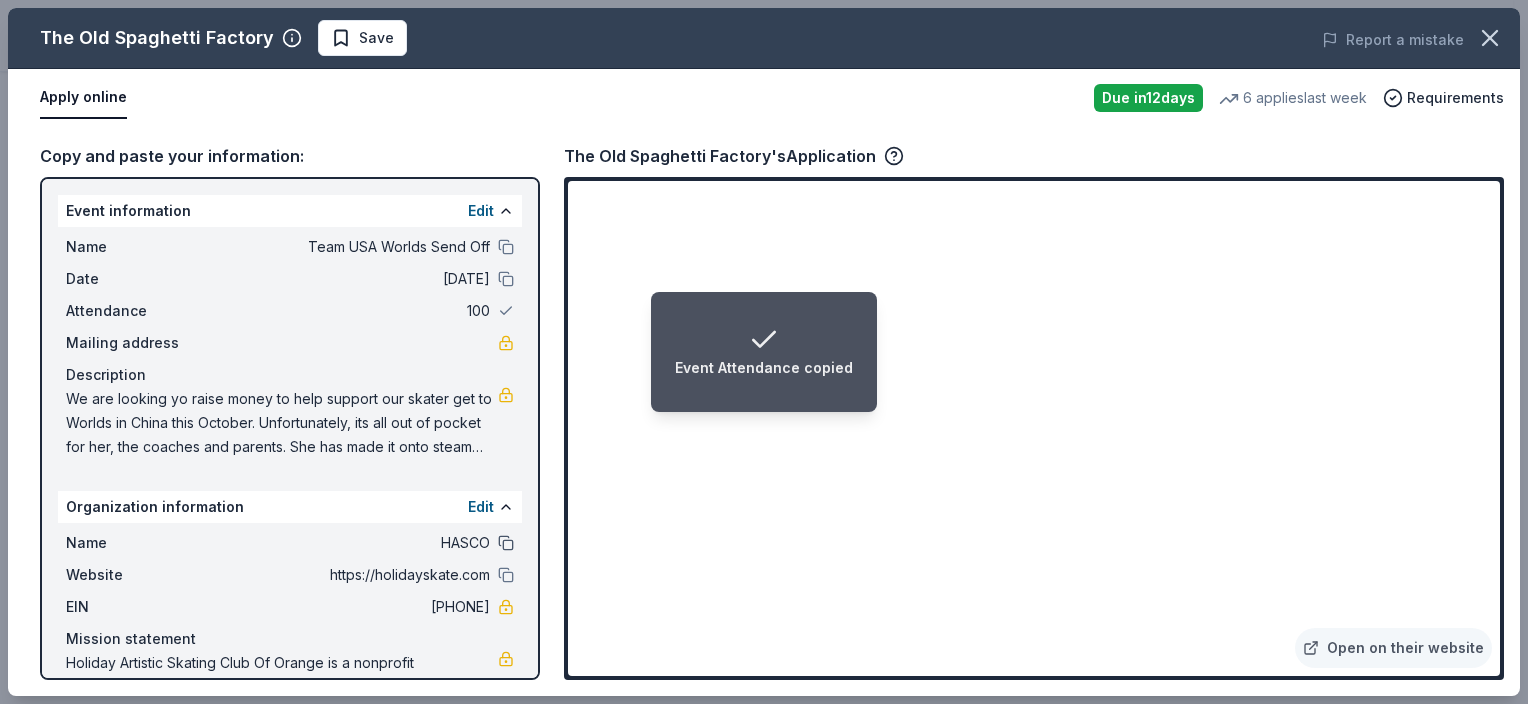 click at bounding box center [506, 543] 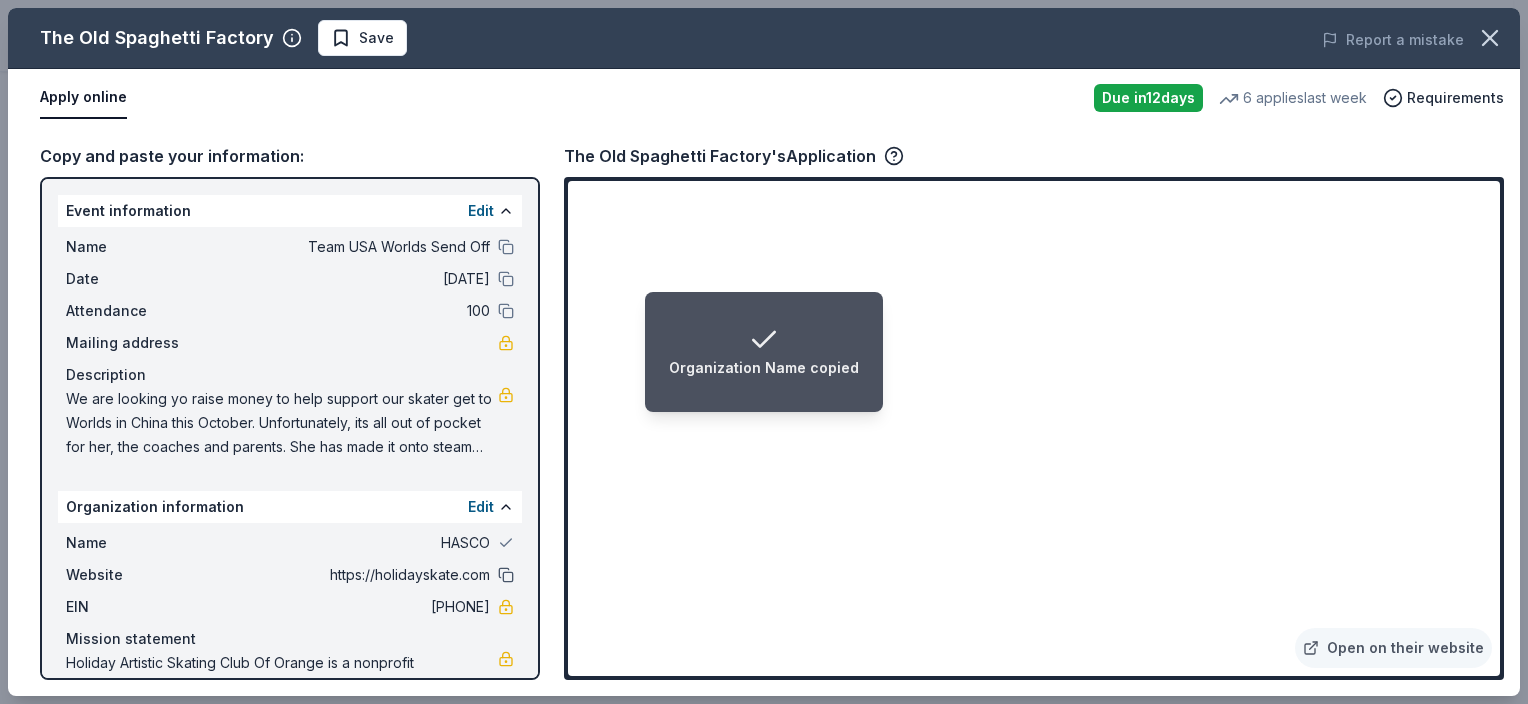 click at bounding box center [506, 575] 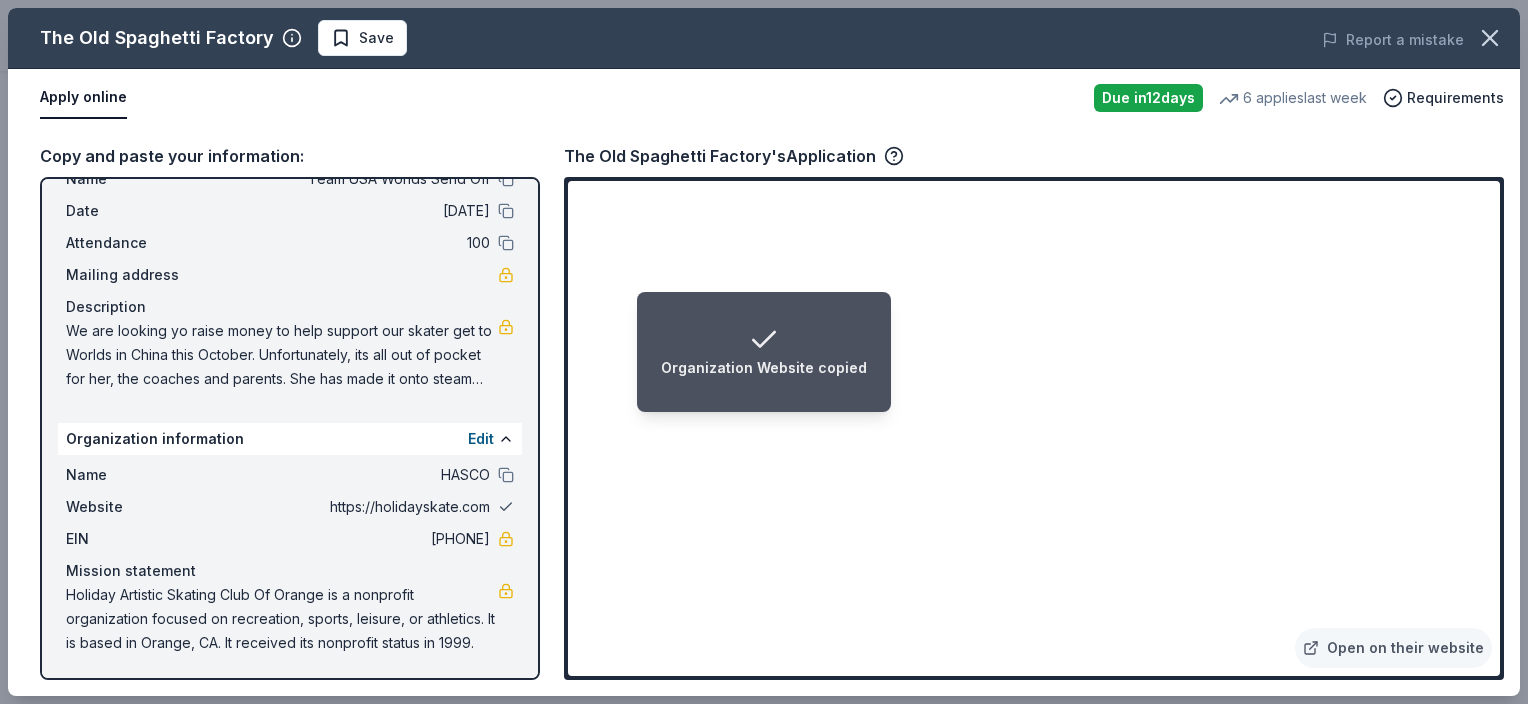 scroll, scrollTop: 0, scrollLeft: 0, axis: both 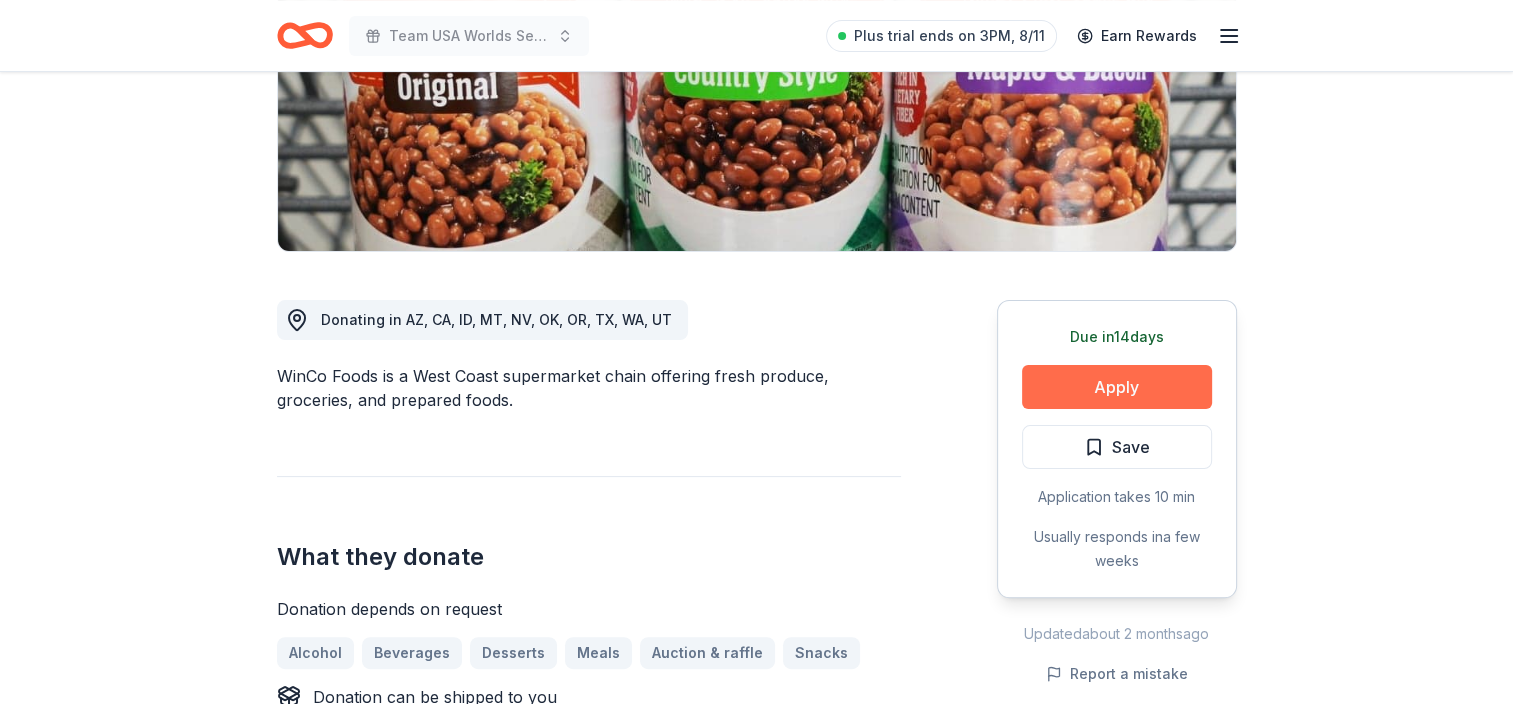 click on "Apply" at bounding box center [1117, 387] 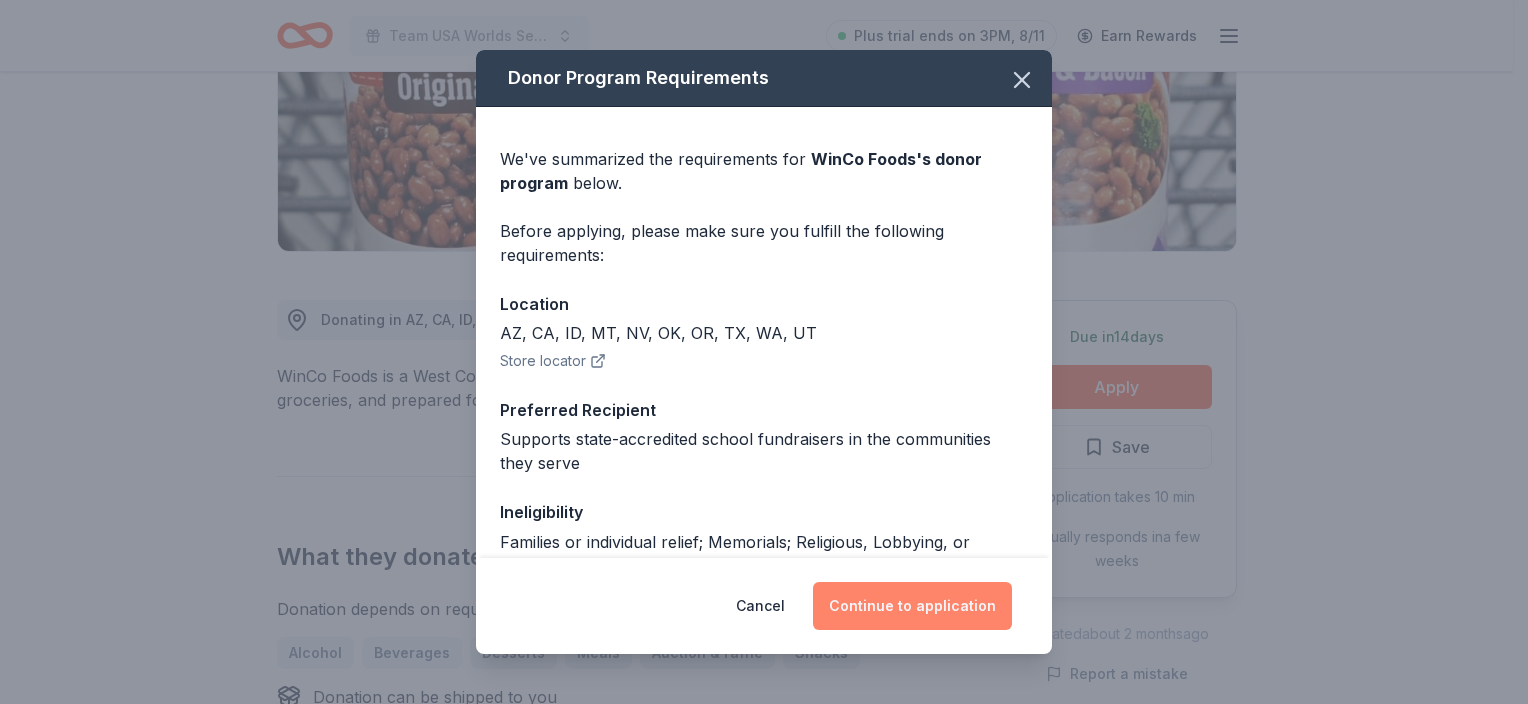 click on "Continue to application" at bounding box center [912, 606] 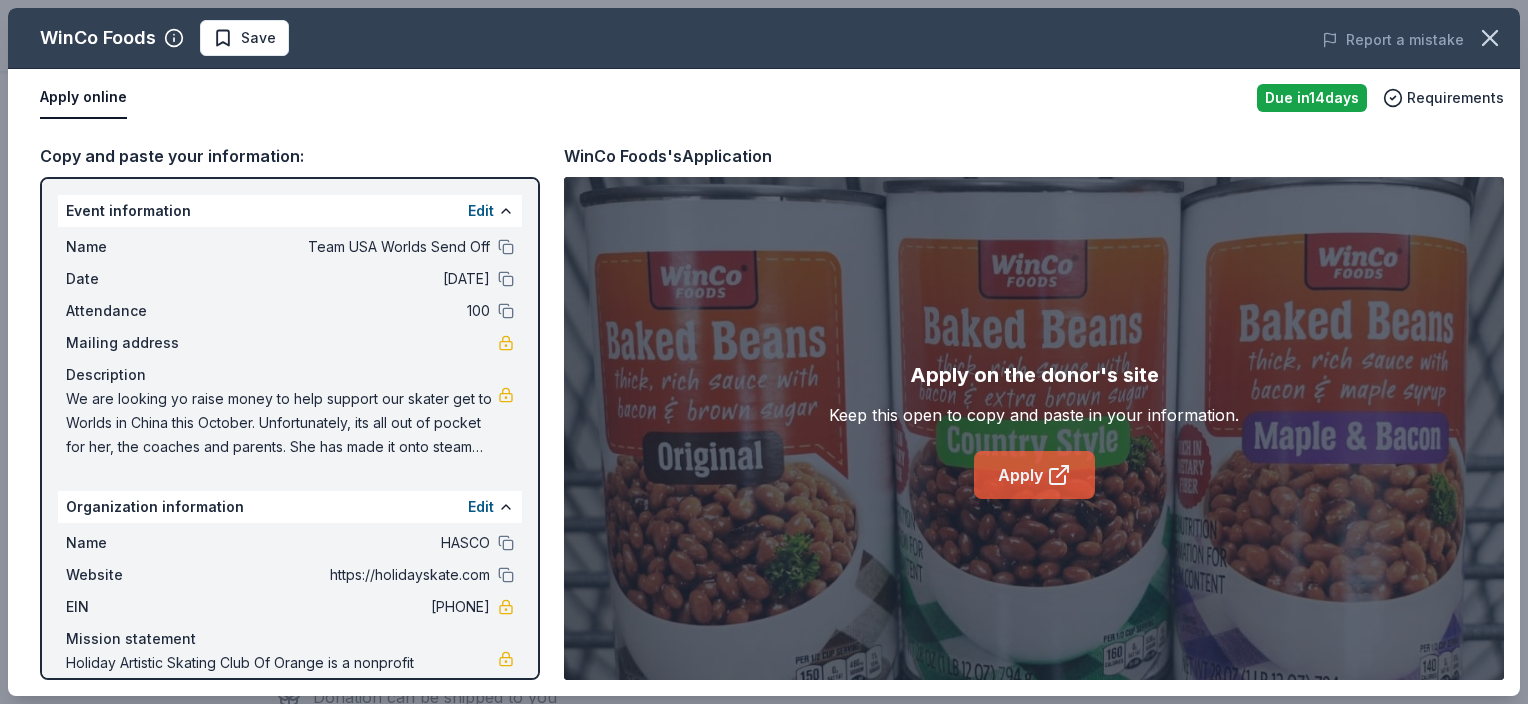 click on "Apply" at bounding box center (1034, 475) 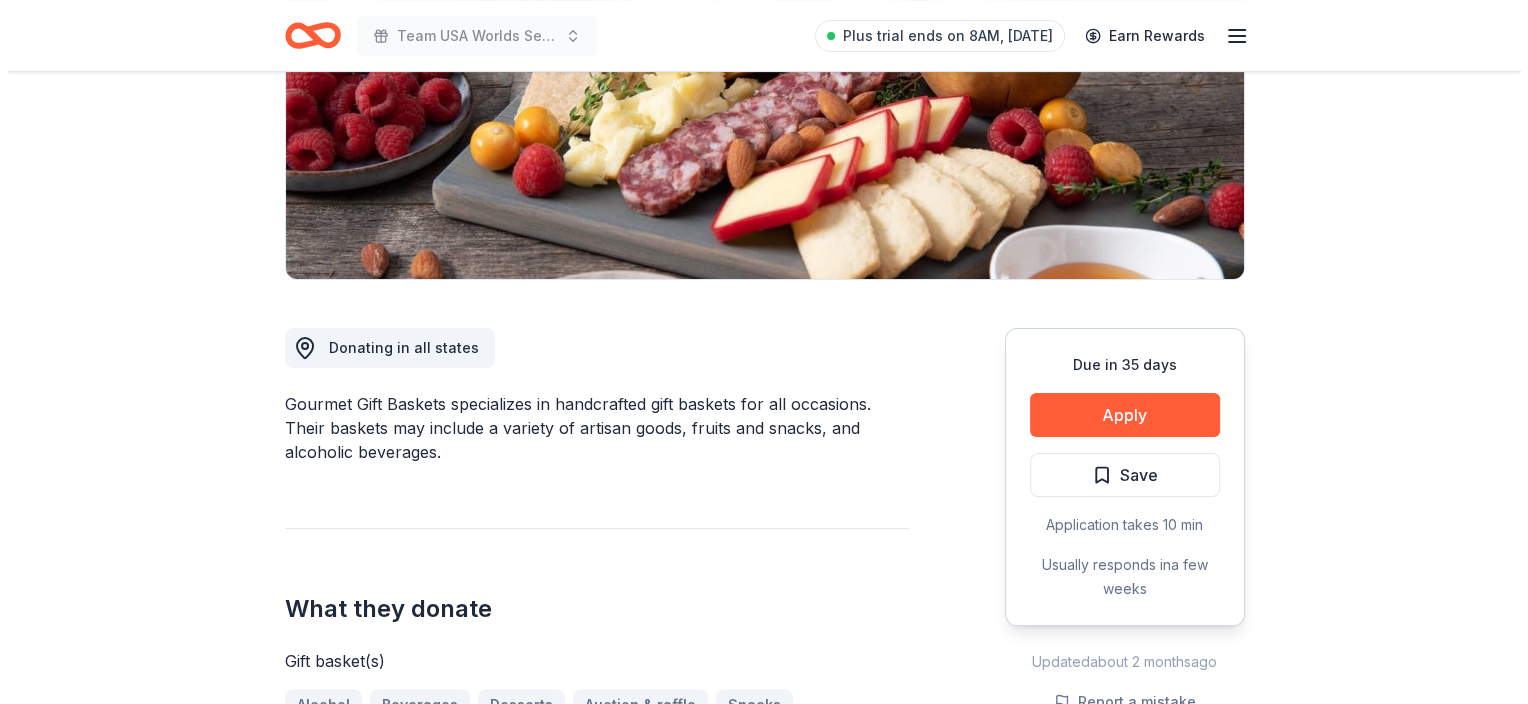scroll, scrollTop: 338, scrollLeft: 0, axis: vertical 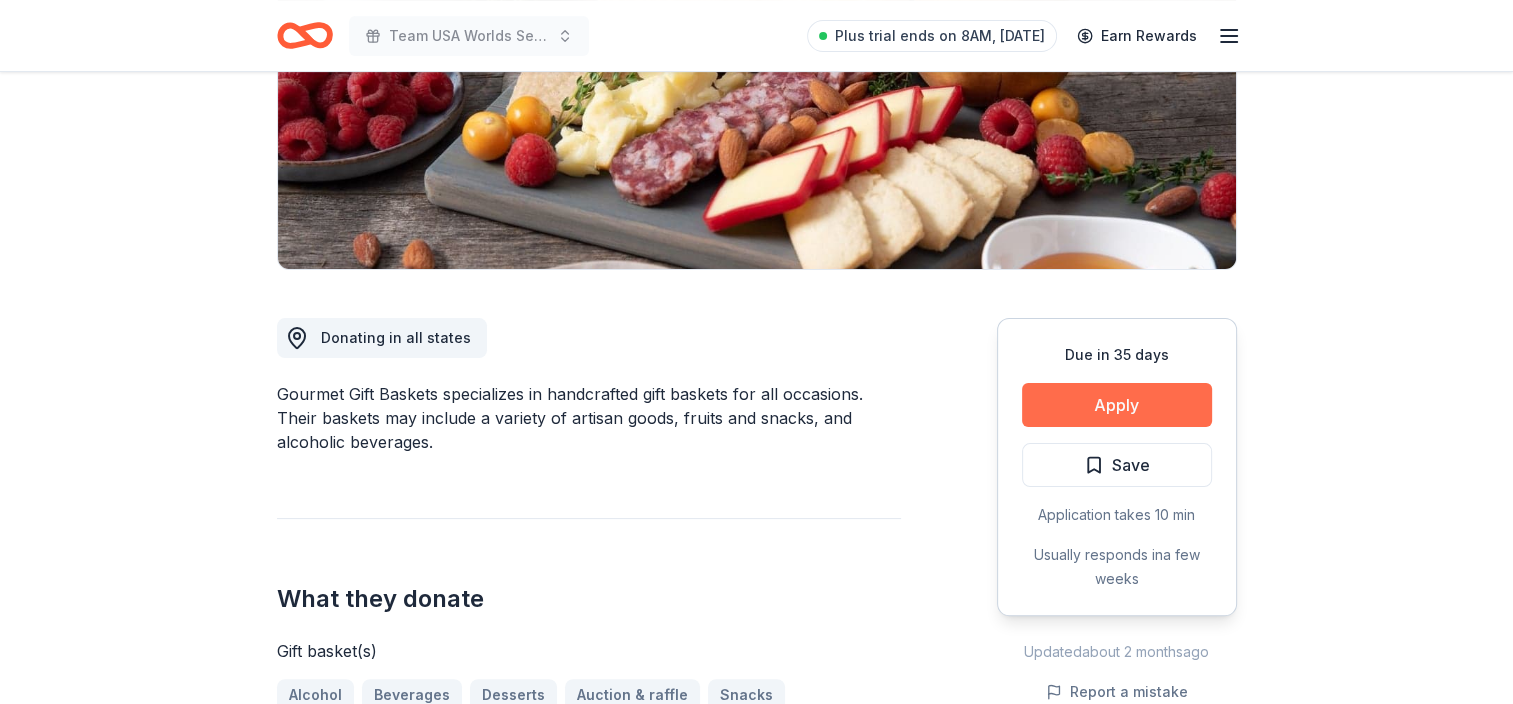 click on "Apply" at bounding box center [1117, 405] 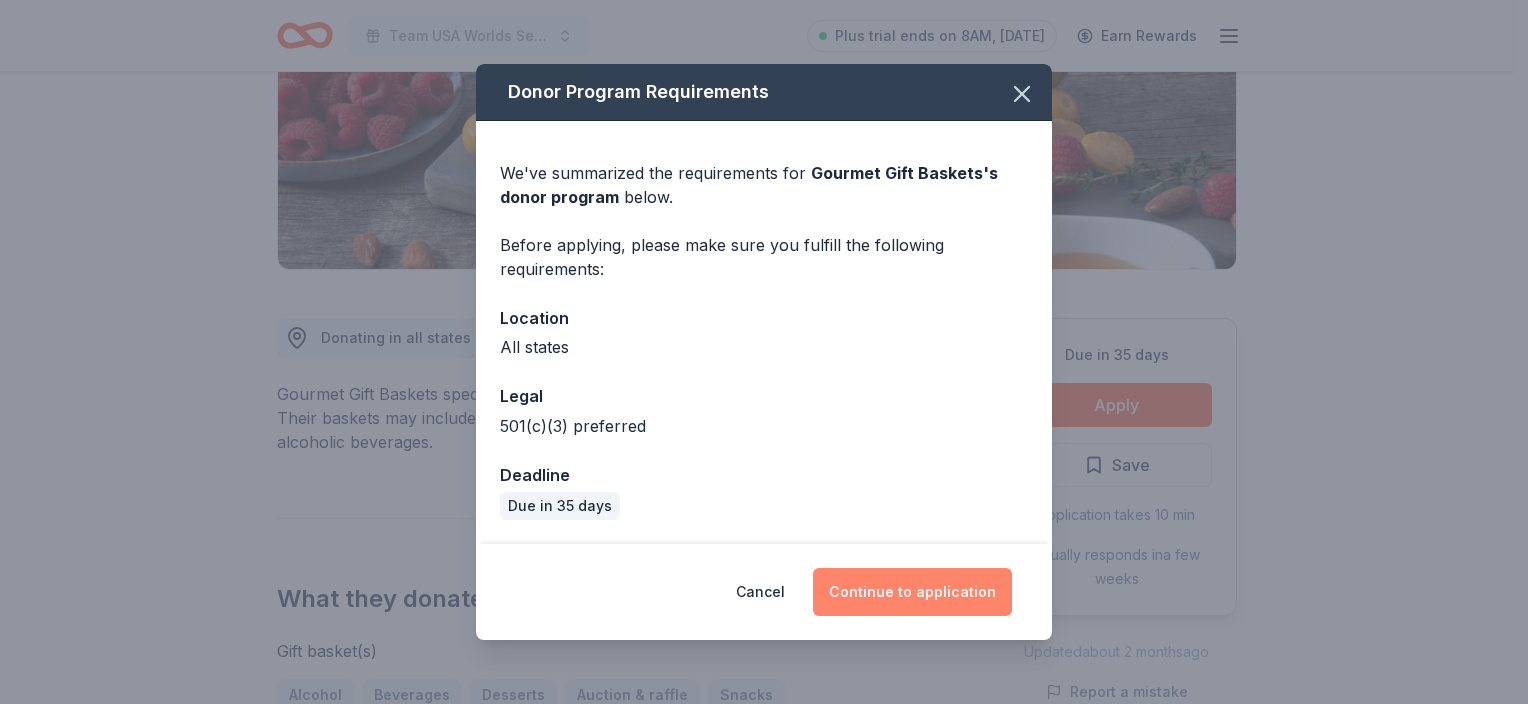 click on "Continue to application" at bounding box center [912, 592] 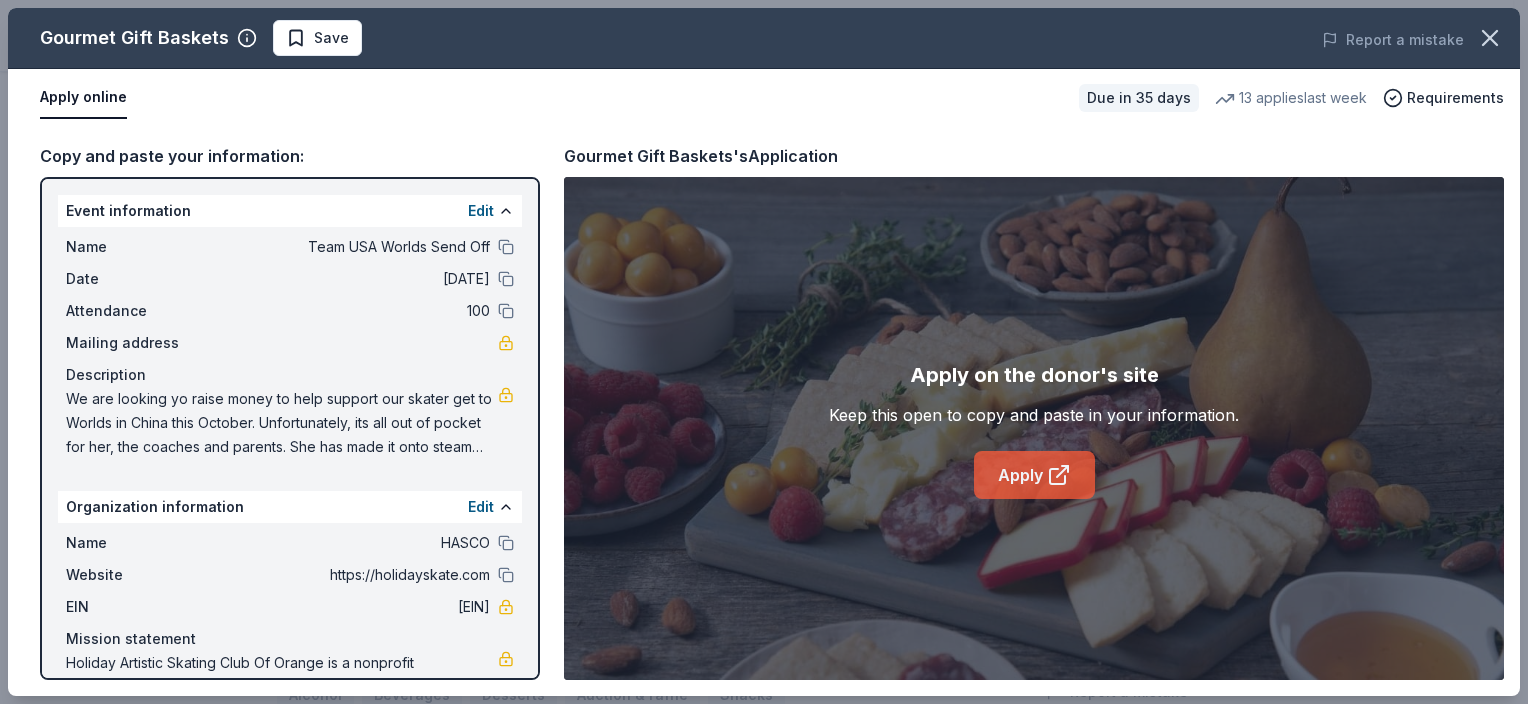 click on "Apply" at bounding box center (1034, 475) 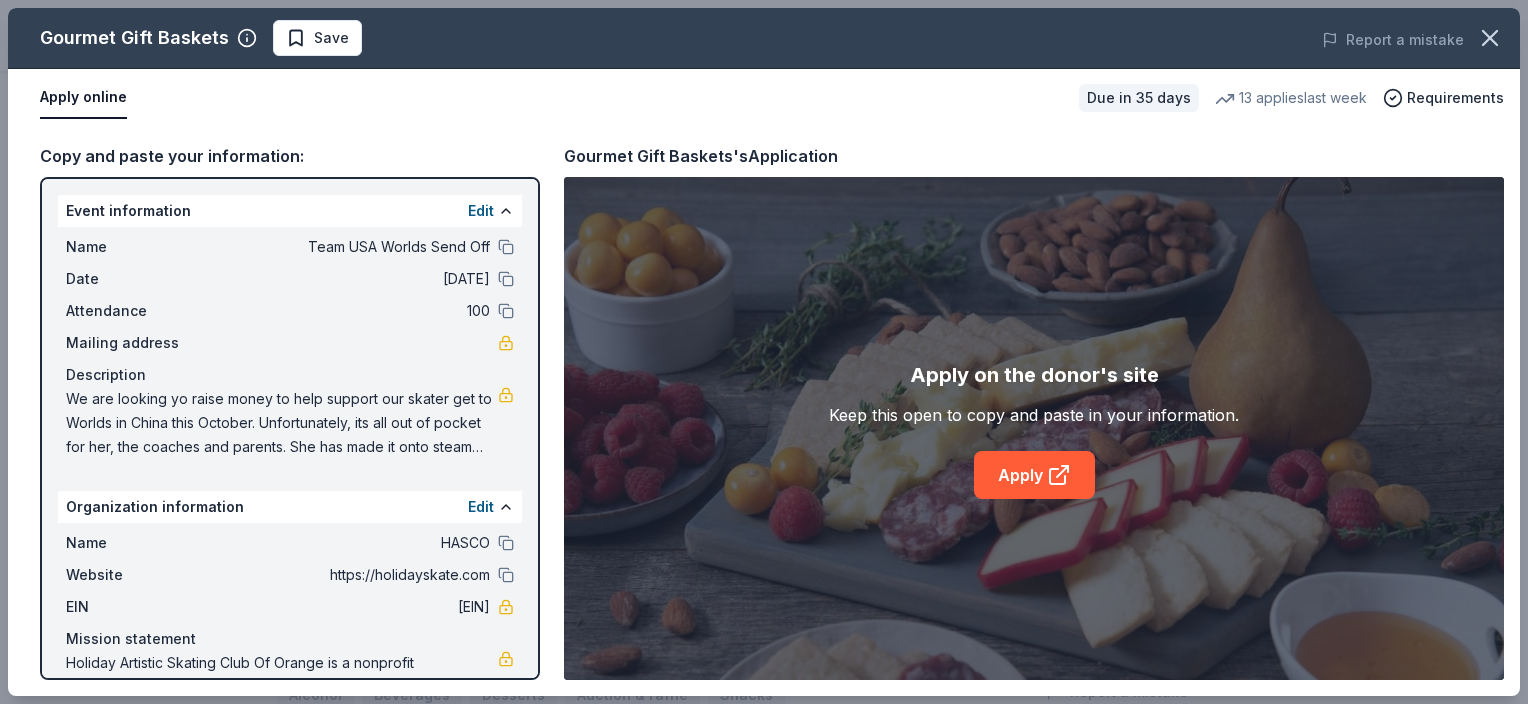 click on "Name Team USA Worlds Send Off" at bounding box center [290, 247] 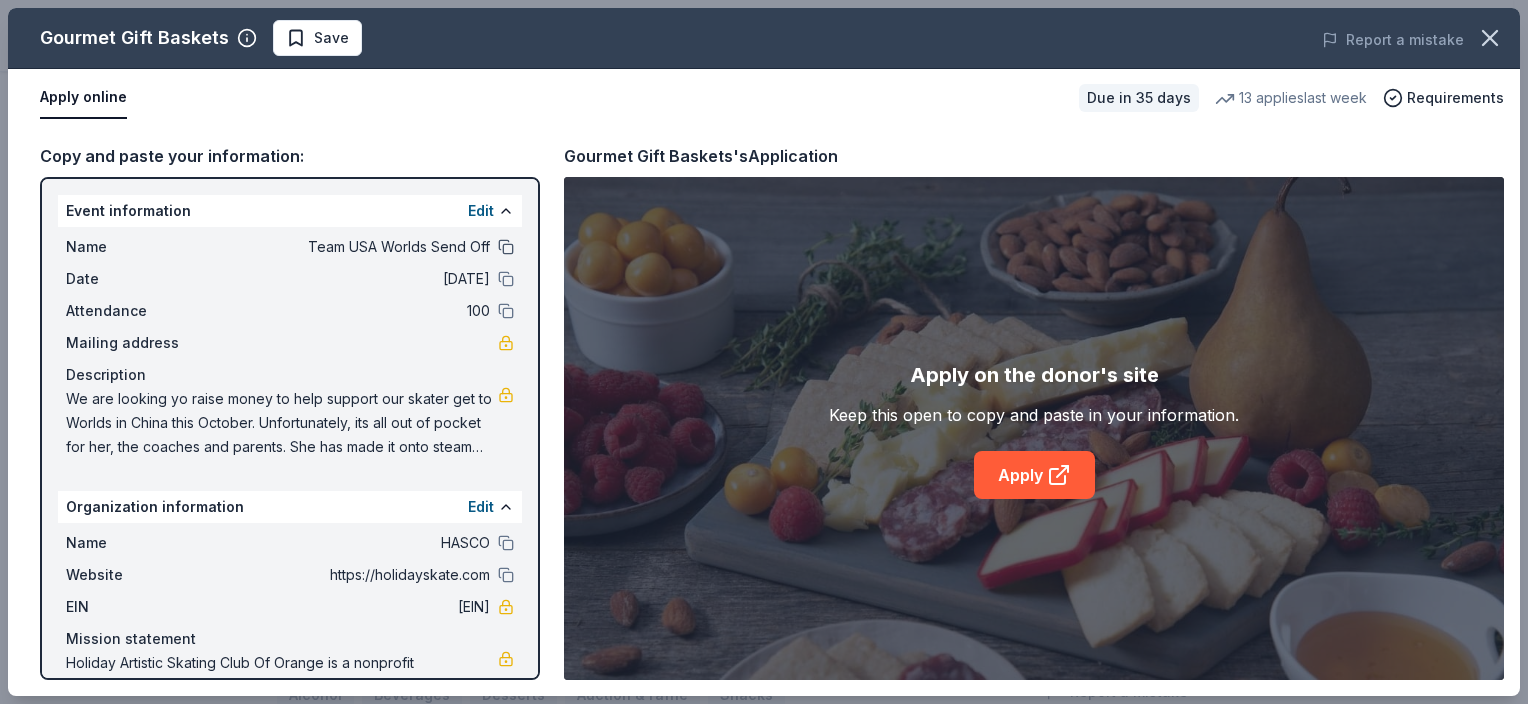 click at bounding box center [506, 247] 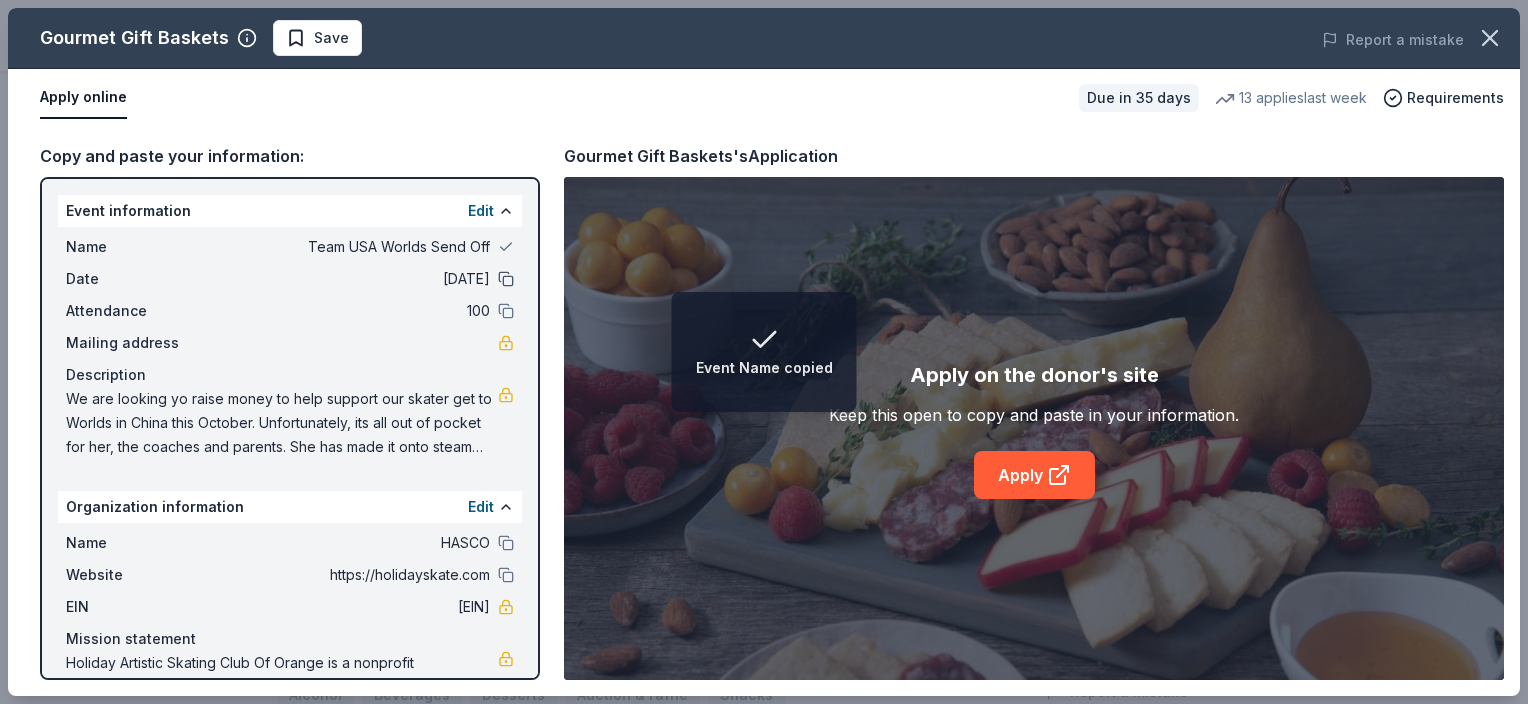 click at bounding box center [506, 279] 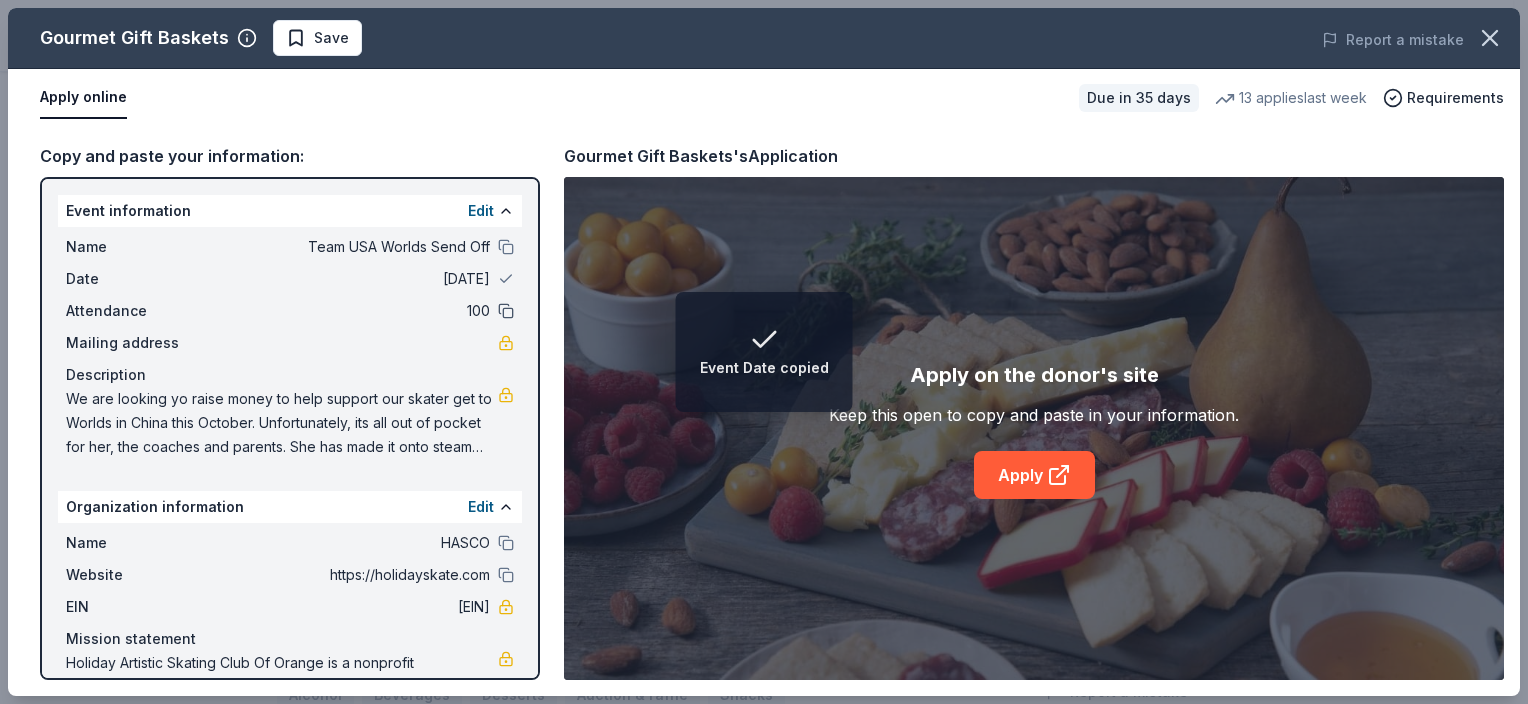 click at bounding box center (506, 311) 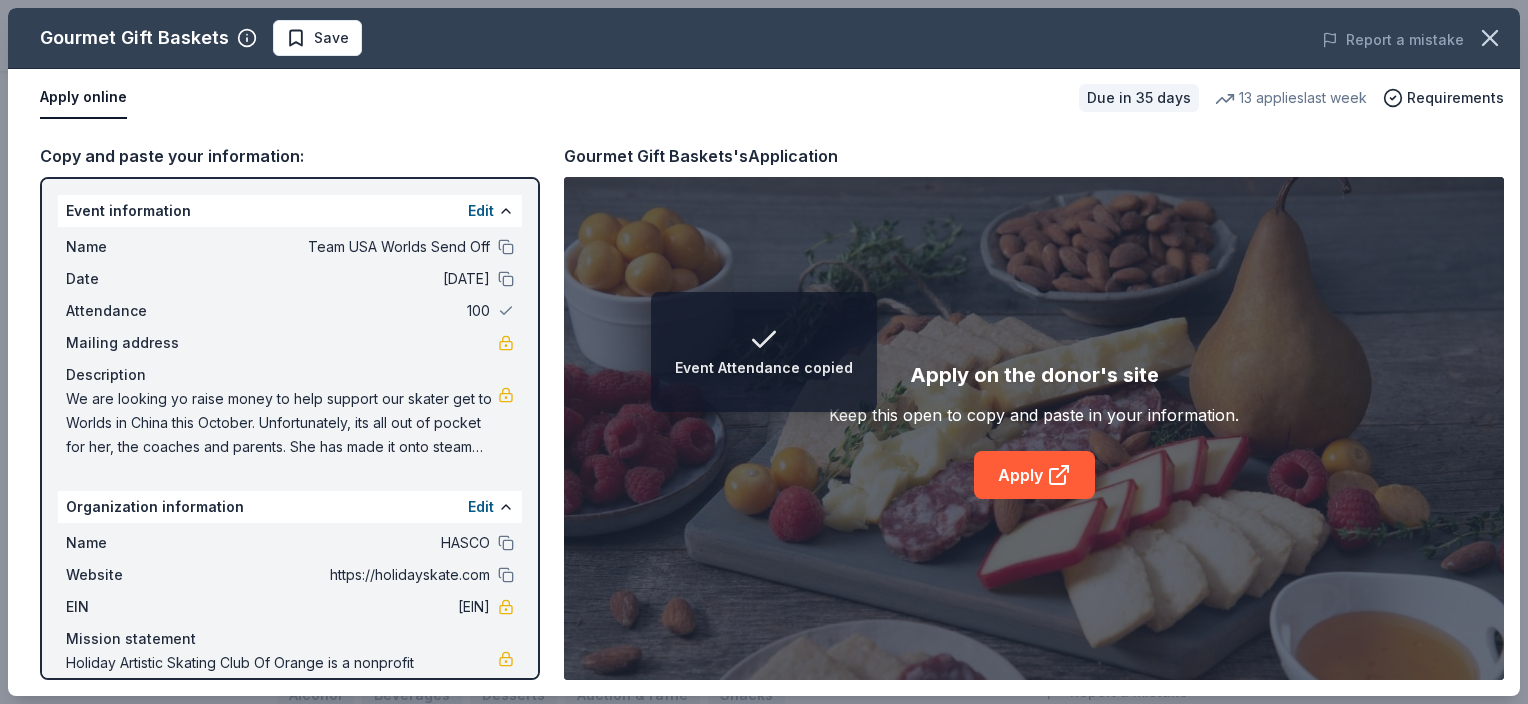 click on "Name HASCO" at bounding box center [290, 543] 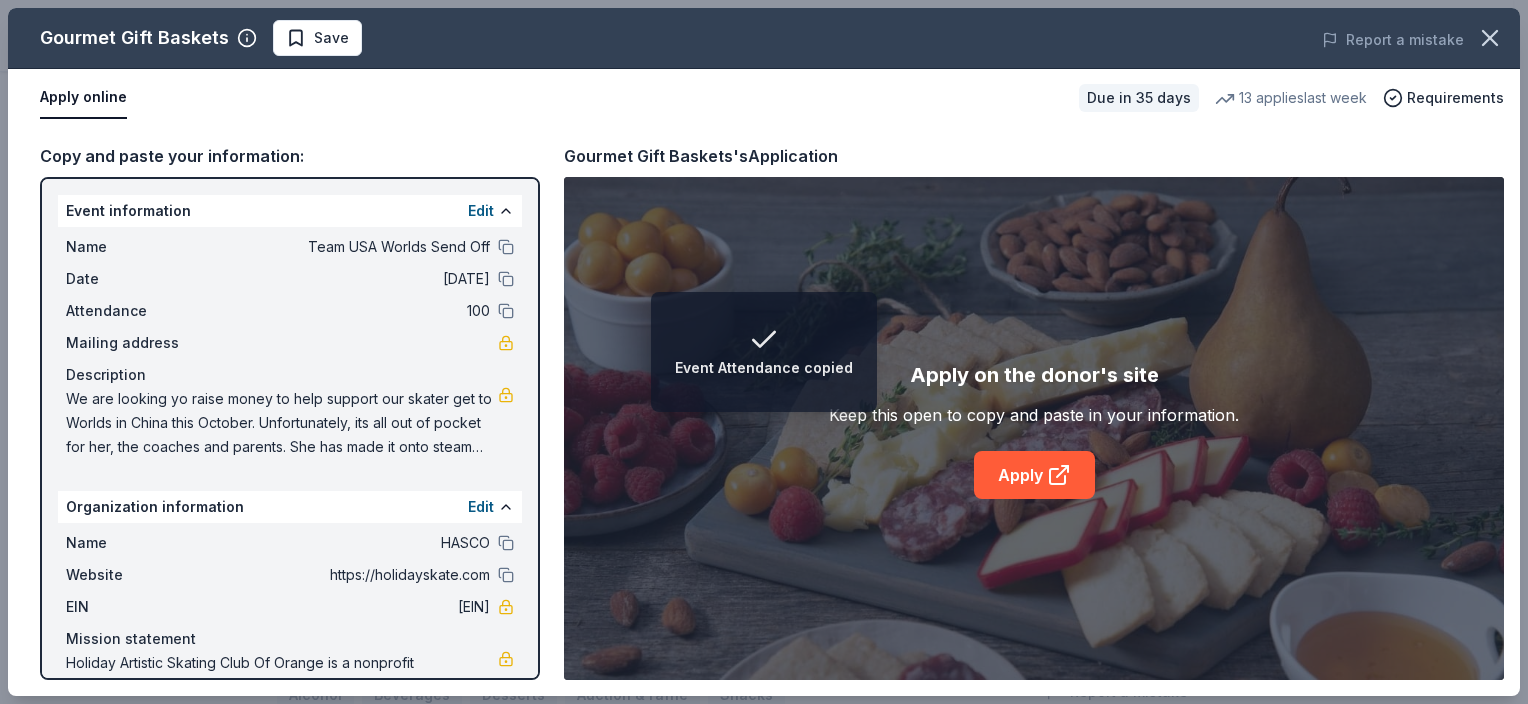 click on "Name HASCO Website https://holidayskate.com EIN 91-1941466 Mission statement Holiday Artistic Skating Club Of Orange is a nonprofit organization focused on recreation, sports, leisure, or athletics. It is based in Orange, CA. It received its nonprofit status in 1999." at bounding box center (290, 627) 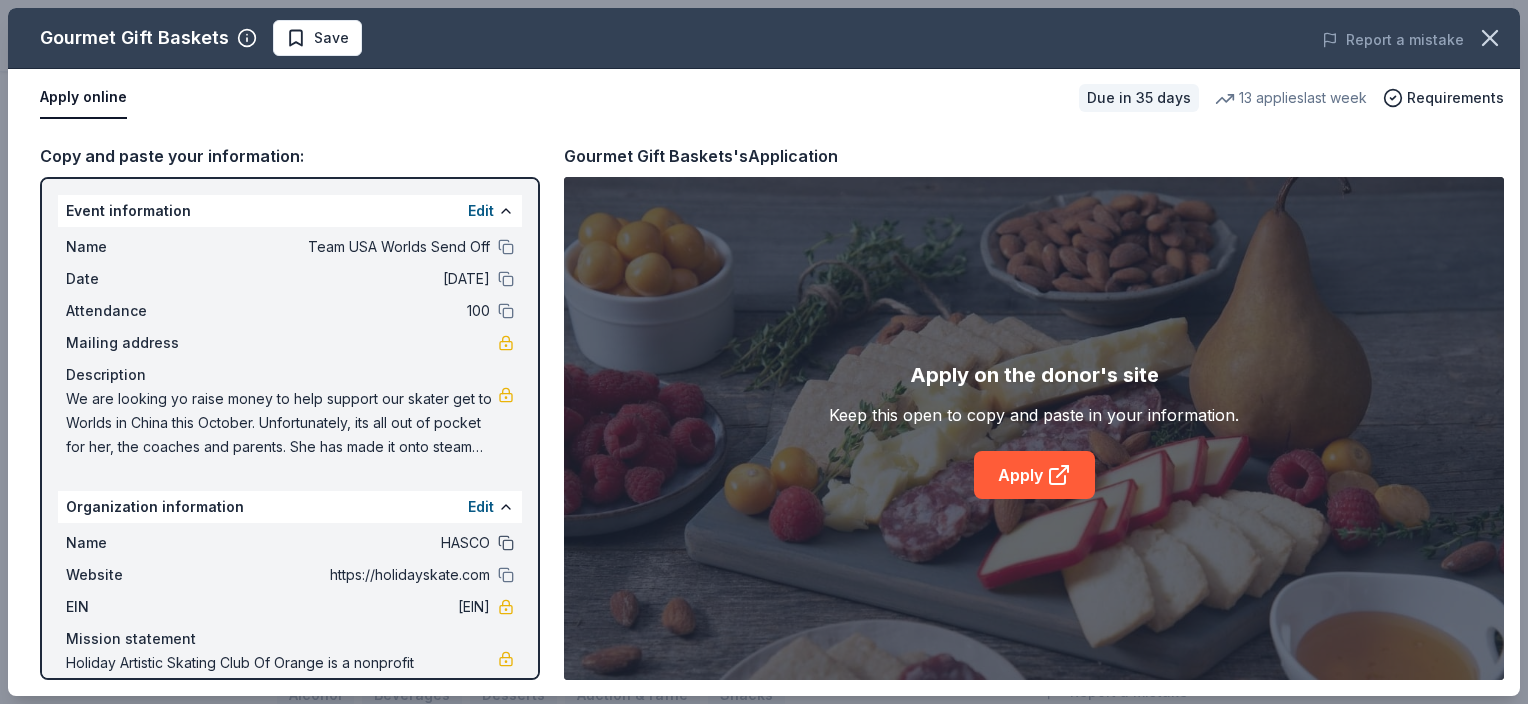 click at bounding box center (506, 543) 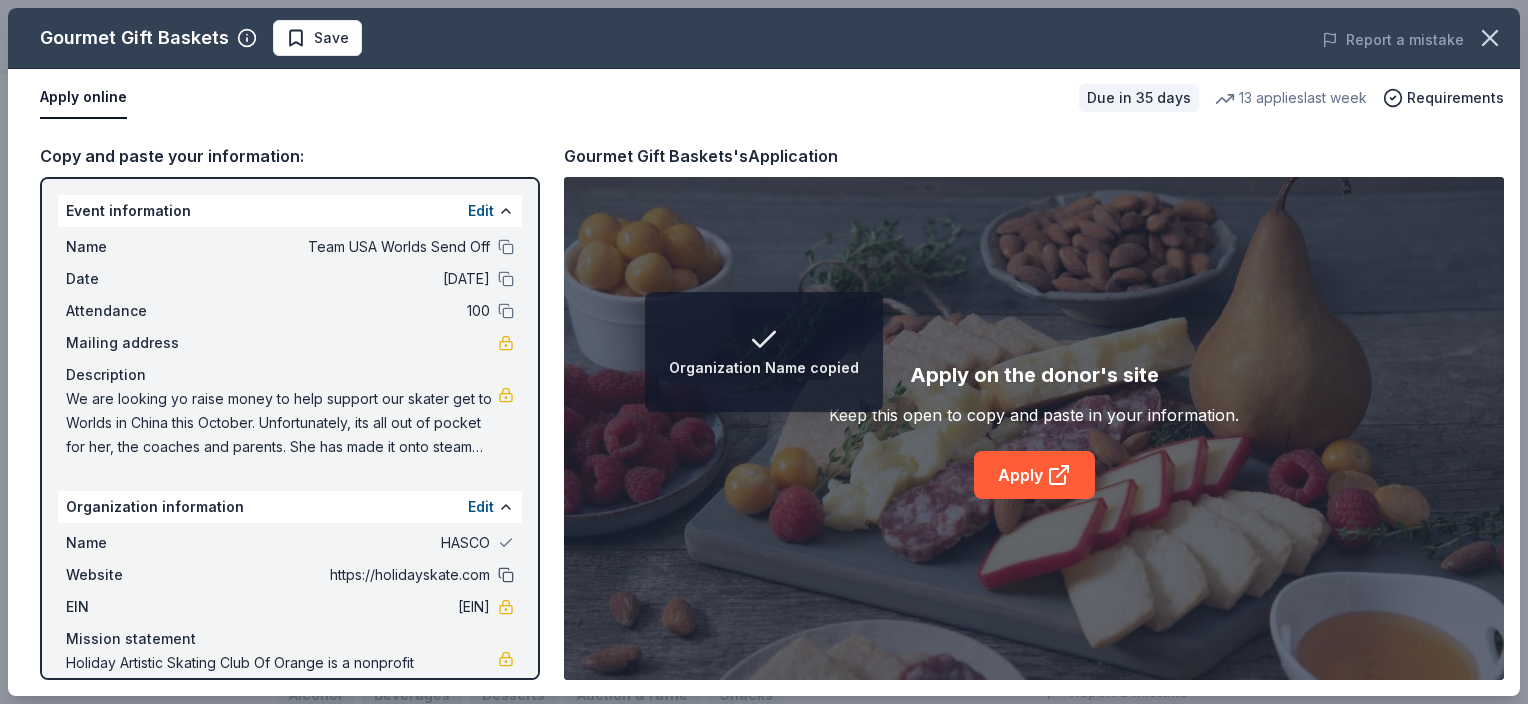 click at bounding box center (506, 575) 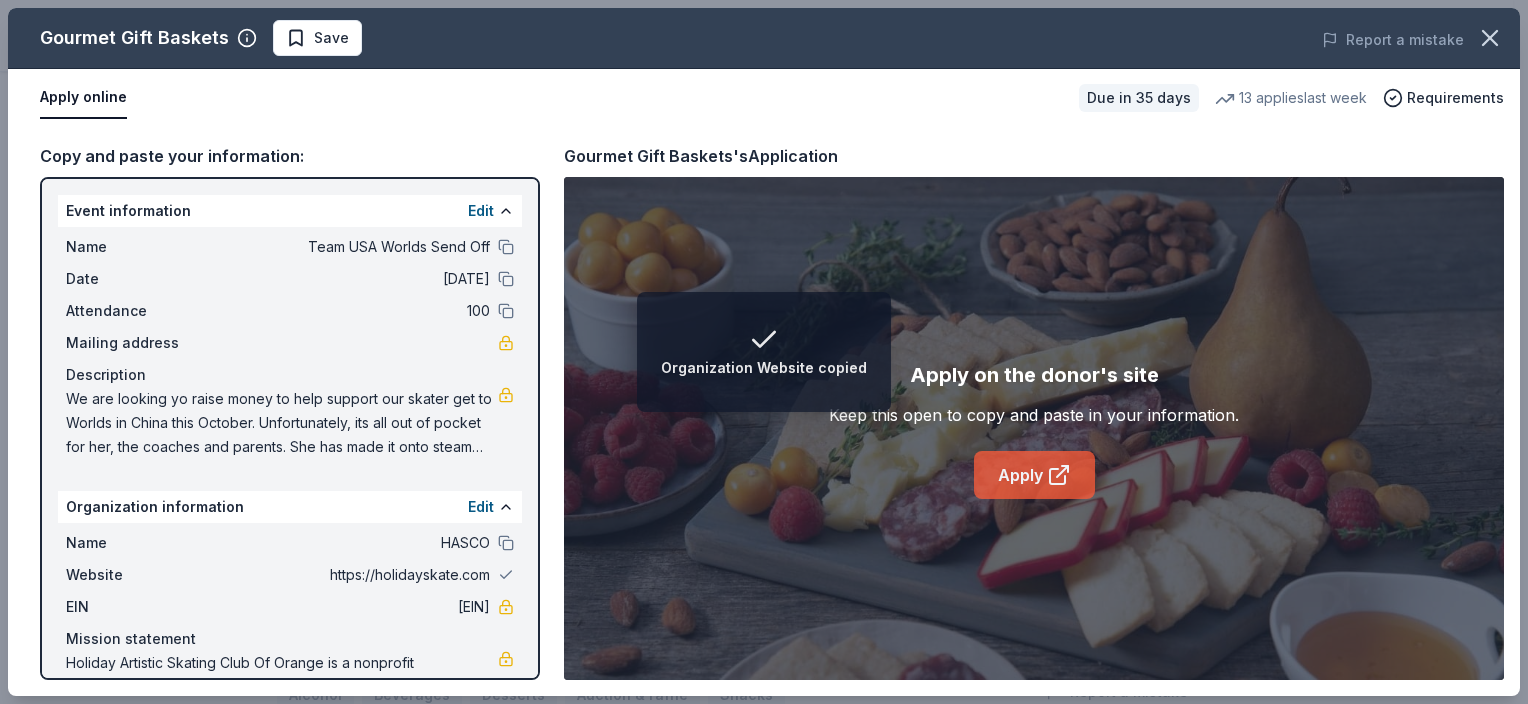 click on "Apply" at bounding box center [1034, 475] 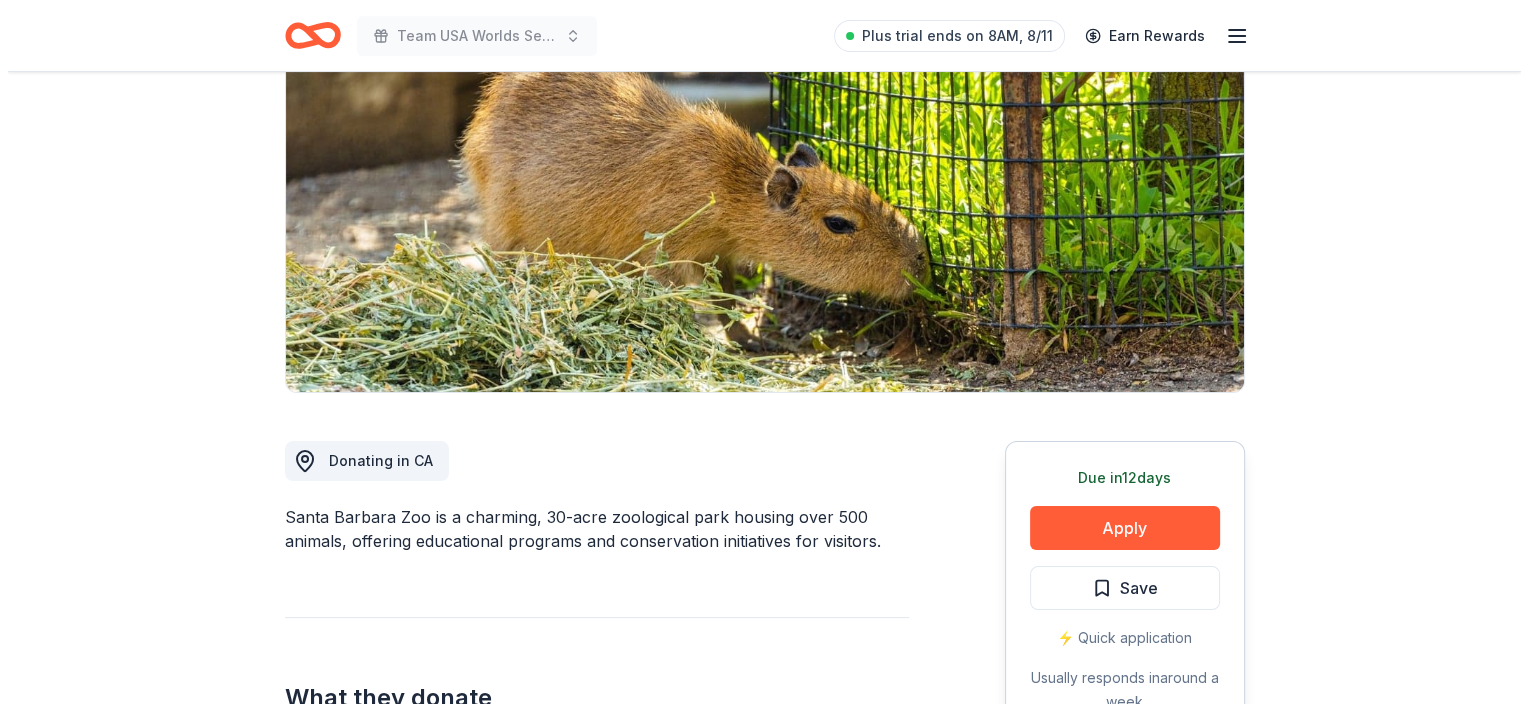 scroll, scrollTop: 216, scrollLeft: 0, axis: vertical 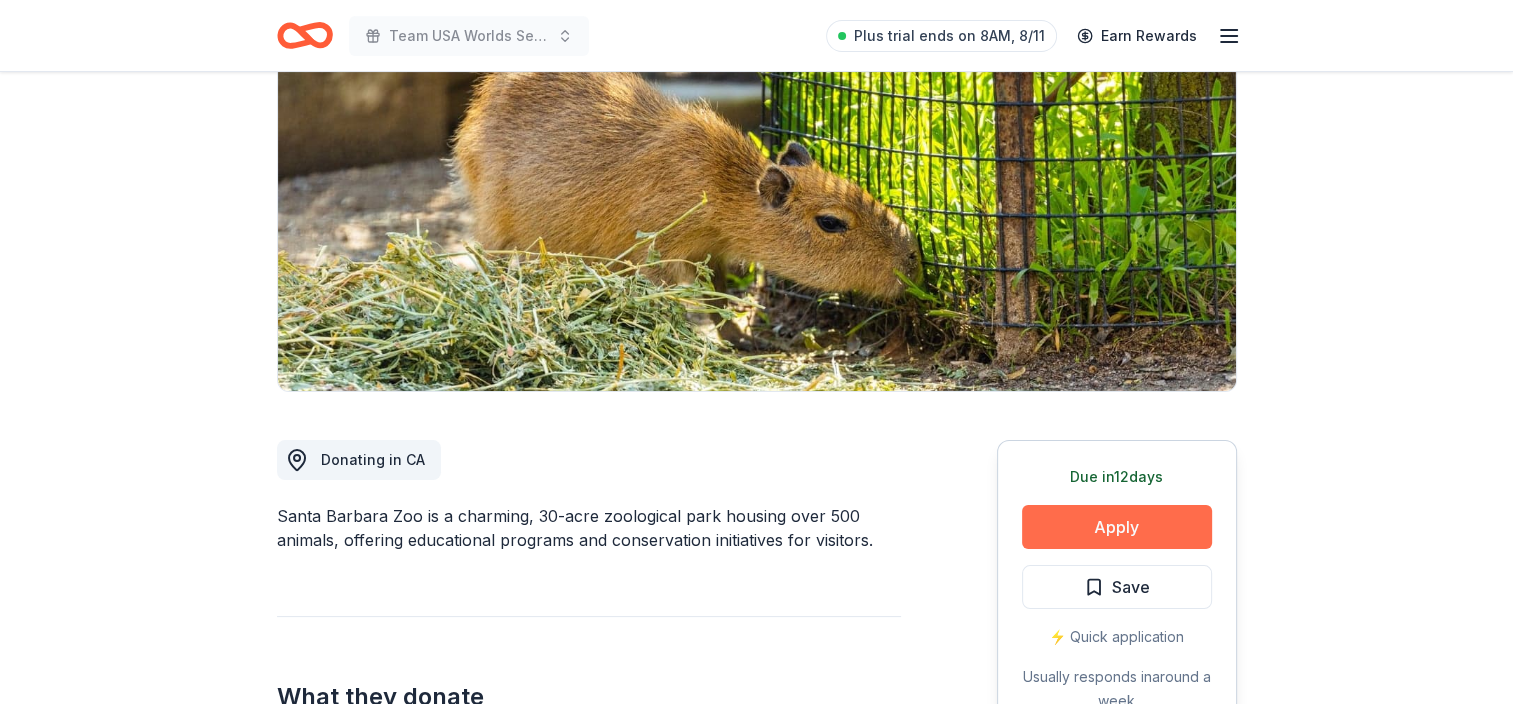 click on "Apply" at bounding box center [1117, 527] 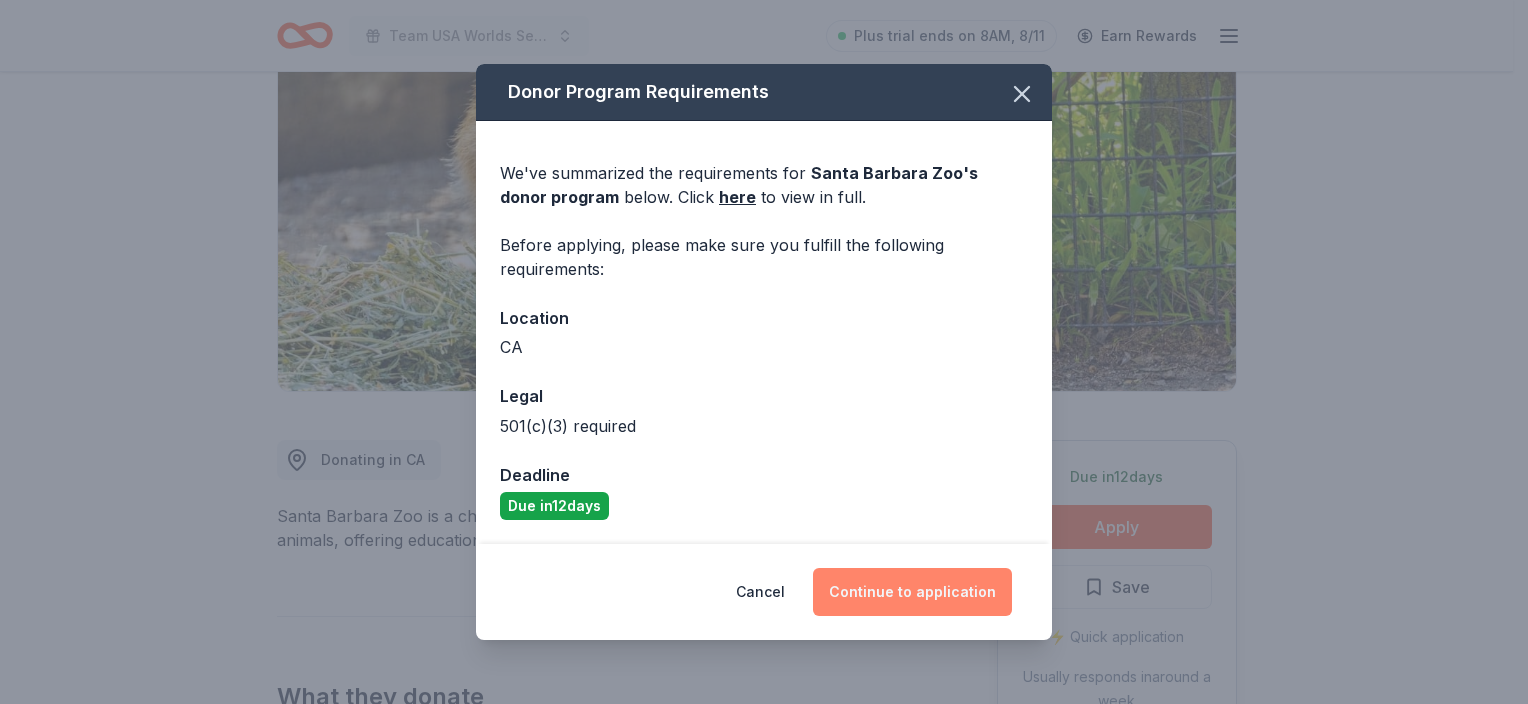 click on "Continue to application" at bounding box center [912, 592] 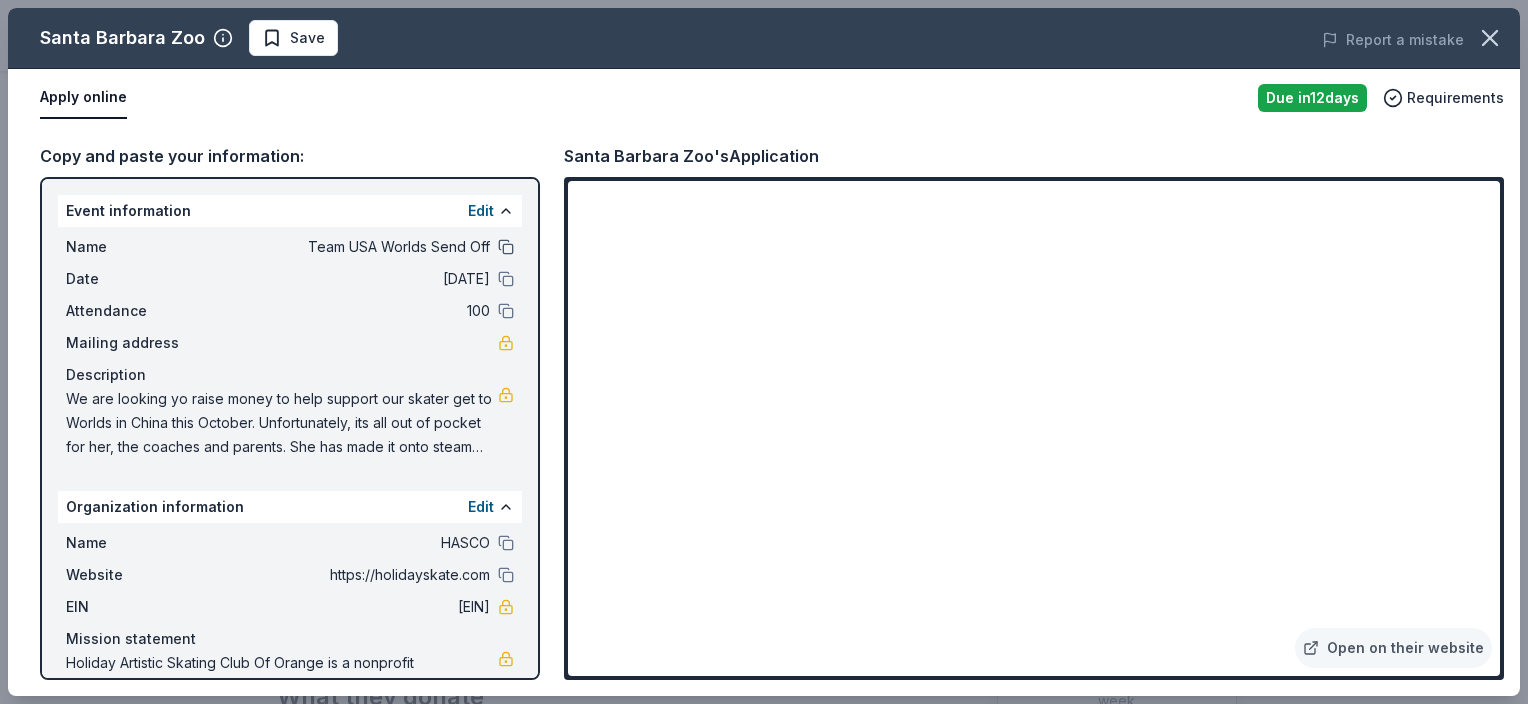 click at bounding box center (506, 247) 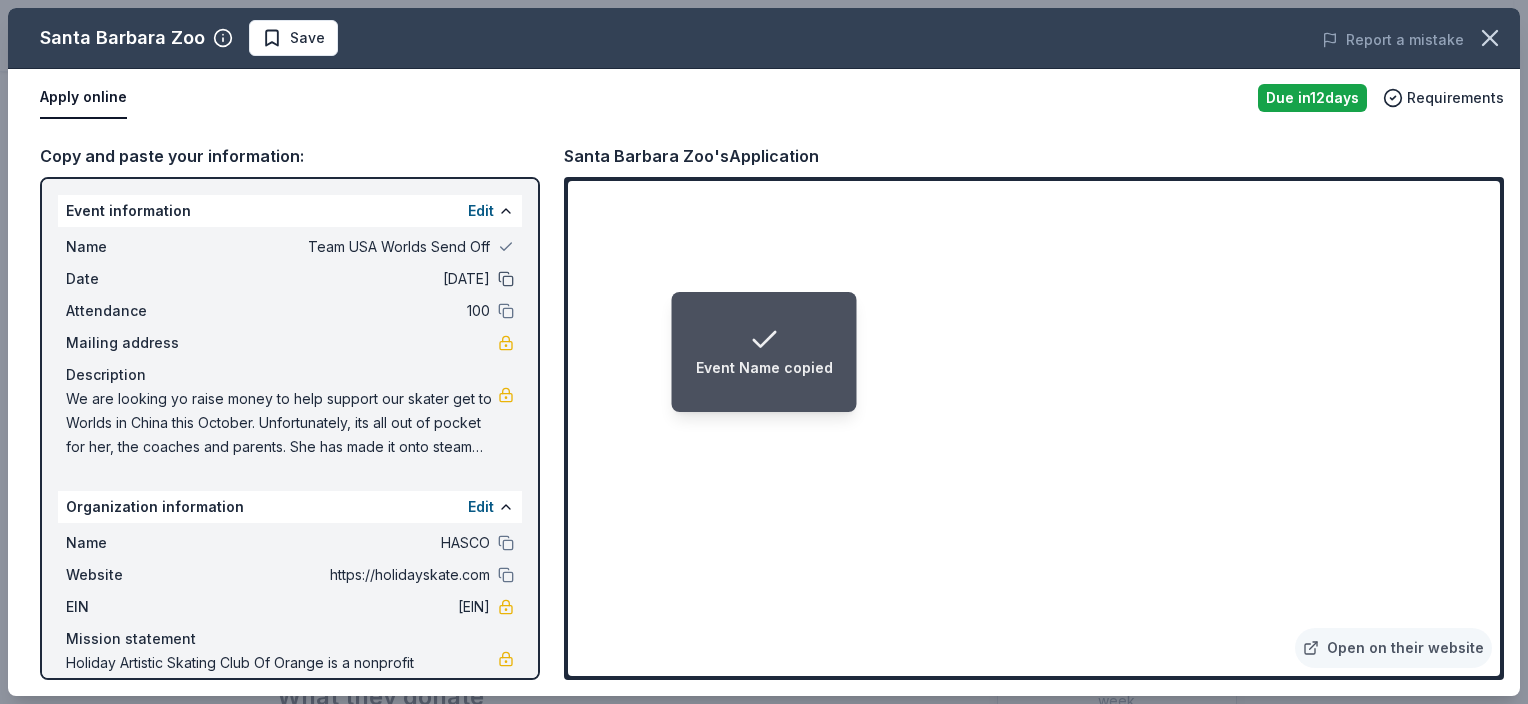 click at bounding box center [506, 279] 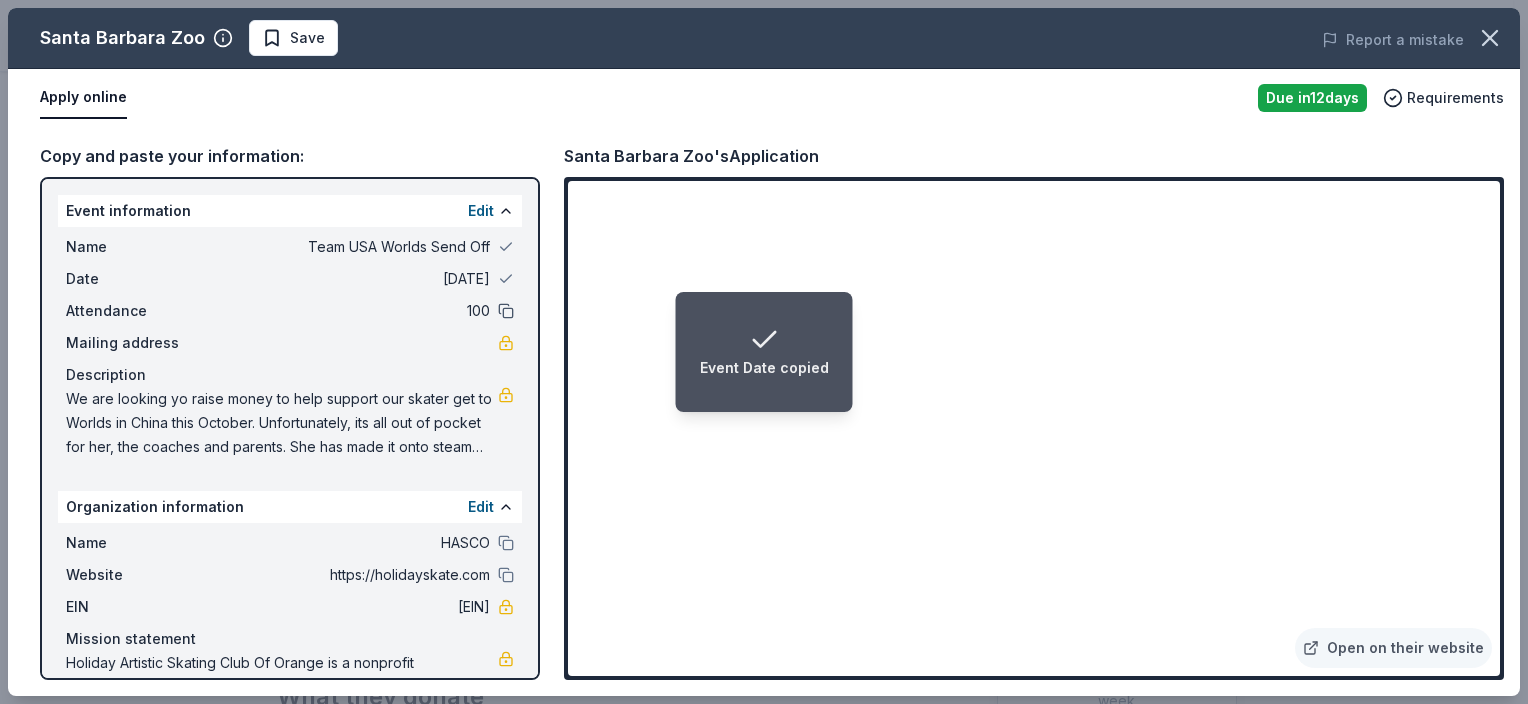 click at bounding box center [506, 311] 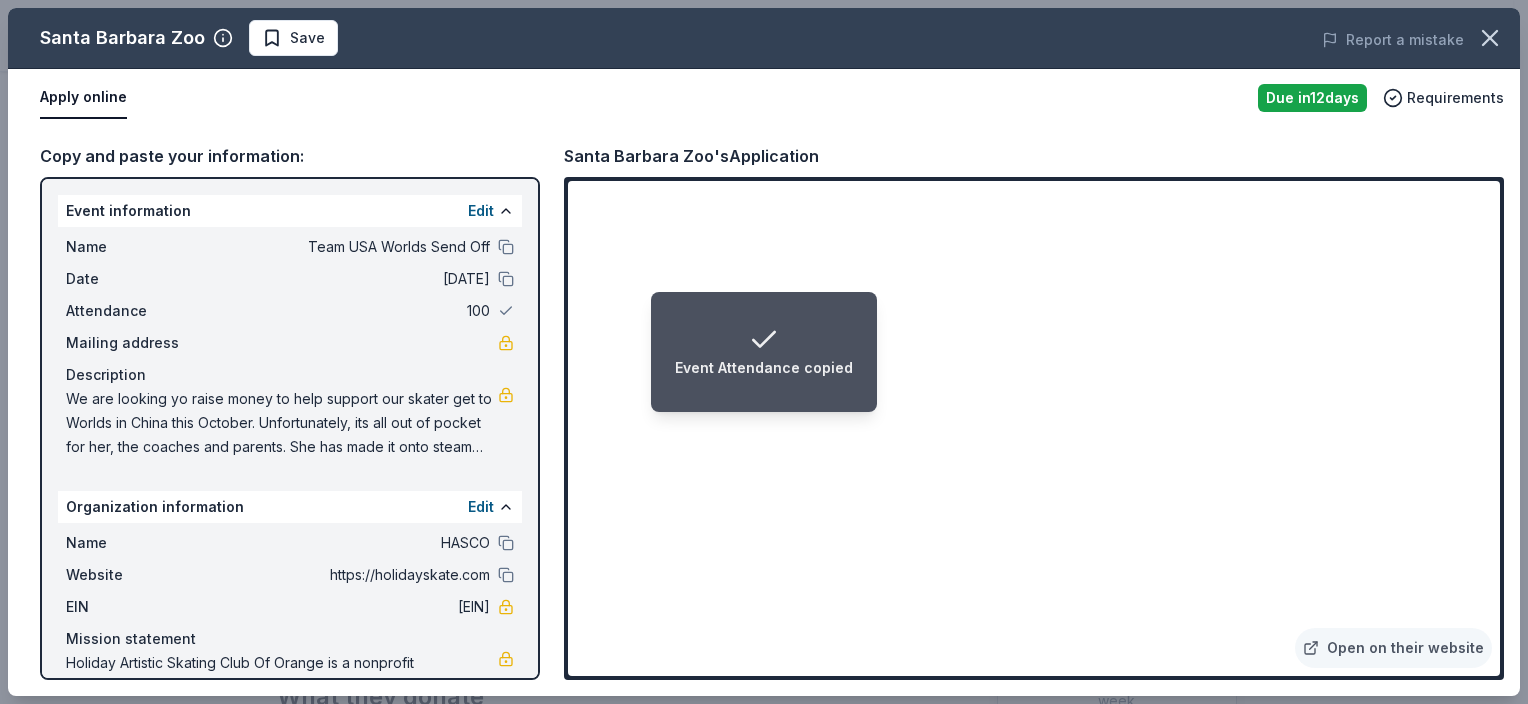 click on "Name HASCO" at bounding box center (290, 543) 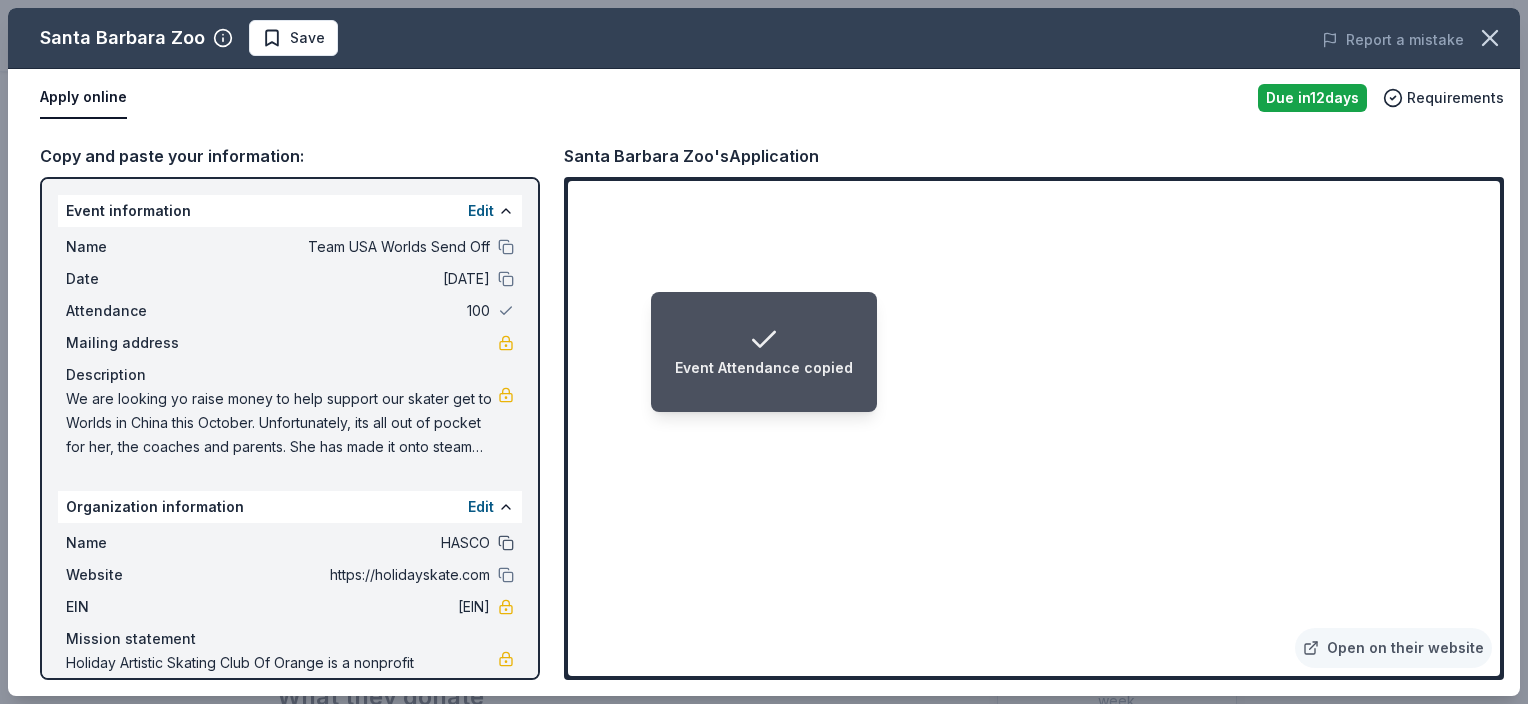 click at bounding box center [506, 543] 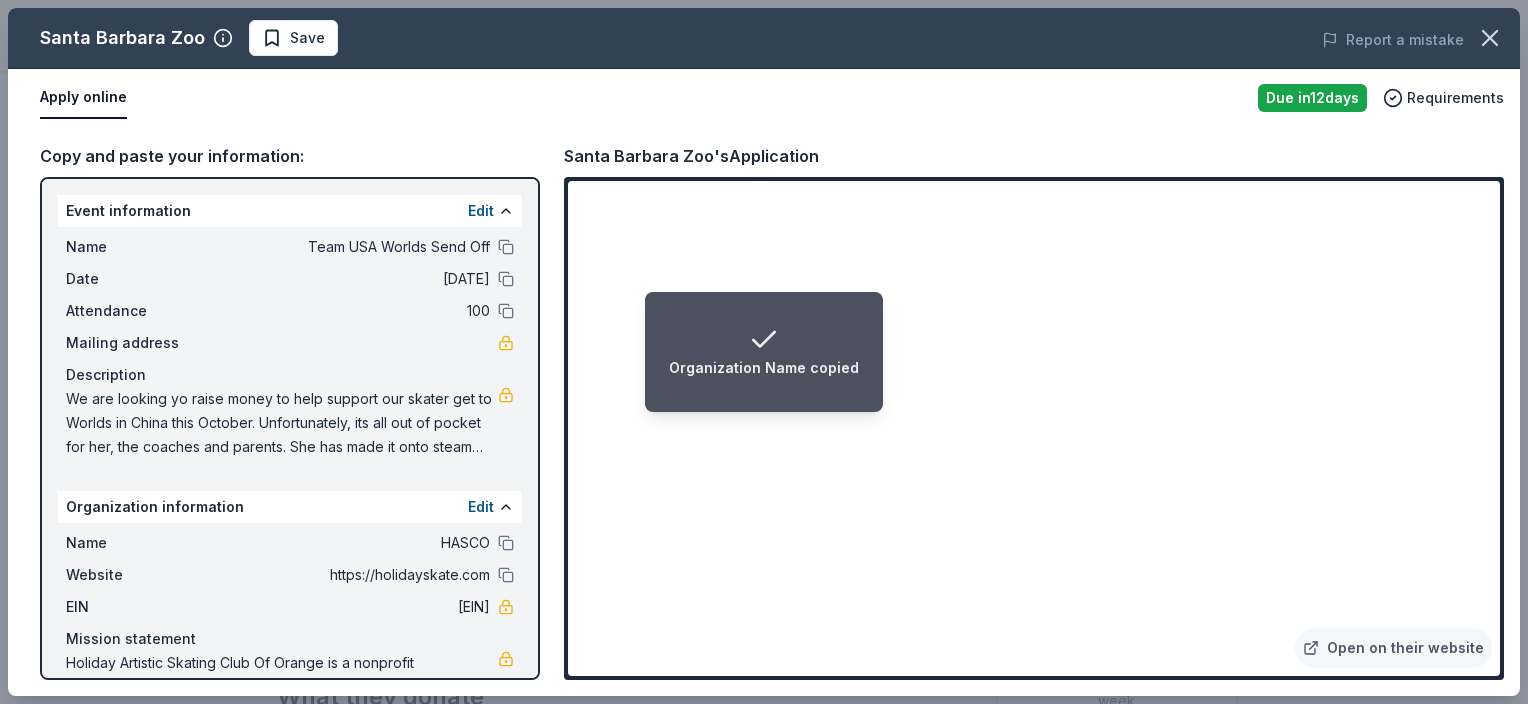 click on "Name HASCO Website https://holidayskate.com EIN [EIN] Mission statement Holiday Artistic Skating Club Of Orange is a nonprofit organization focused on recreation, sports, leisure, or athletics. It is based in [CITY], [STATE]. It received its nonprofit status in 1999." at bounding box center (290, 627) 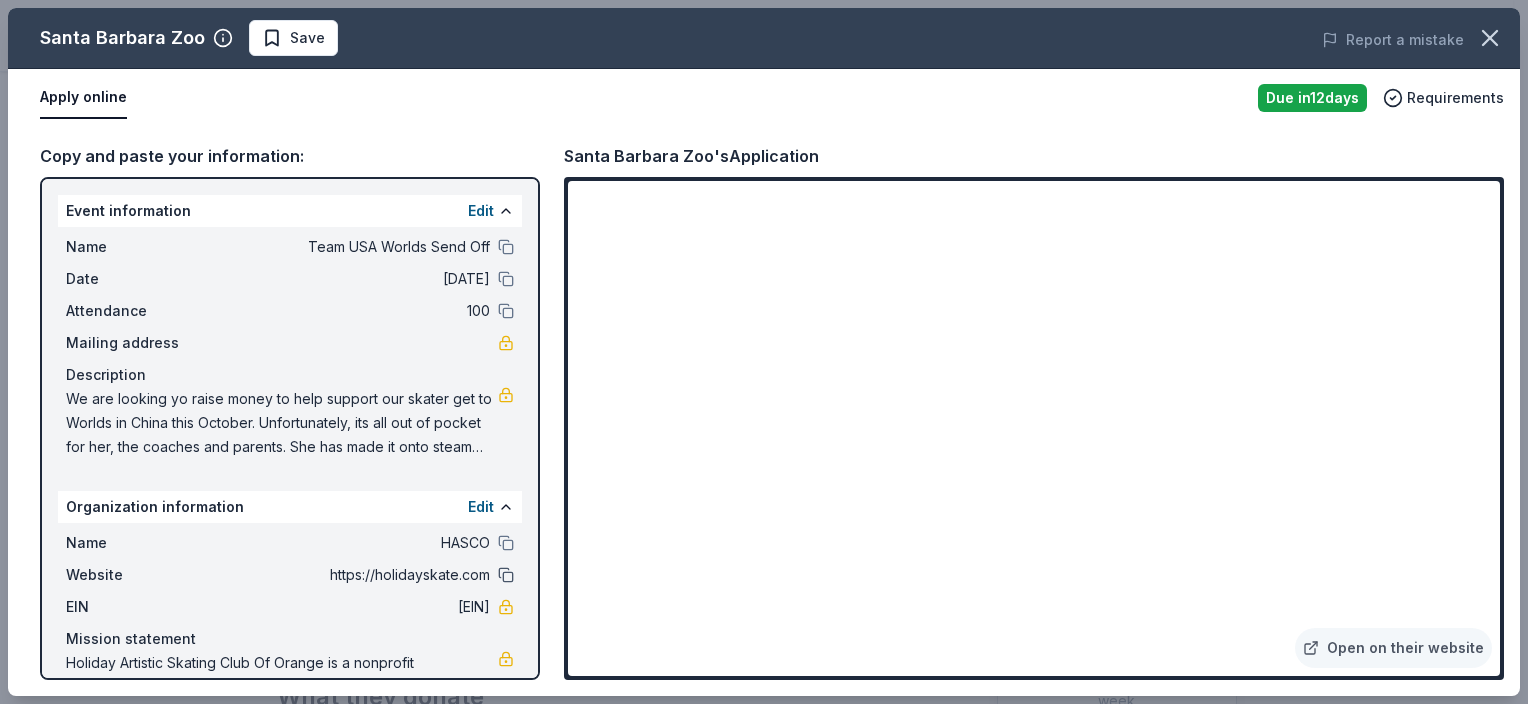 click at bounding box center [506, 575] 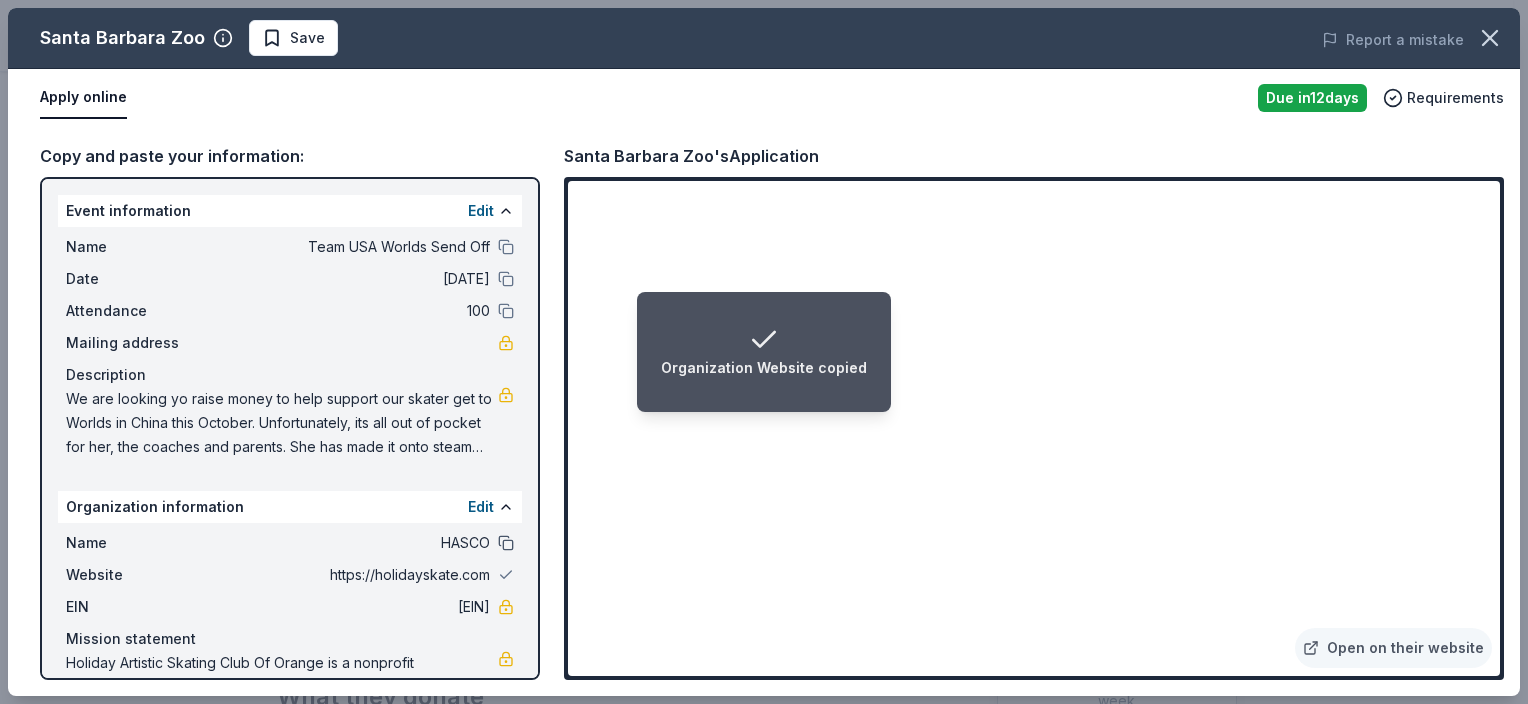 click at bounding box center [506, 543] 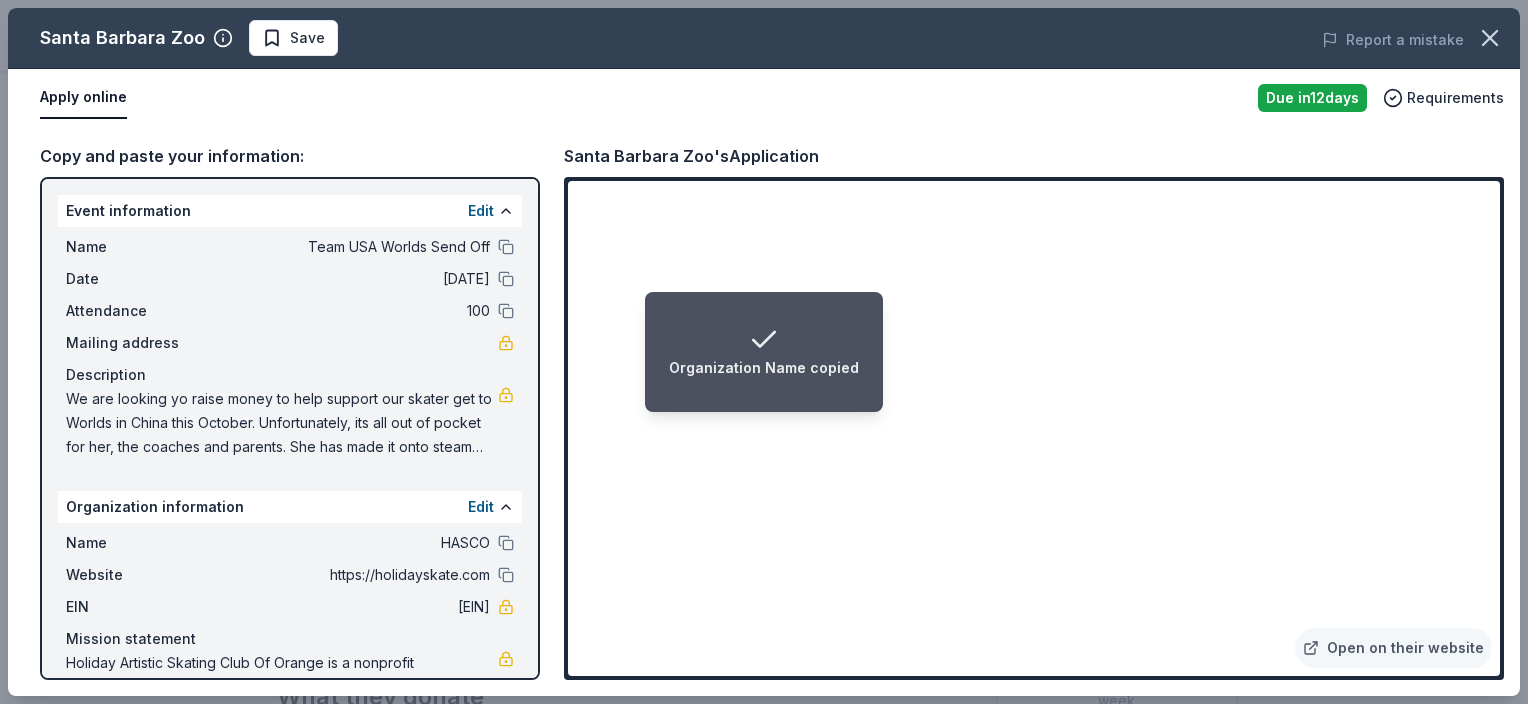 click on "Organization Name copied" at bounding box center (764, 352) 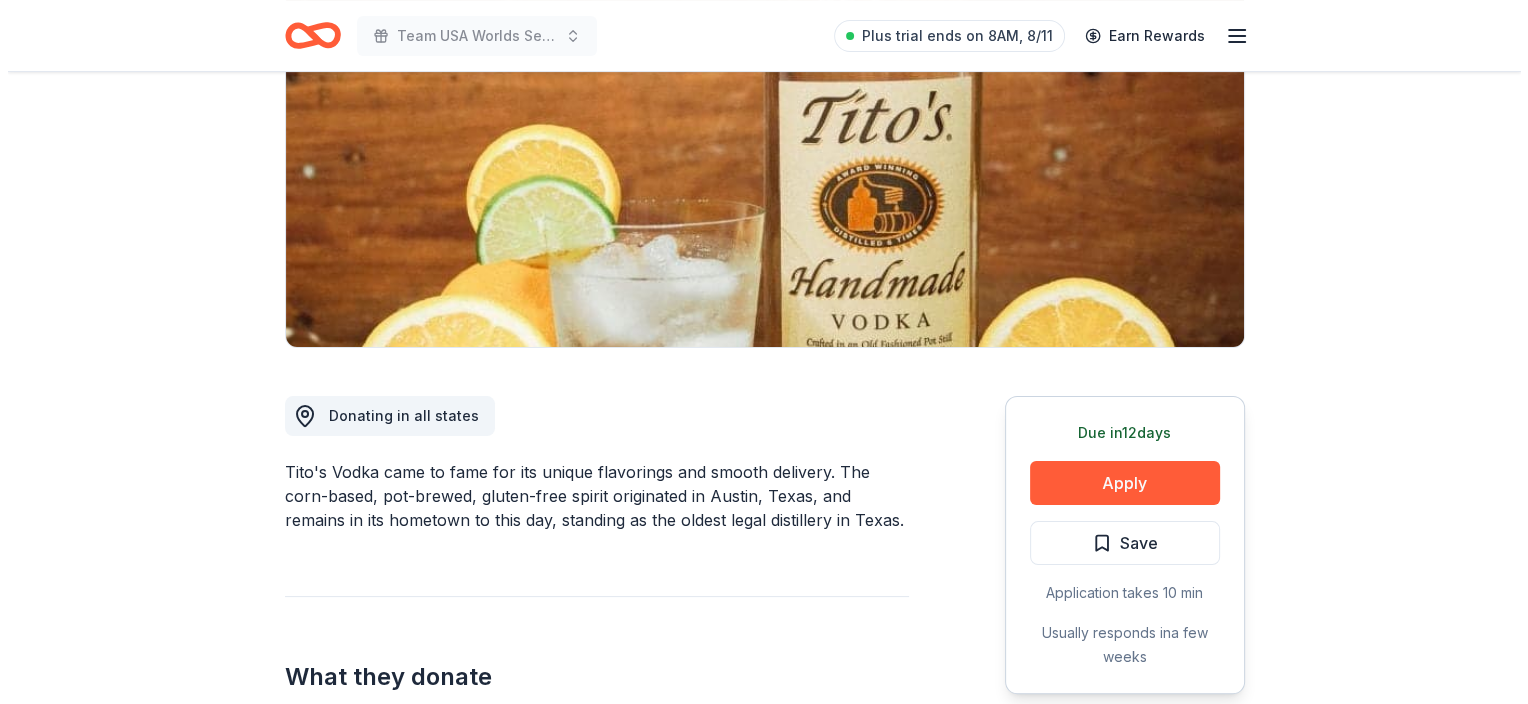 scroll, scrollTop: 364, scrollLeft: 0, axis: vertical 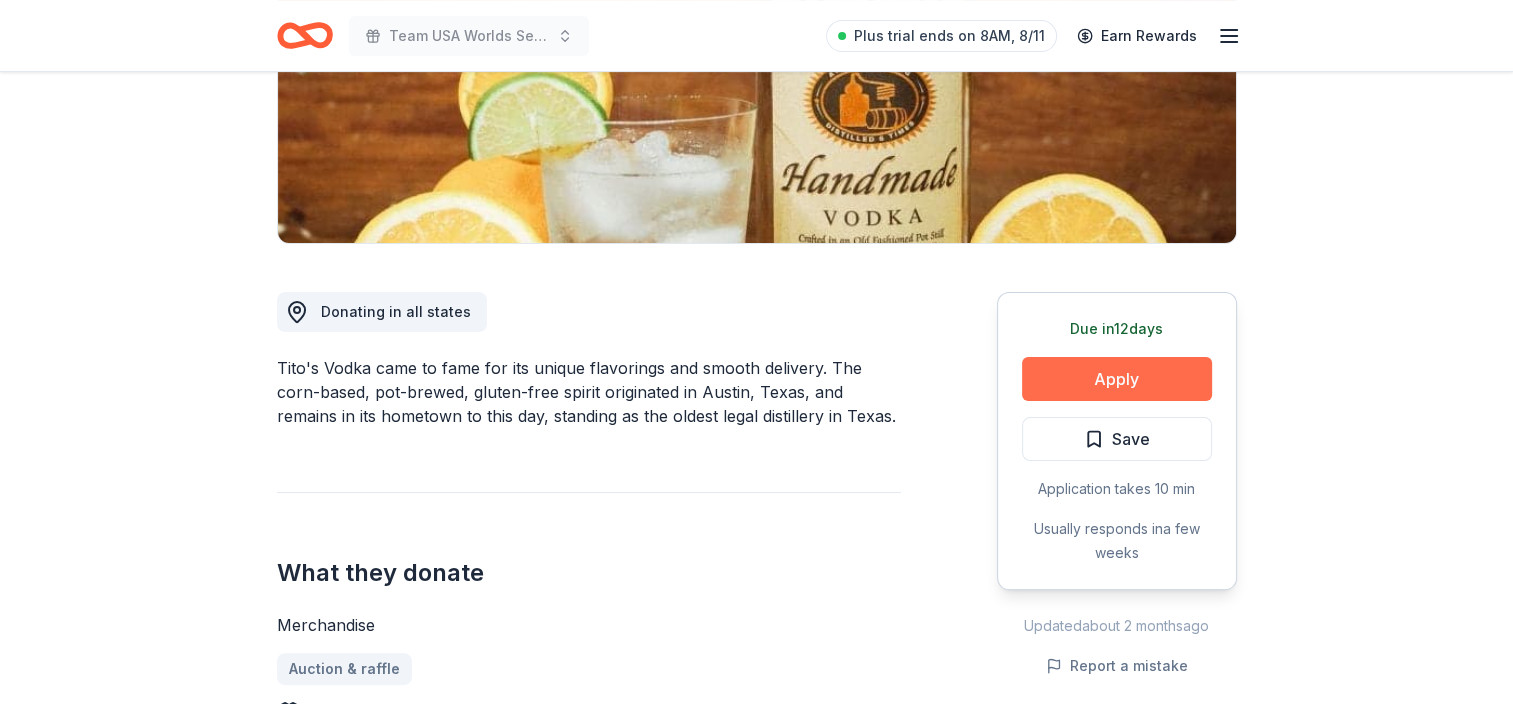 click on "Apply" at bounding box center (1117, 379) 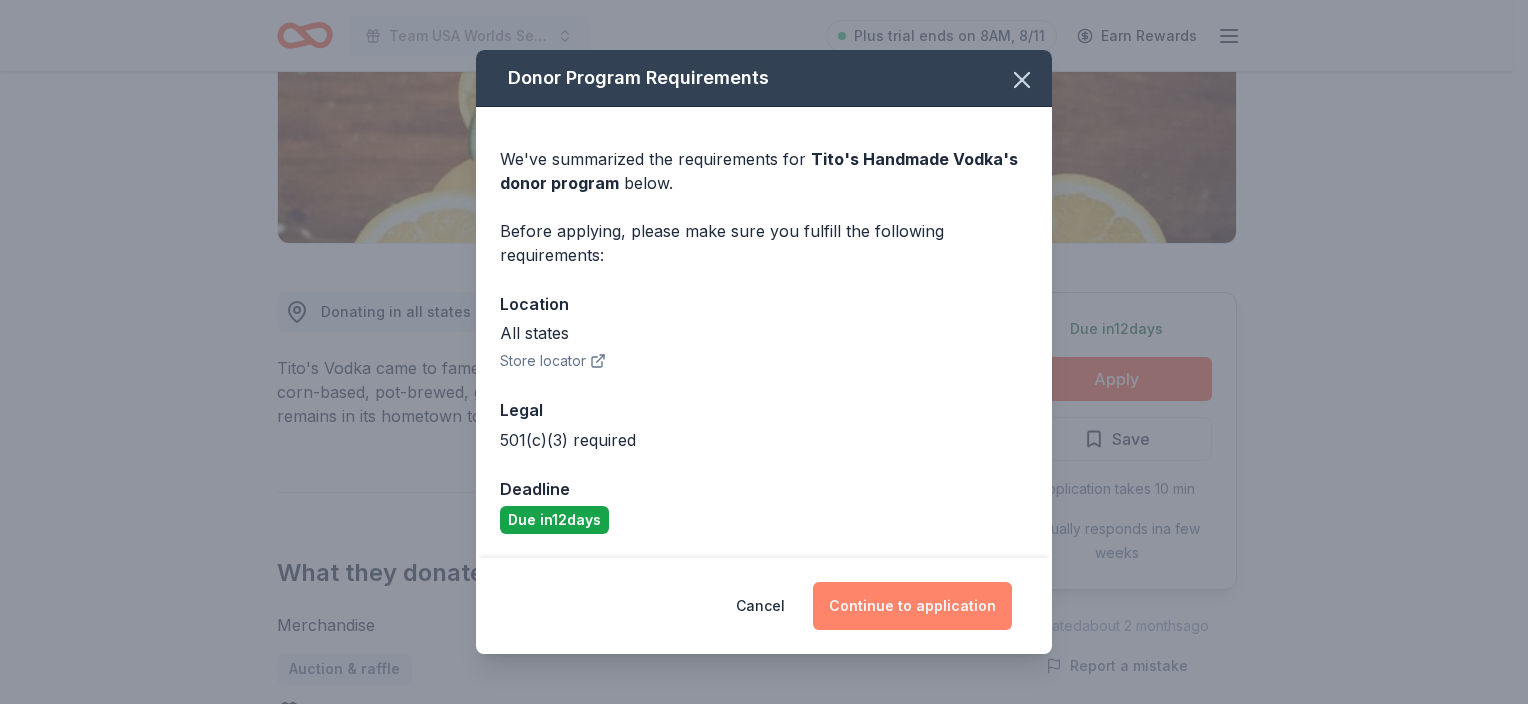 click on "Continue to application" at bounding box center [912, 606] 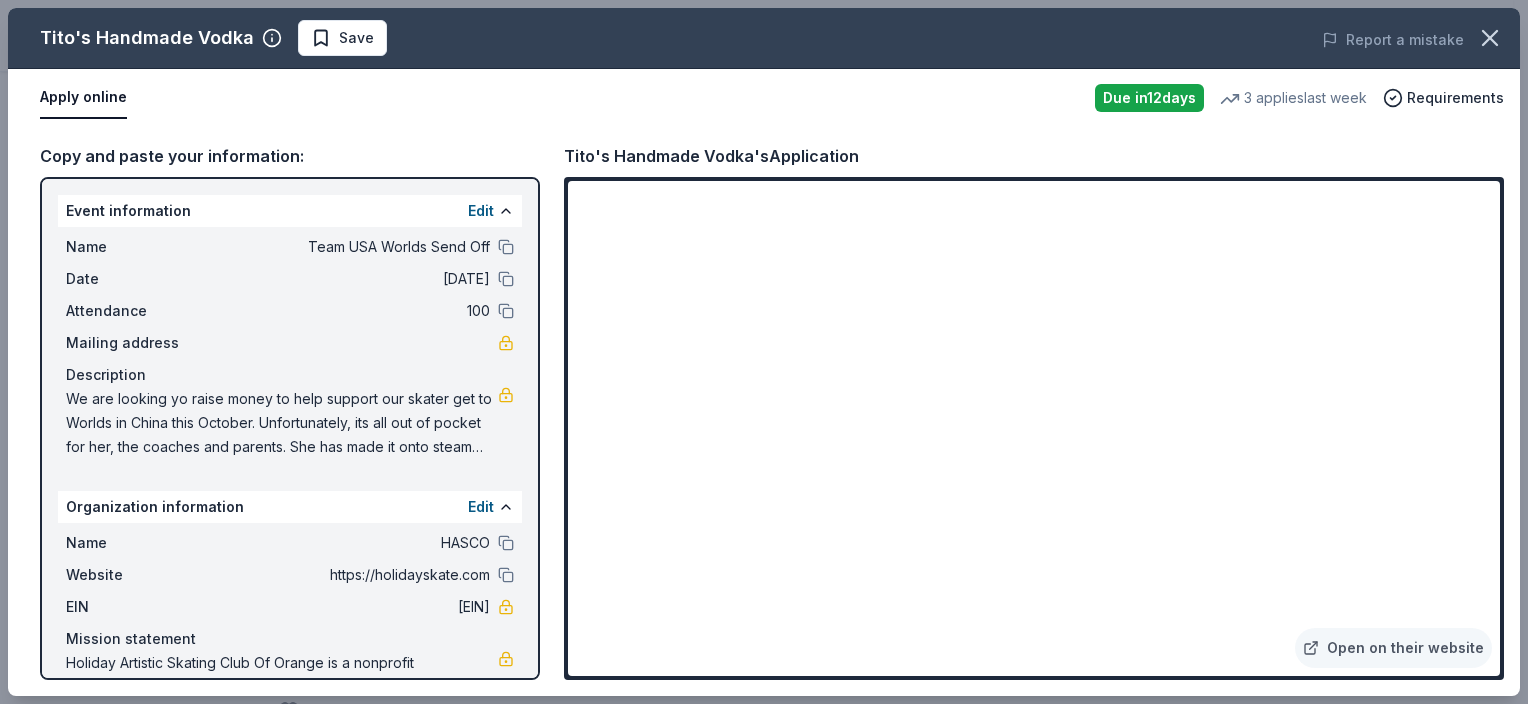 click on "Tito's Handmade Vodka Save Report a mistake Apply online Due in  12  days 3   applies  last week Requirements Copy and paste your information: Event information Edit Name Team USA Worlds Send Off Date 09/15/25 Attendance 100 Mailing address Description We are looking yo raise money to help support our skater get to Worlds in China this October. Unfortunately, its all out of pocket for her, the coaches and parents. She has made it onto steam USA and will be one of the youngest to compete worldwide. We are looking for raffle items, baskets, cash donations or anything else that can assist with our efforts Organization information Edit Name HASCO Website https://holidayskate.com EIN 91-1941466 Mission statement Holiday Artistic Skating Club Of Orange is a nonprofit organization focused on recreation, sports, leisure, or athletics. It is based in Orange, CA. It received its nonprofit status in 1999. Tito's Handmade Vodka's  Application Open on their website" at bounding box center (764, 352) 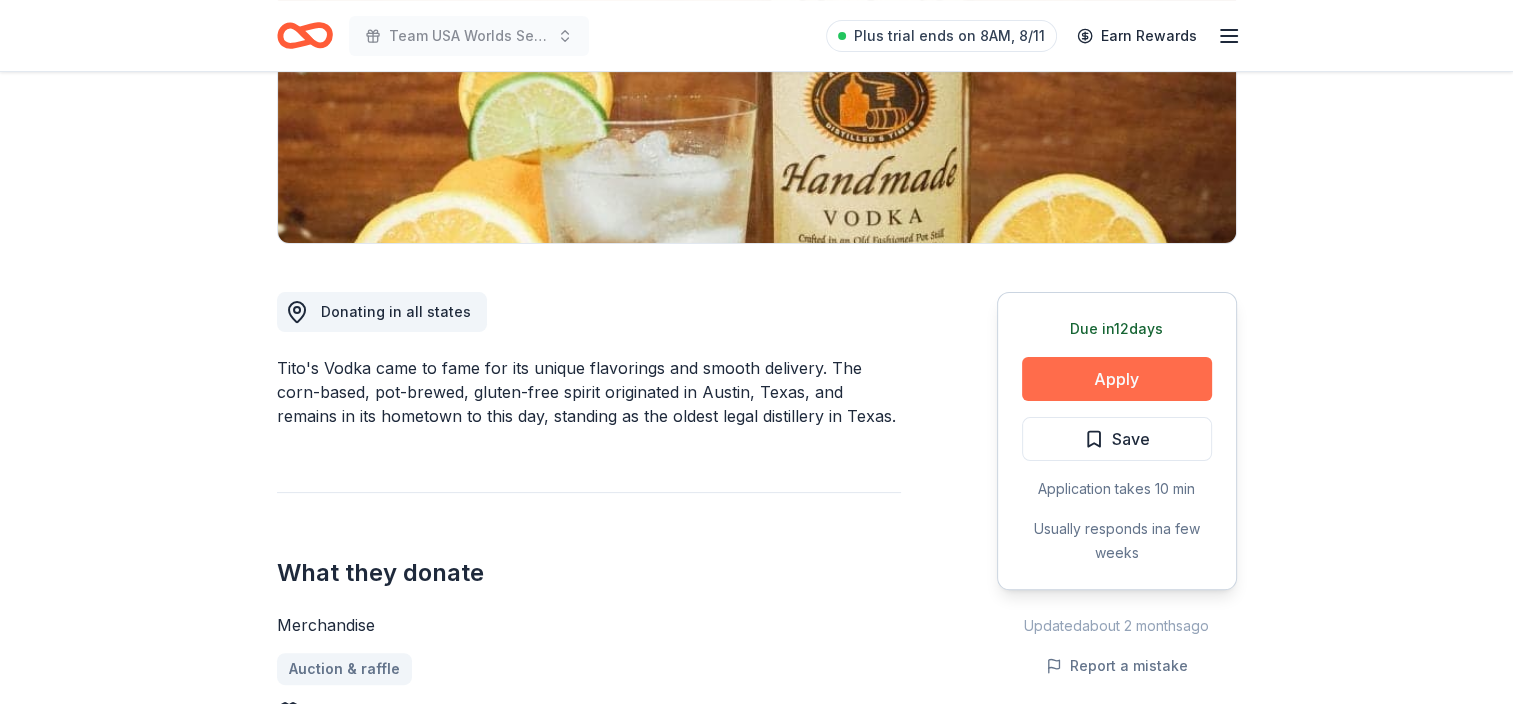 click on "Apply" at bounding box center [1117, 379] 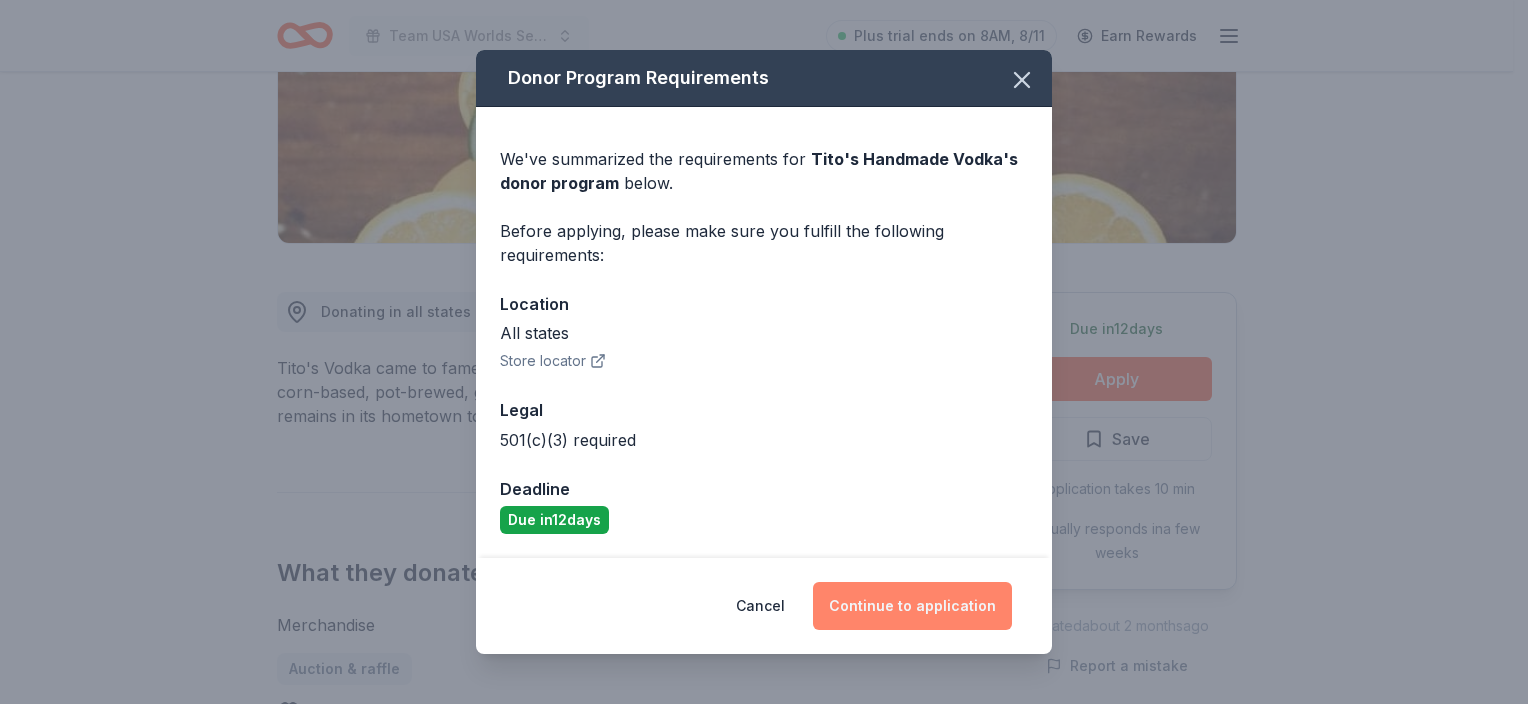 click on "Continue to application" at bounding box center (912, 606) 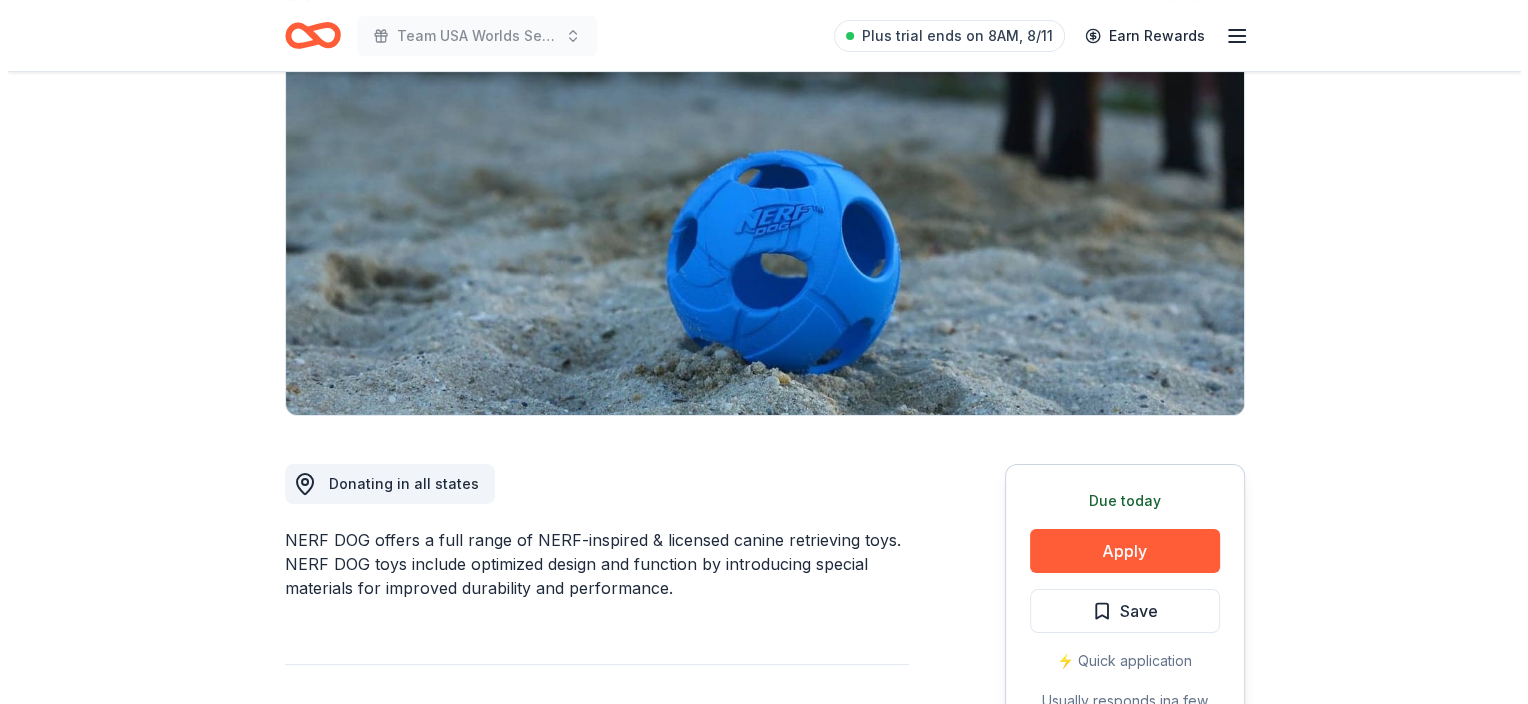 scroll, scrollTop: 224, scrollLeft: 0, axis: vertical 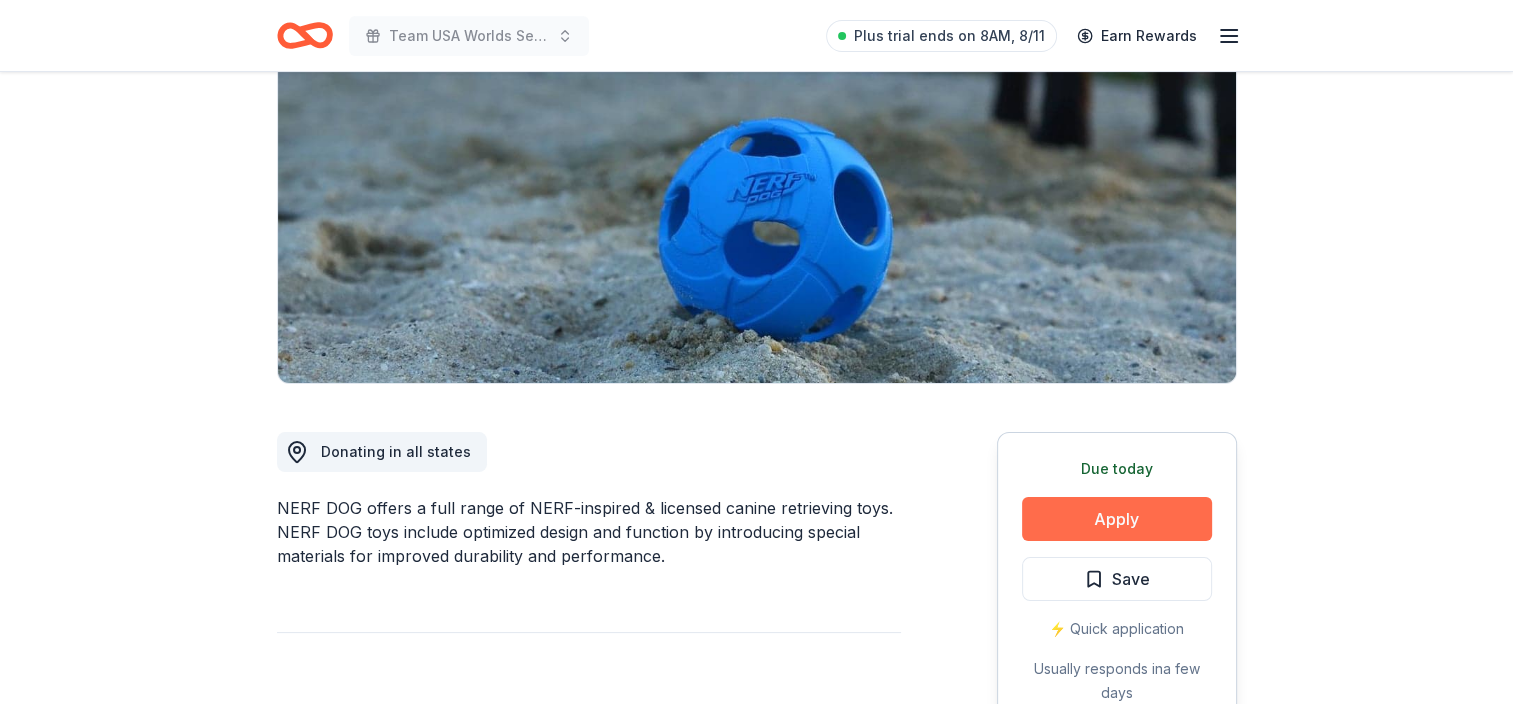 click on "Apply" at bounding box center [1117, 519] 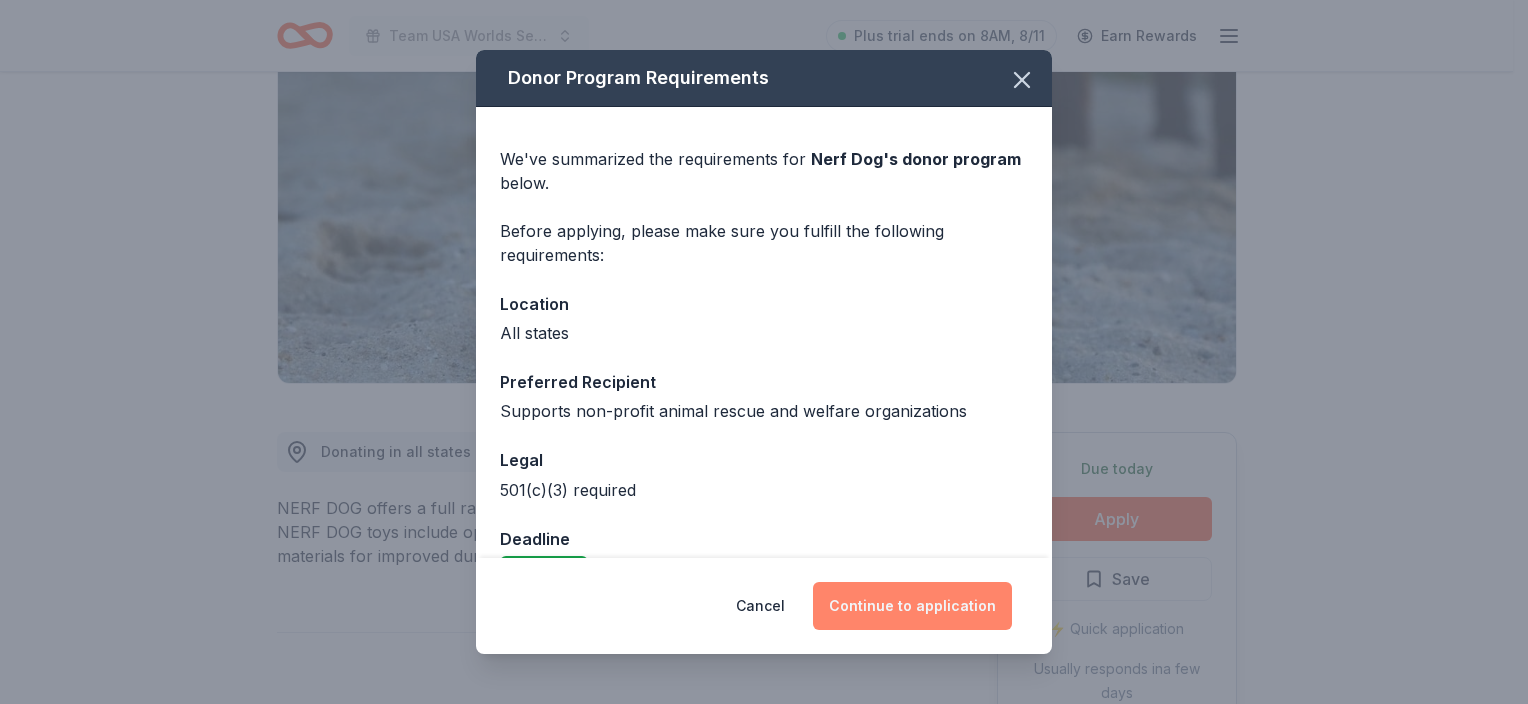 click on "Continue to application" at bounding box center (912, 606) 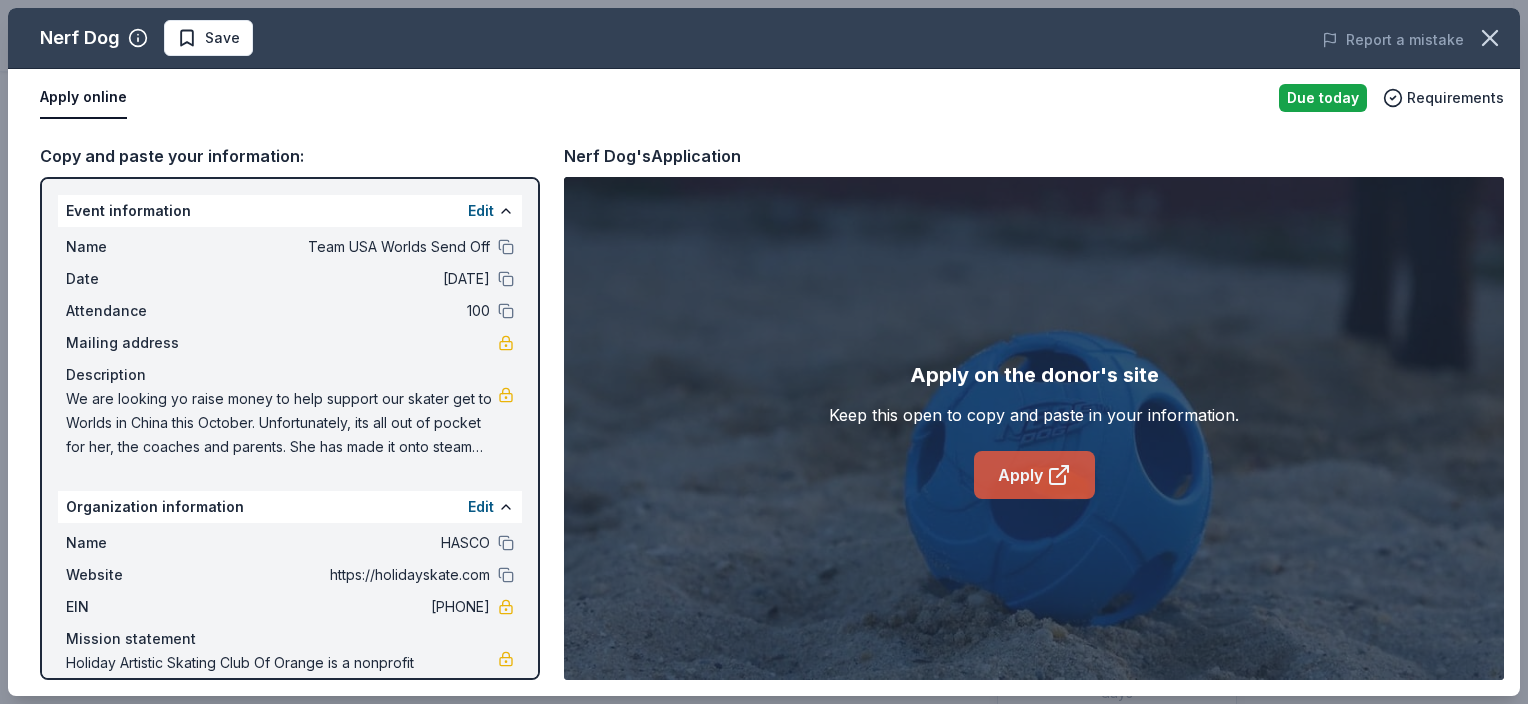 click on "Apply" at bounding box center (1034, 475) 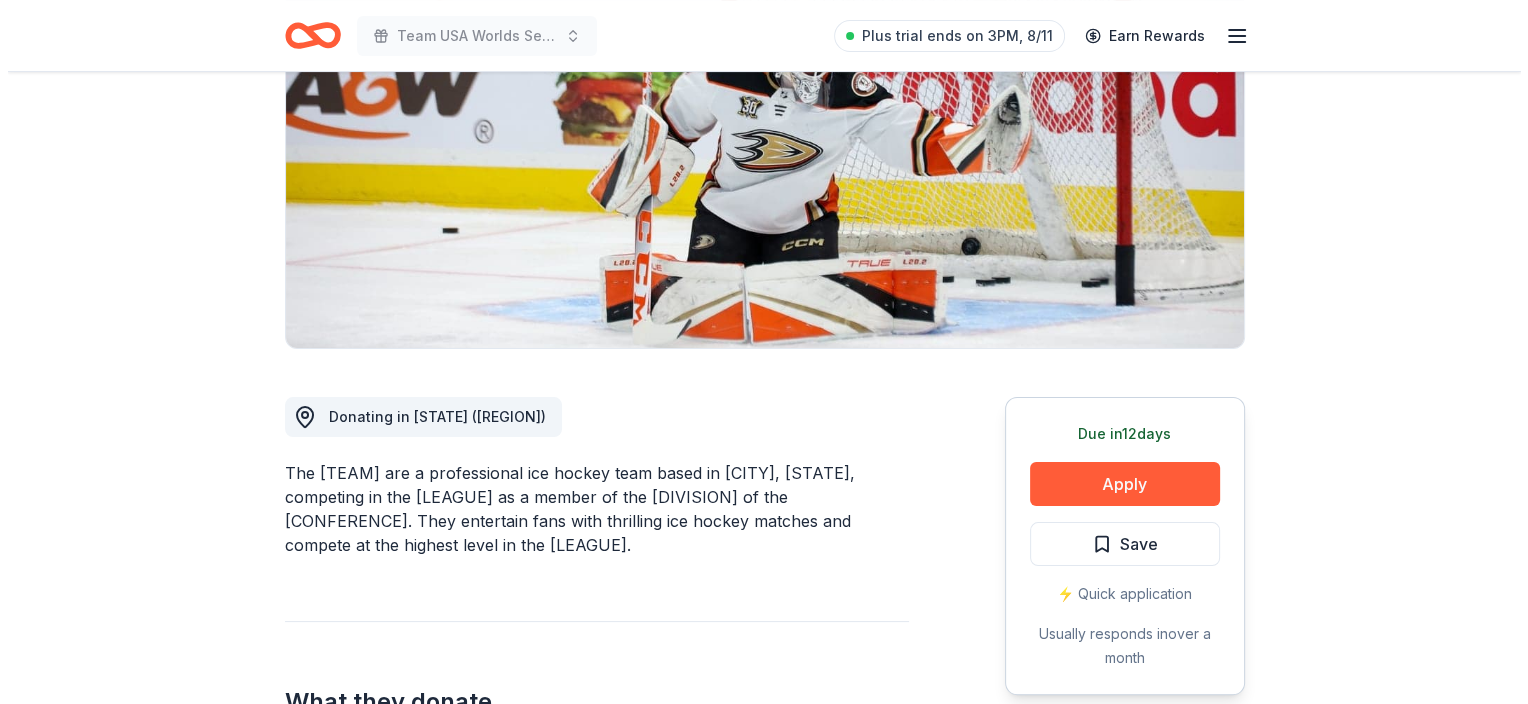 scroll, scrollTop: 264, scrollLeft: 0, axis: vertical 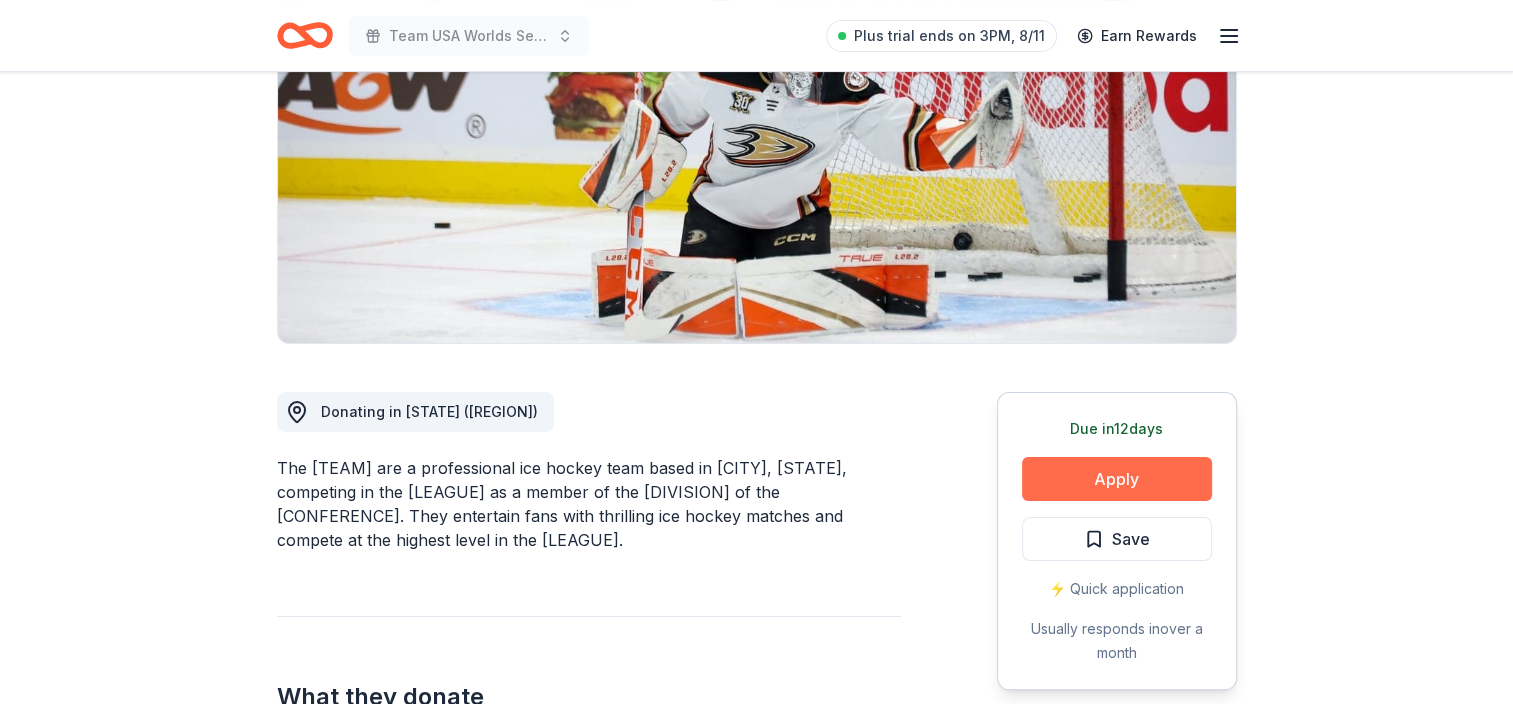 click on "Apply" at bounding box center (1117, 479) 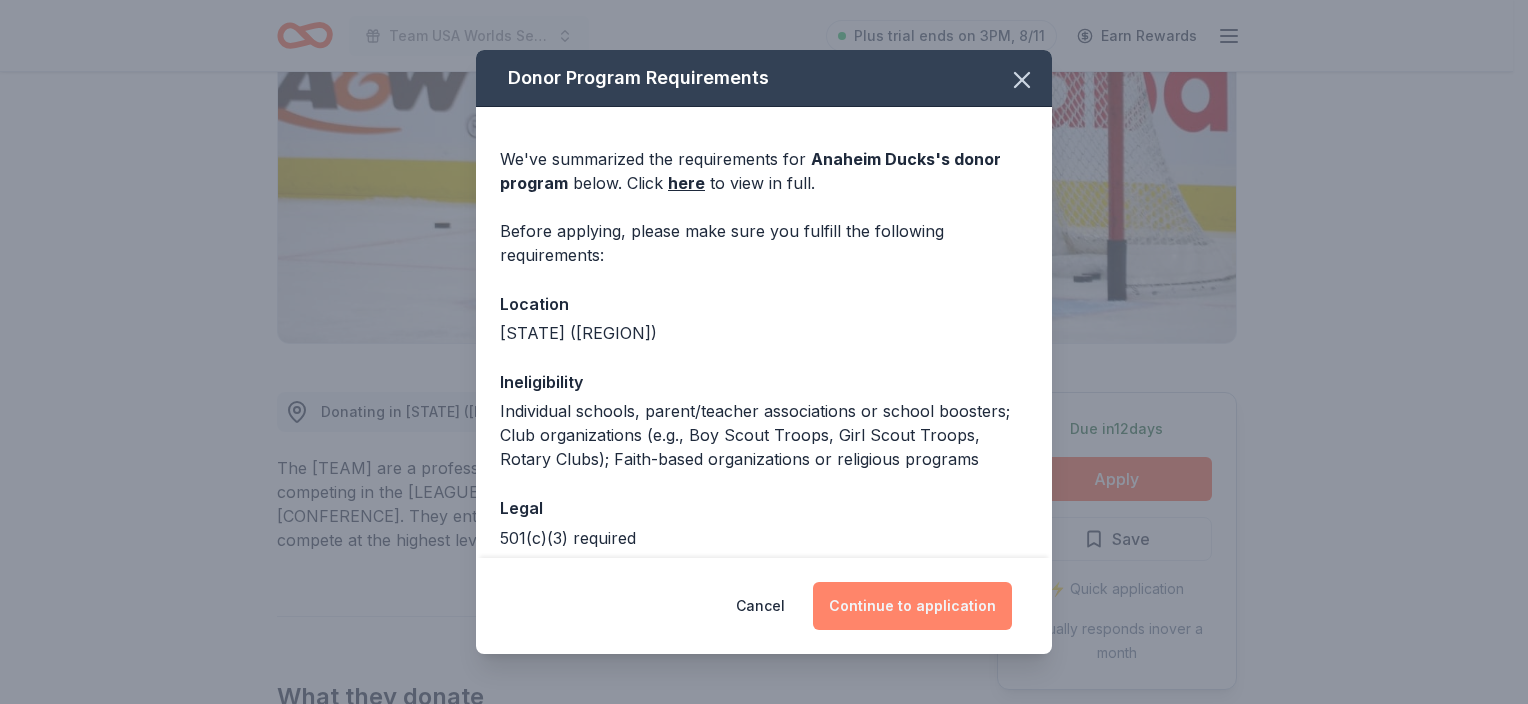 click on "Continue to application" at bounding box center (912, 606) 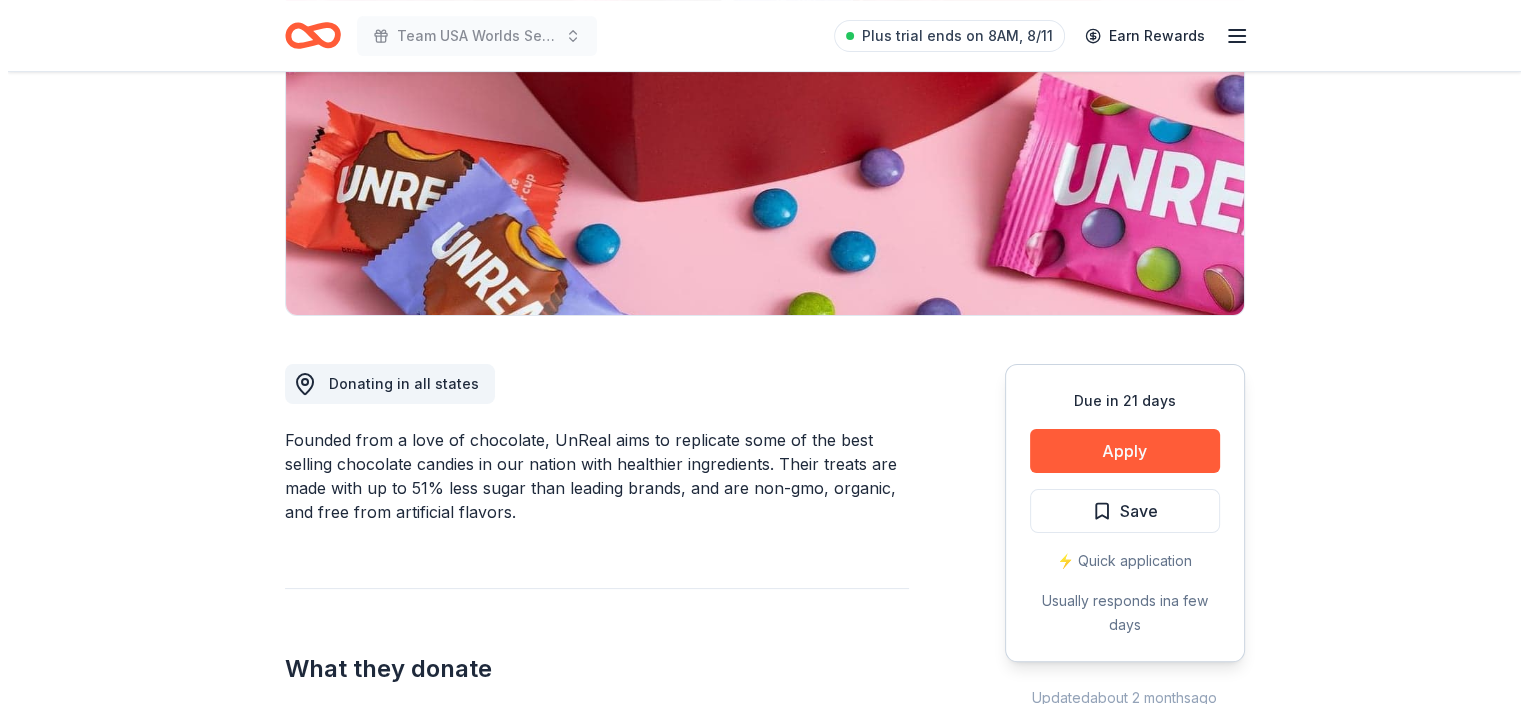 scroll, scrollTop: 294, scrollLeft: 0, axis: vertical 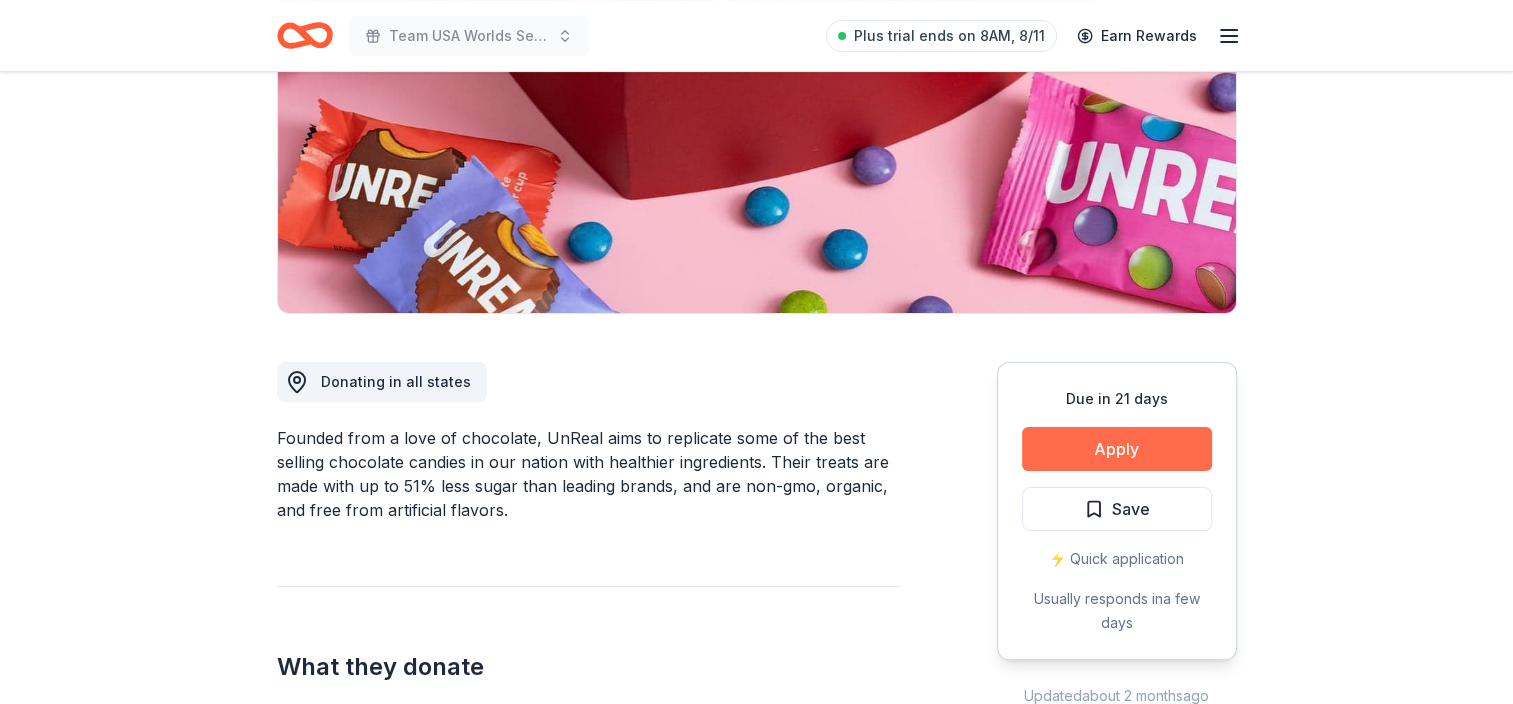 click on "Apply" at bounding box center (1117, 449) 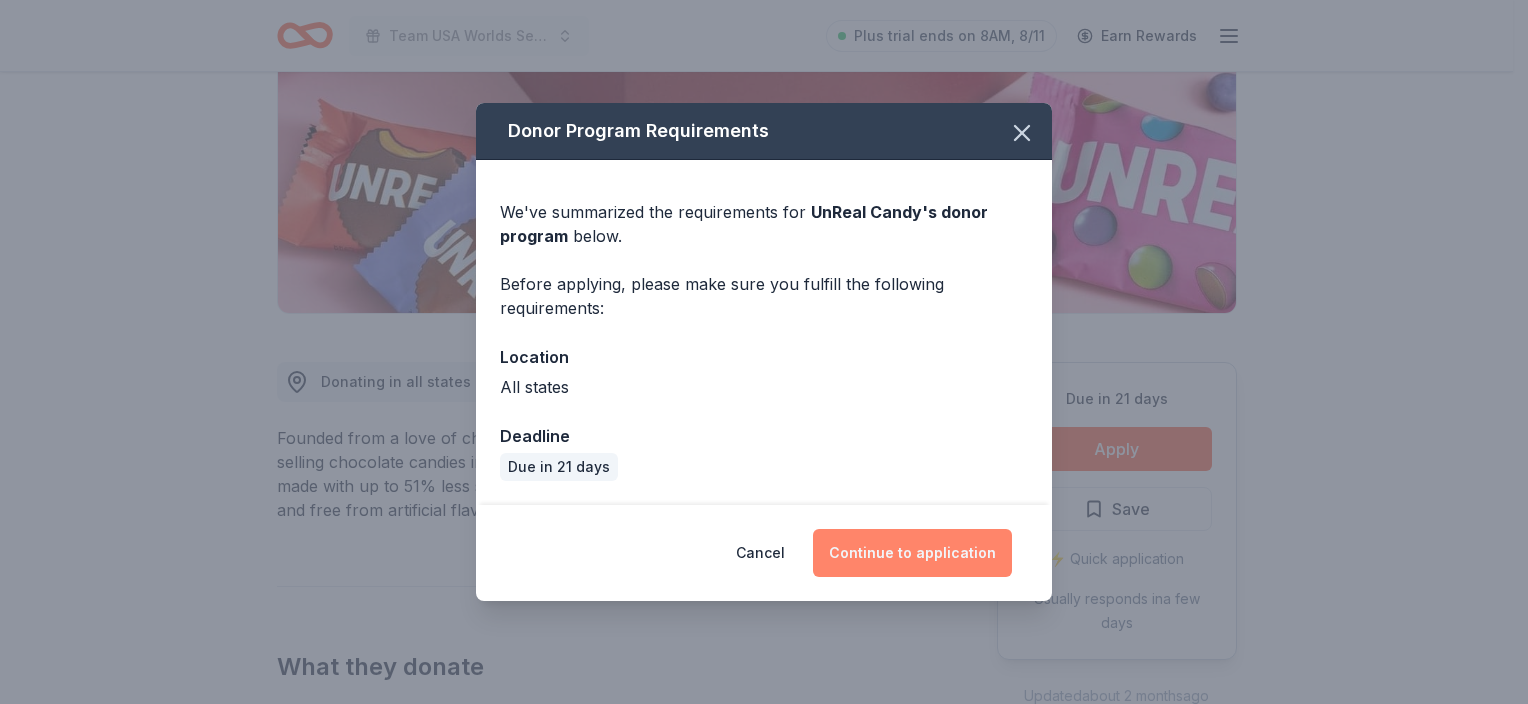 click on "Continue to application" at bounding box center [912, 553] 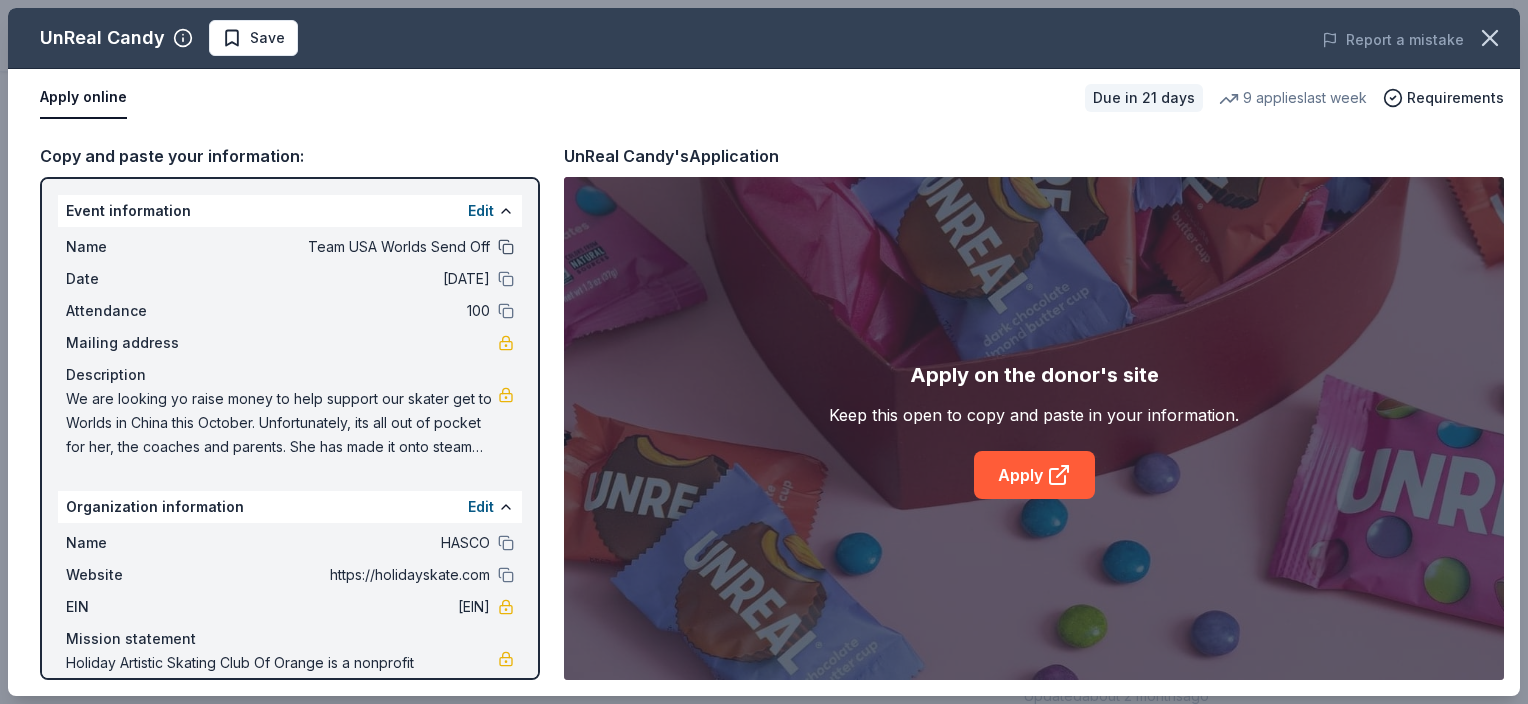 click at bounding box center [506, 247] 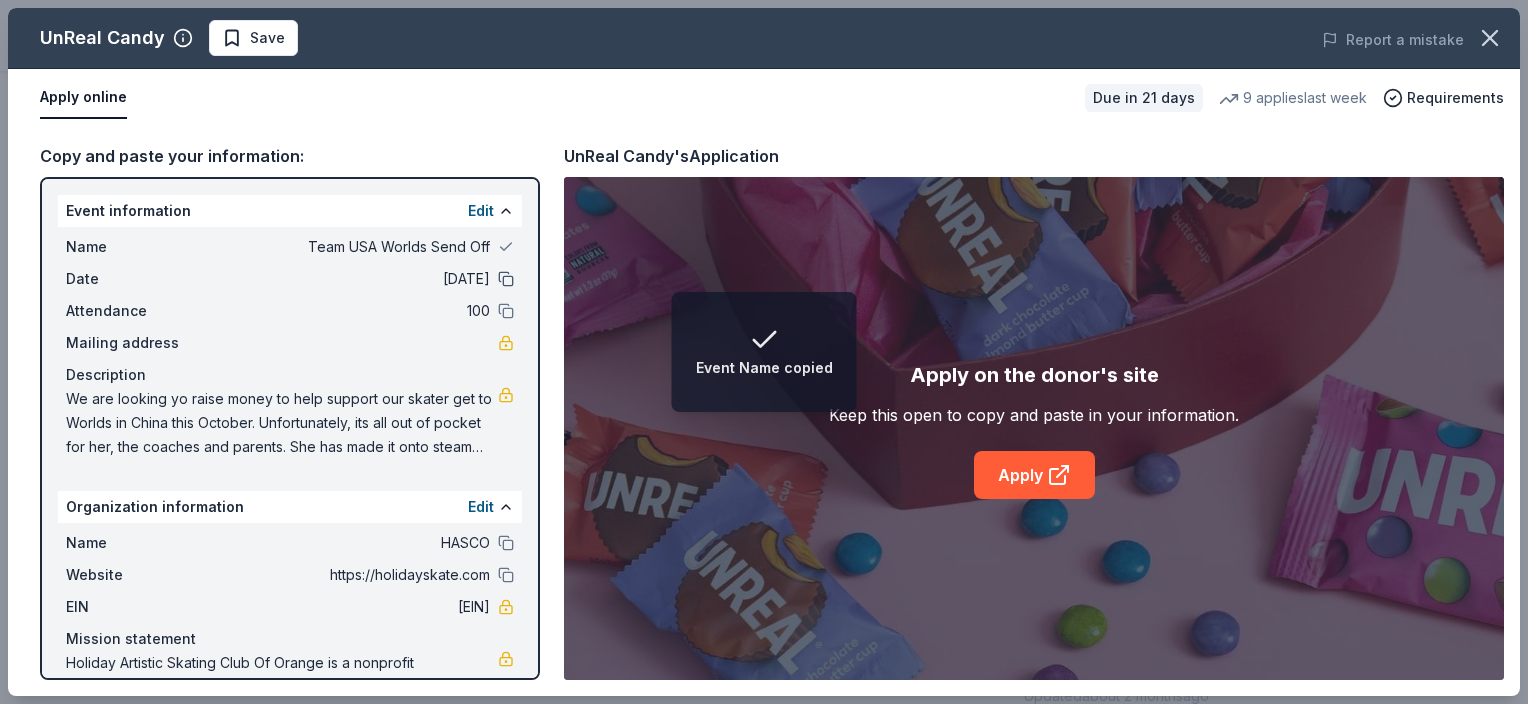 click at bounding box center [506, 279] 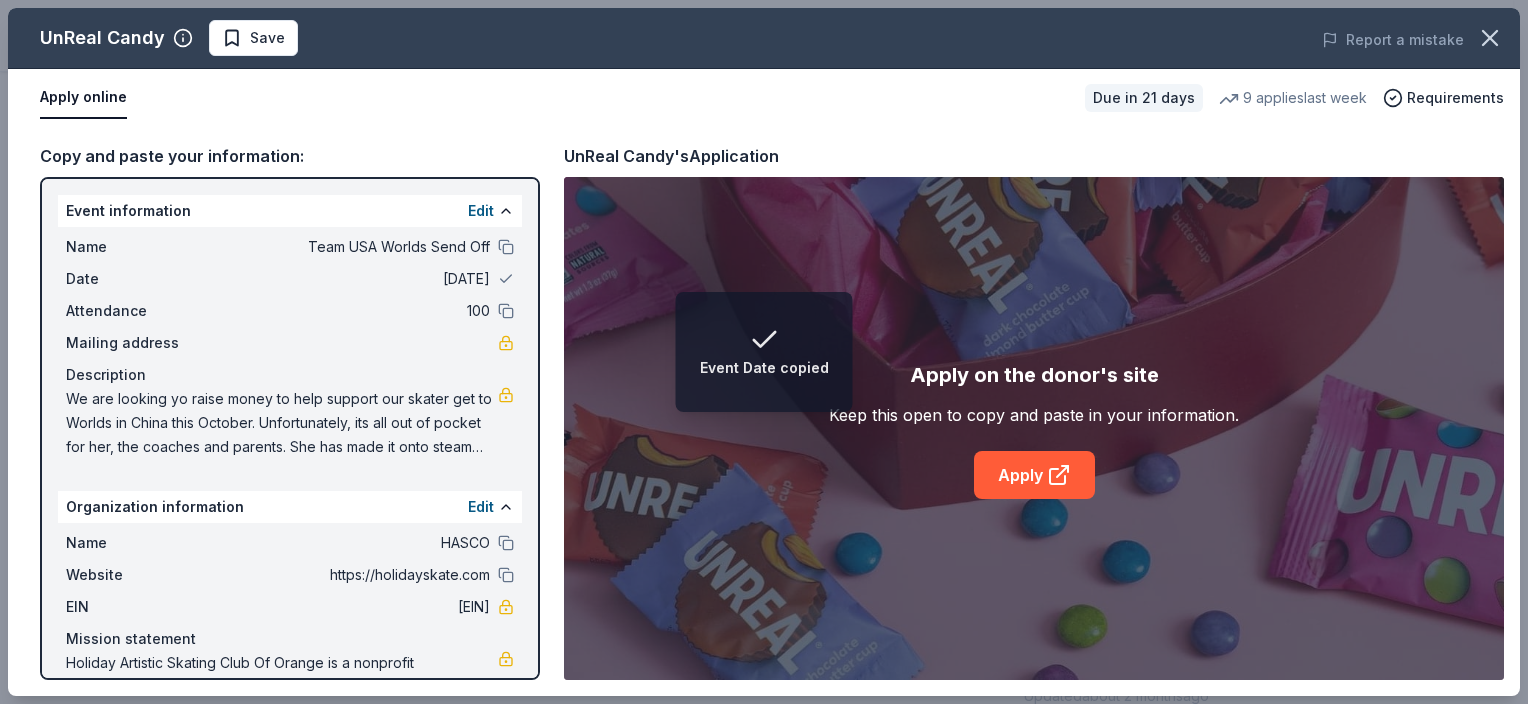 click on "Attendance 100" at bounding box center (290, 311) 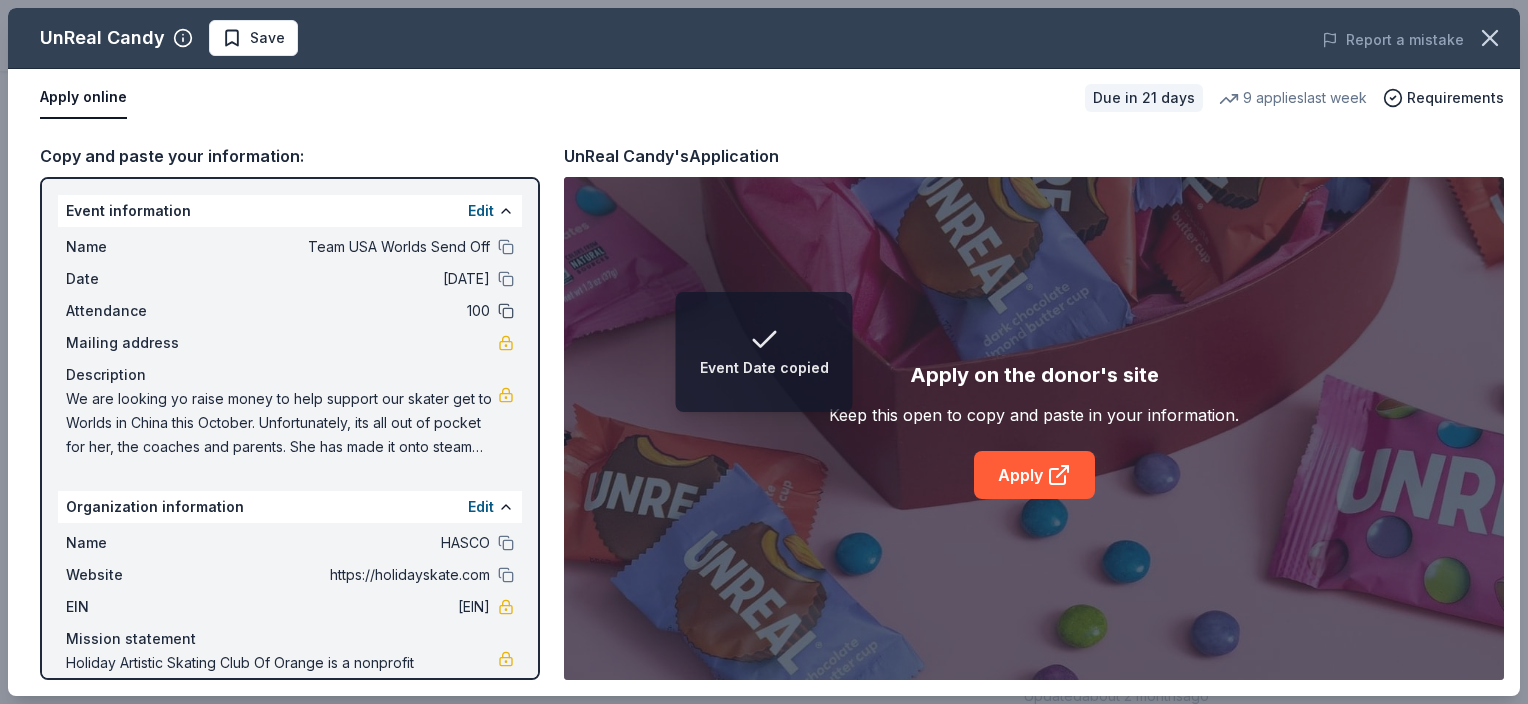 click at bounding box center (506, 311) 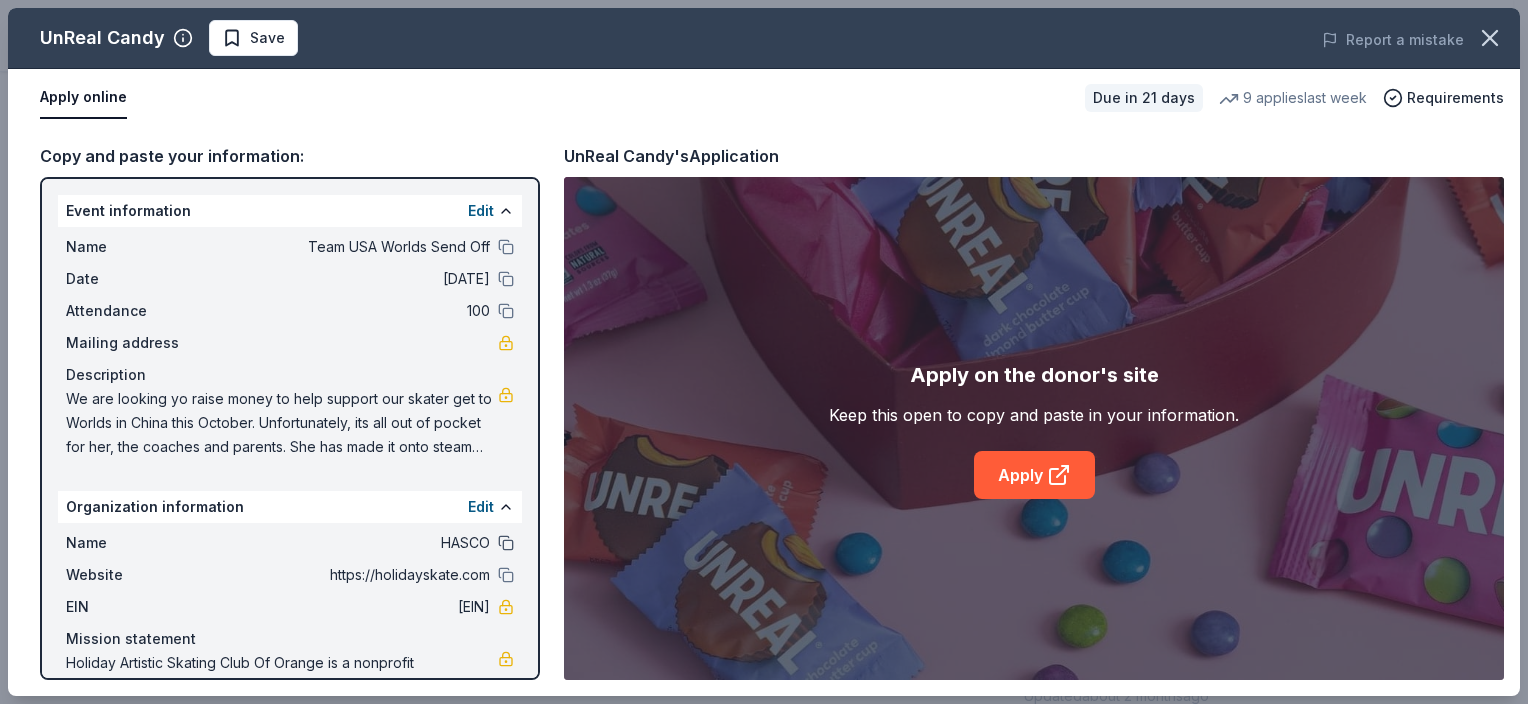 click at bounding box center (506, 543) 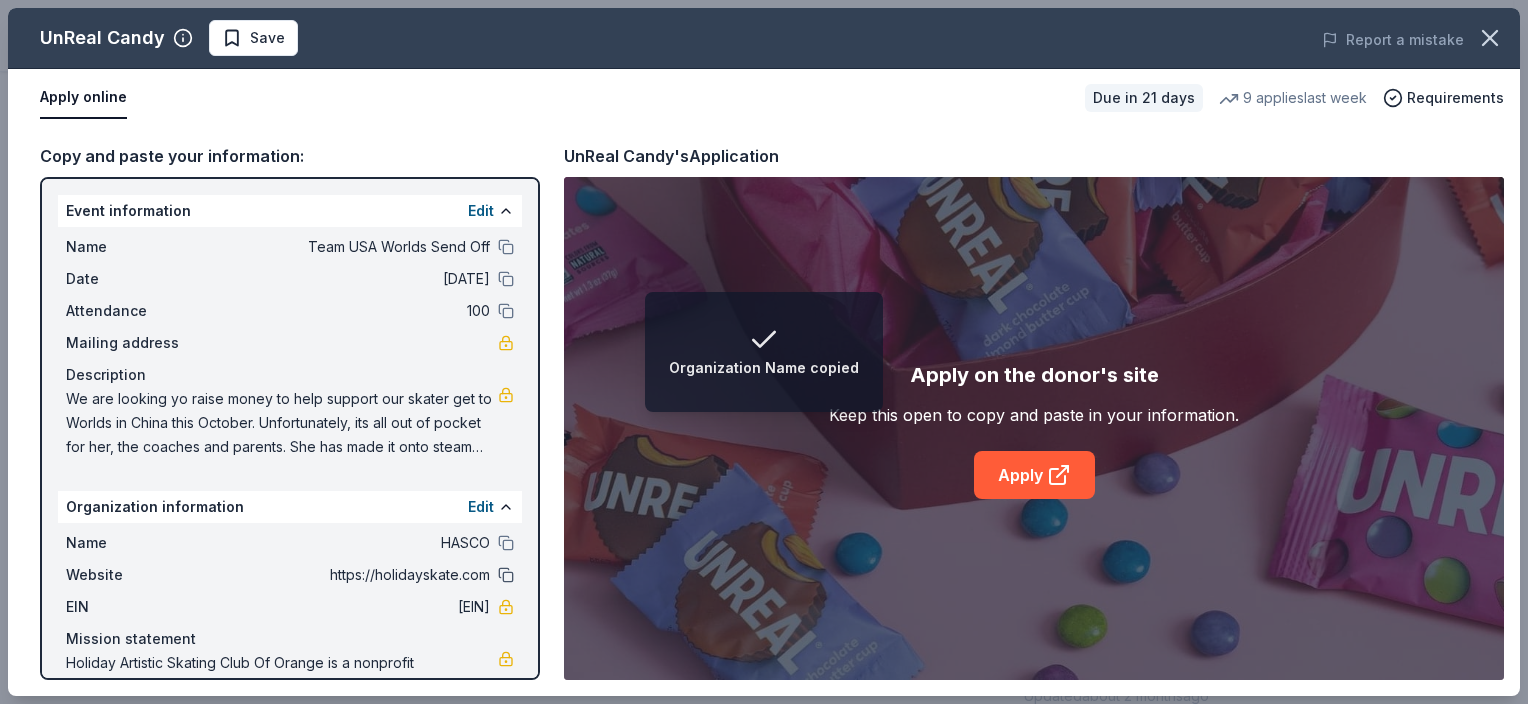 click at bounding box center [506, 575] 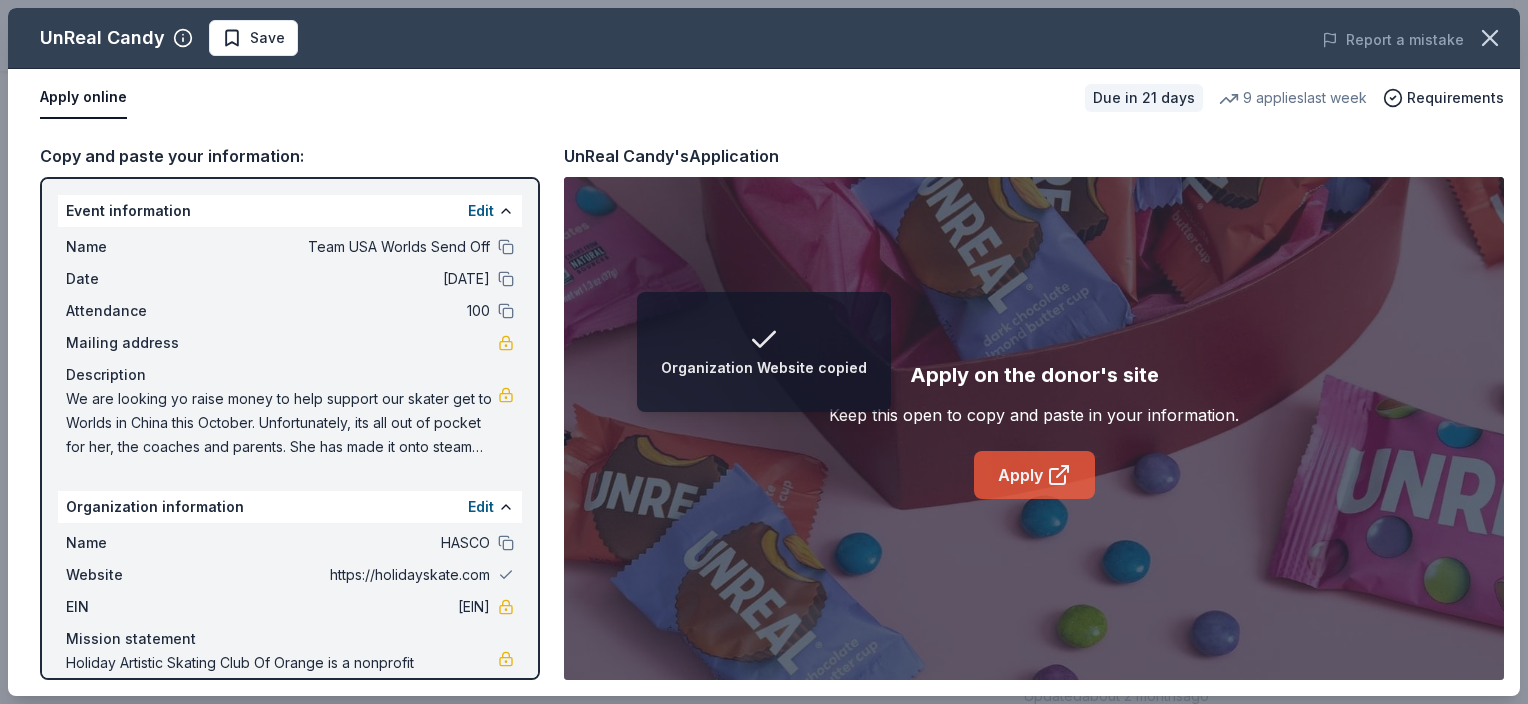 click on "Apply" at bounding box center [1034, 475] 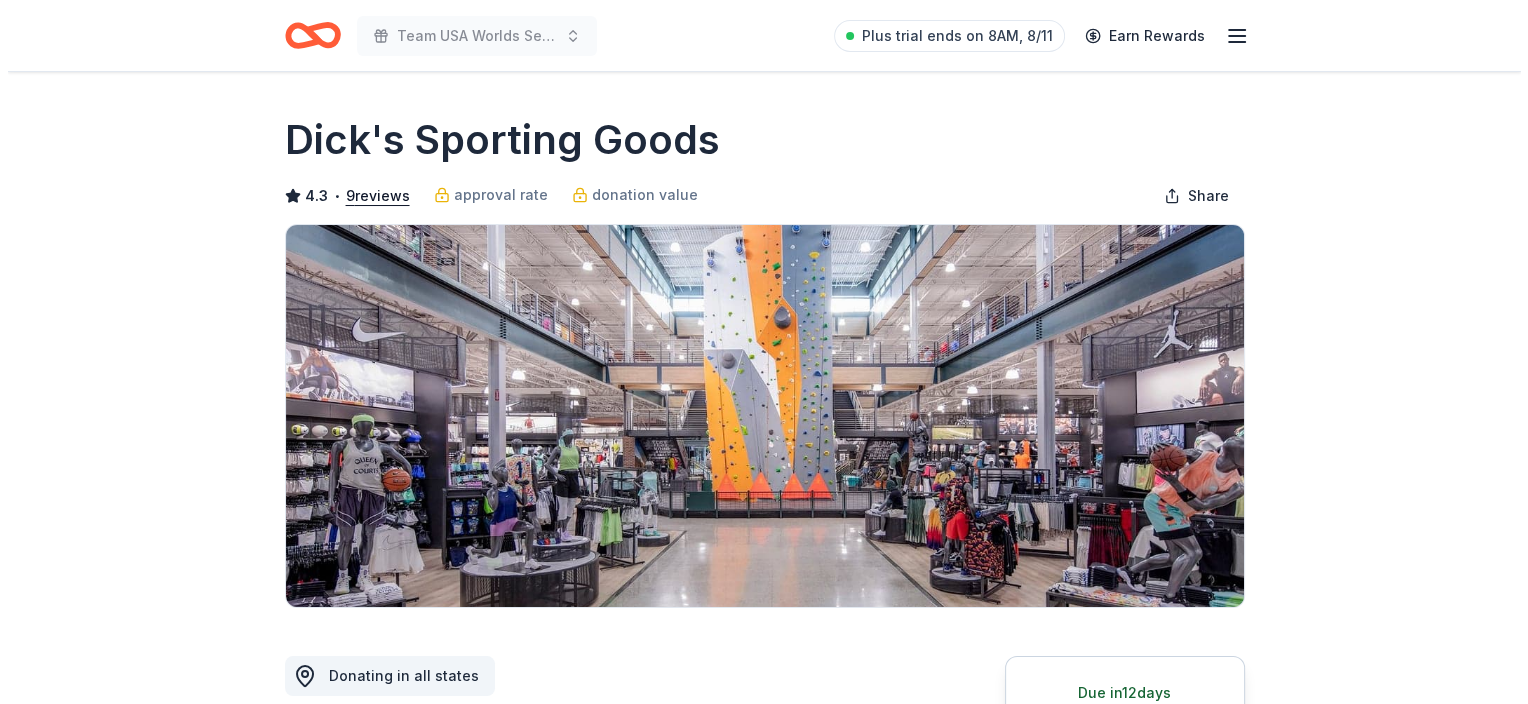 scroll, scrollTop: 292, scrollLeft: 0, axis: vertical 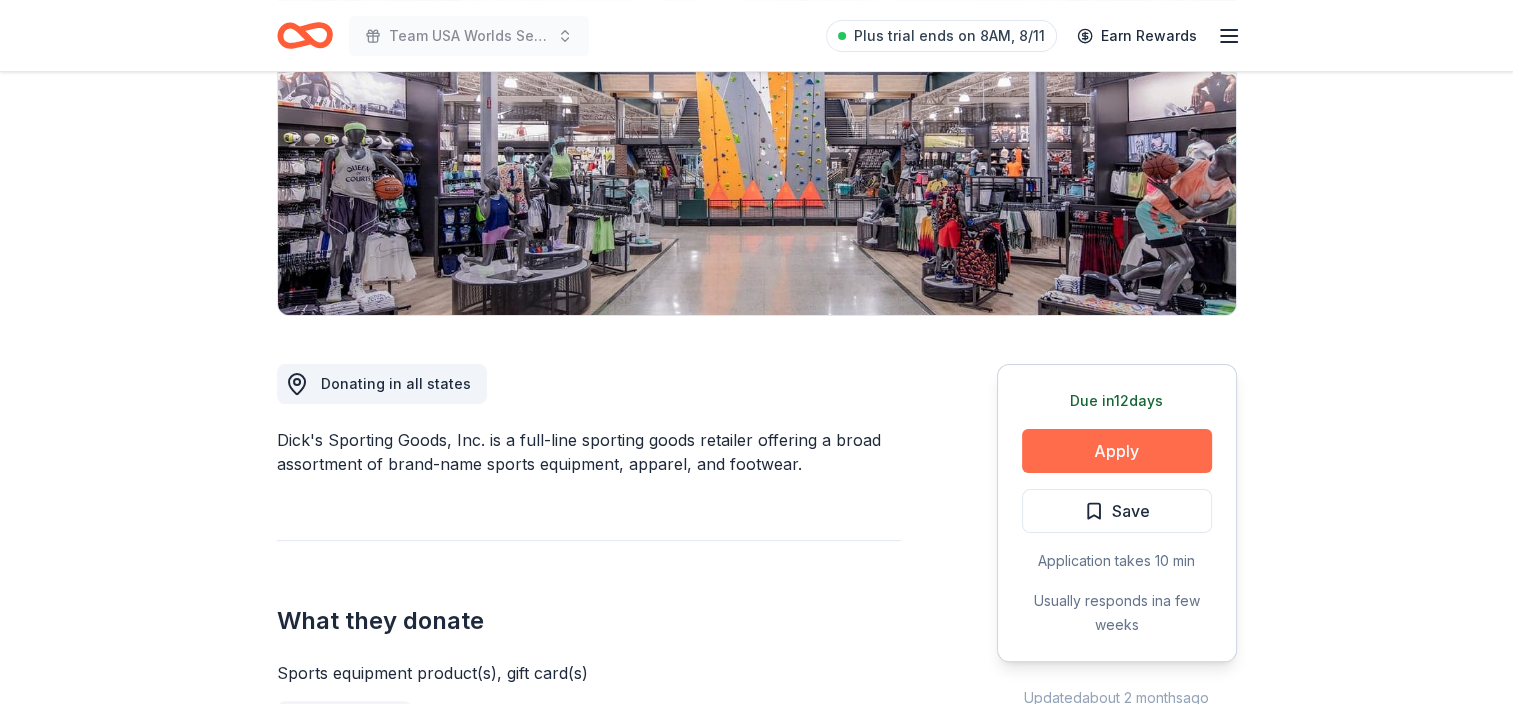 click on "Apply" at bounding box center [1117, 451] 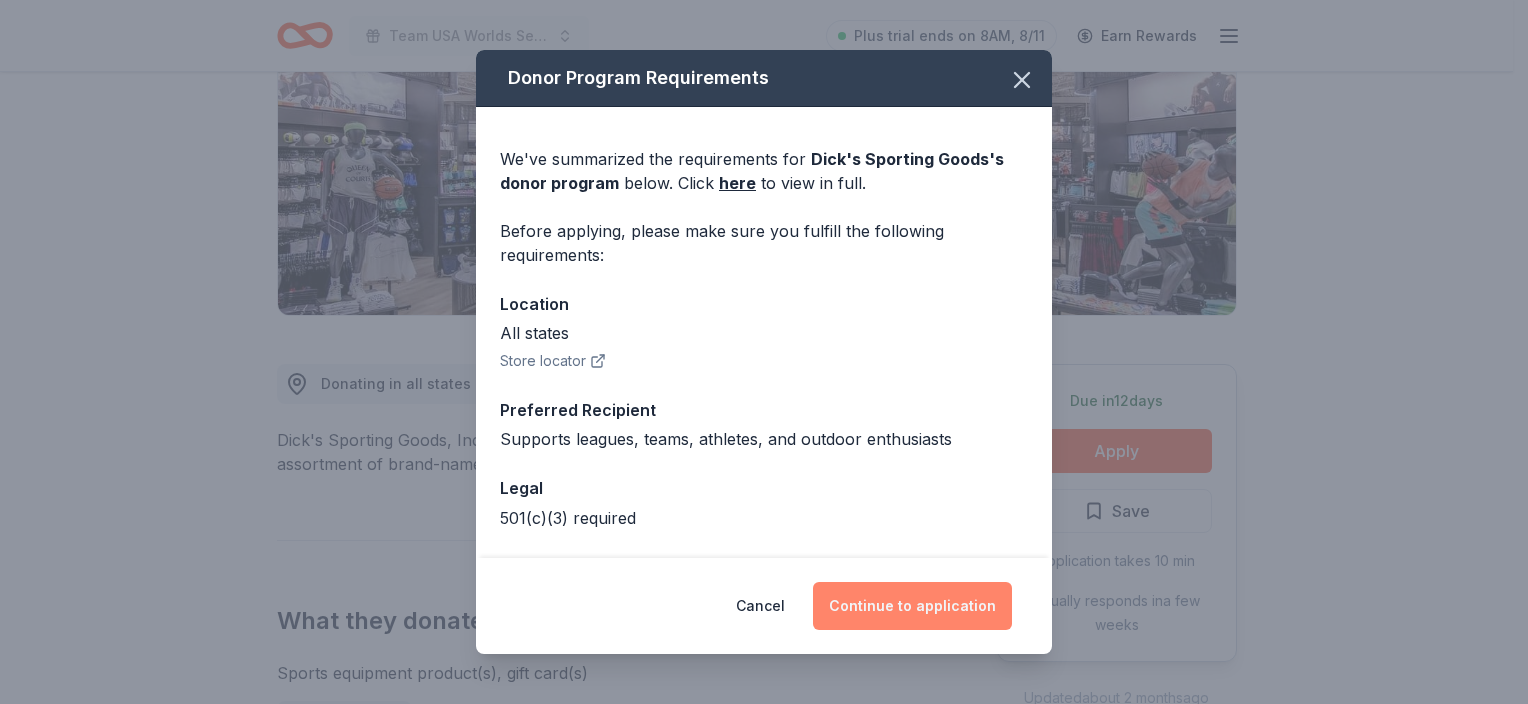 click on "Continue to application" at bounding box center [912, 606] 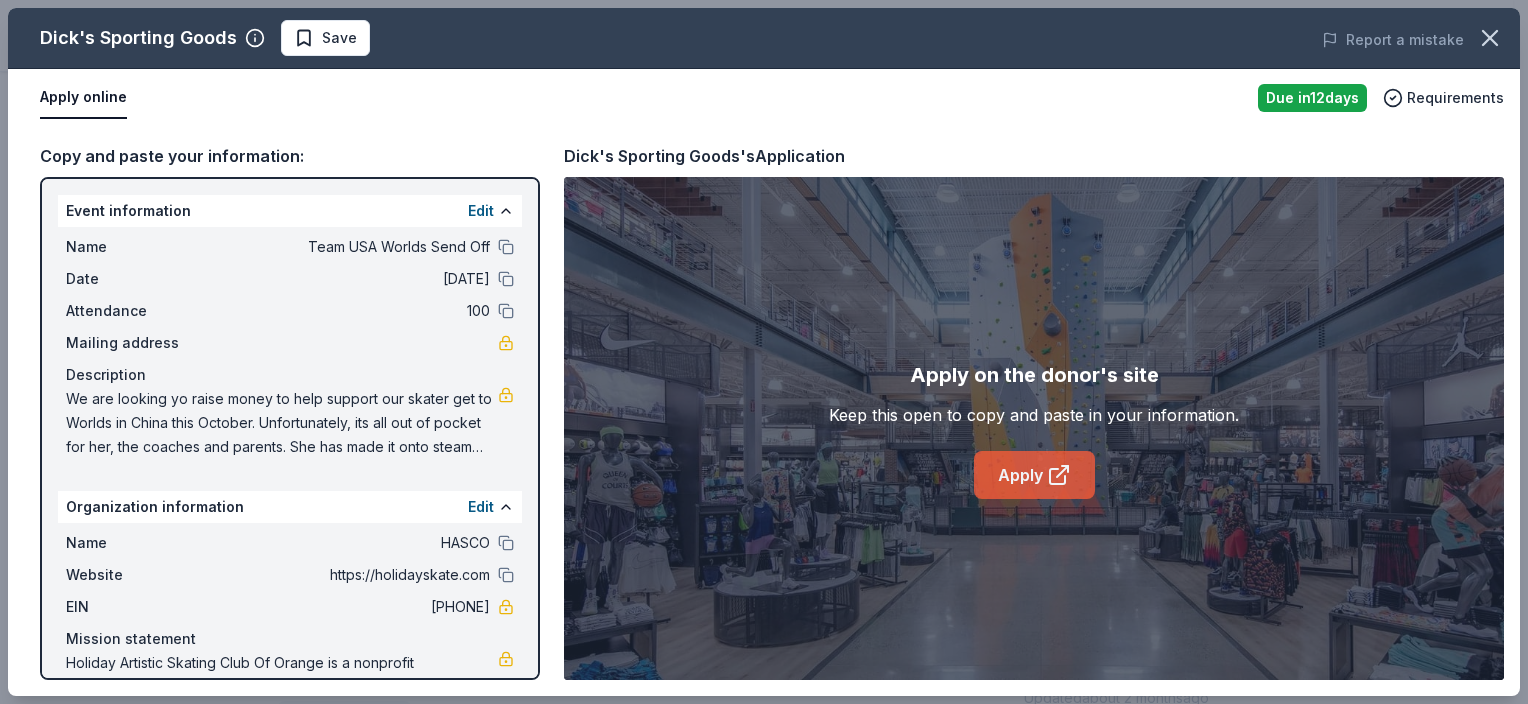 click on "Apply" at bounding box center (1034, 475) 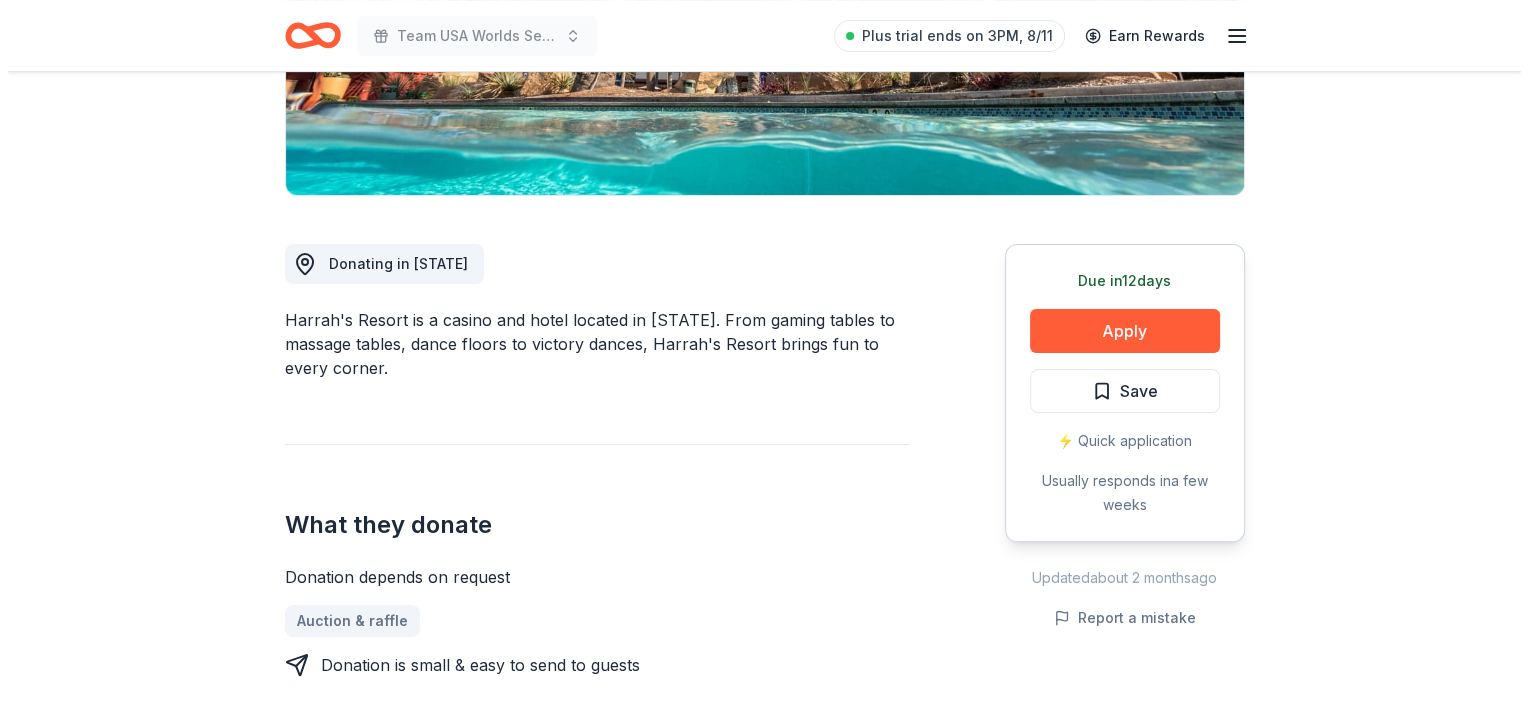 scroll, scrollTop: 416, scrollLeft: 0, axis: vertical 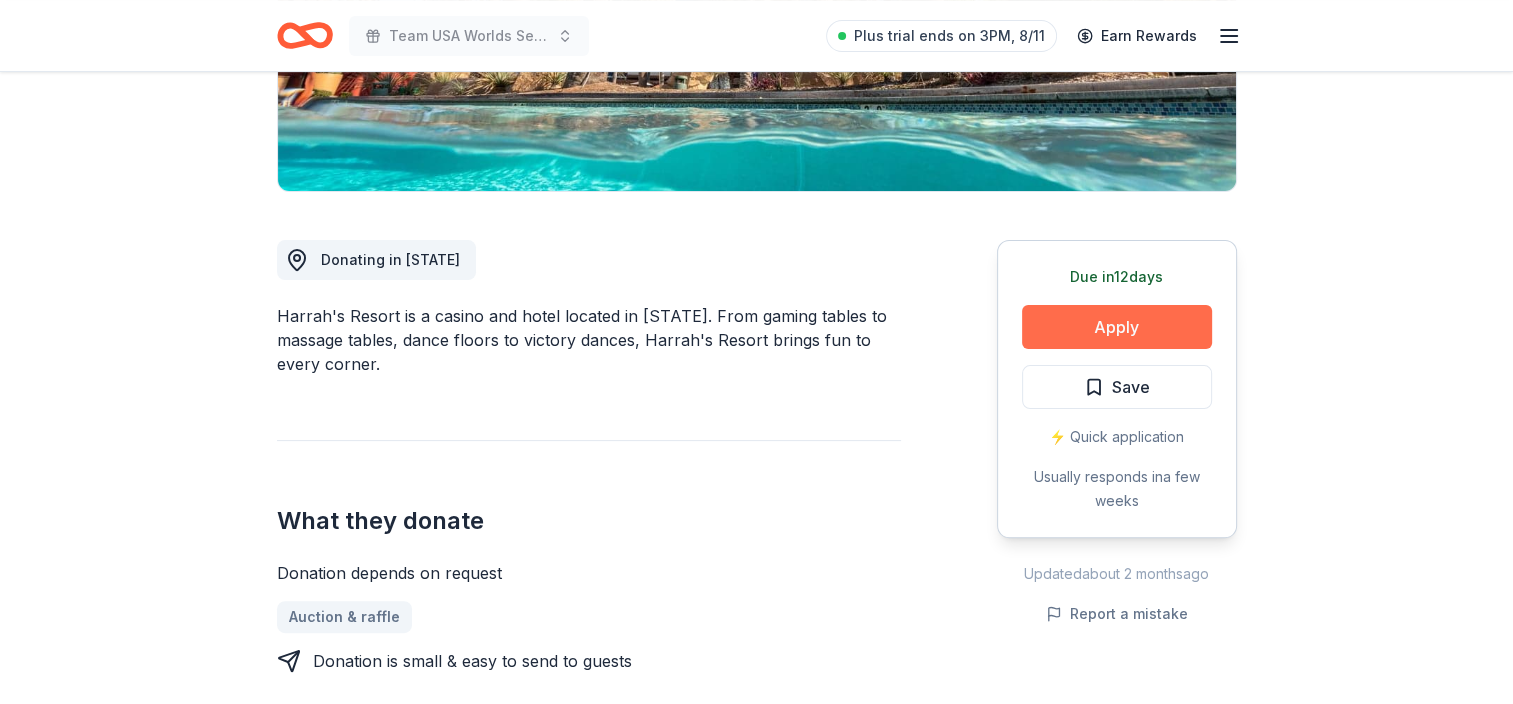 click on "Apply" at bounding box center [1117, 327] 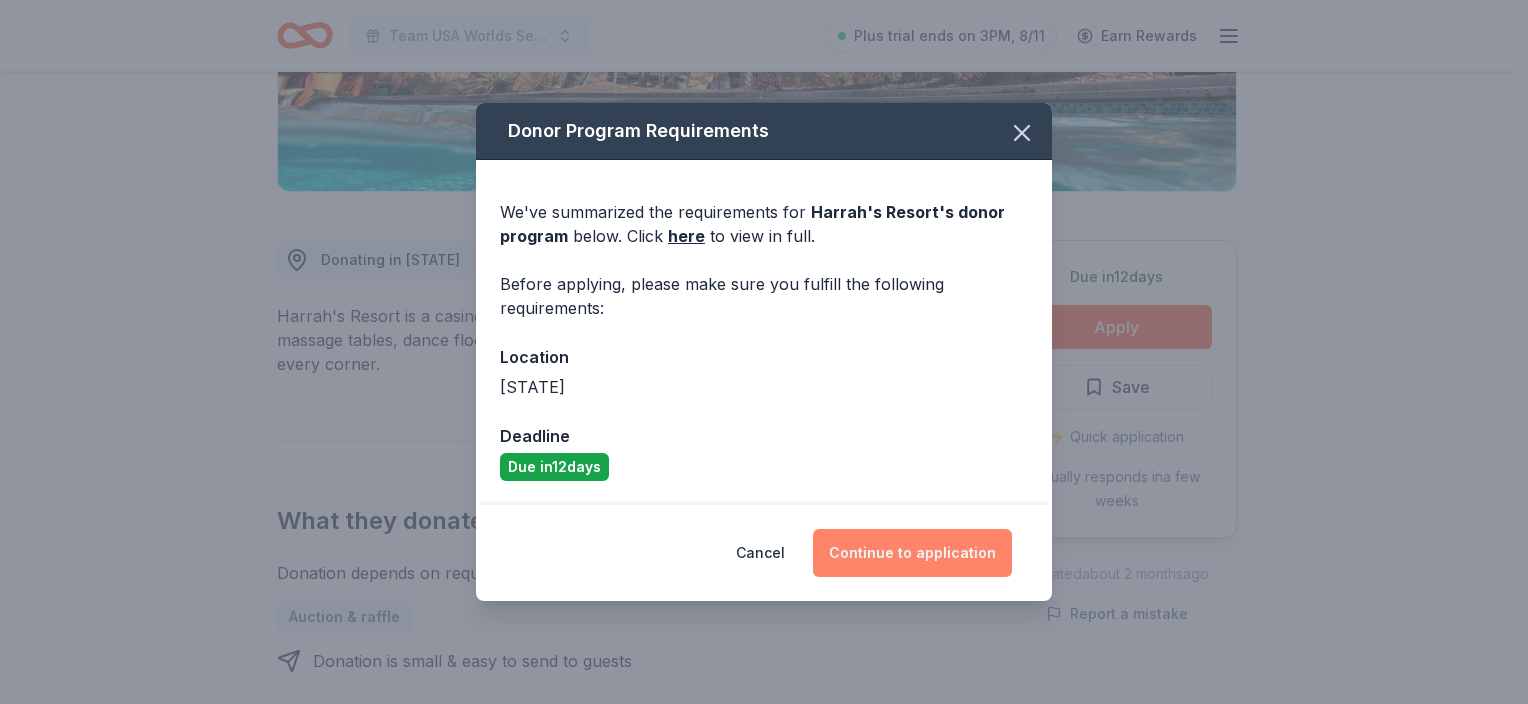 click on "Continue to application" at bounding box center [912, 553] 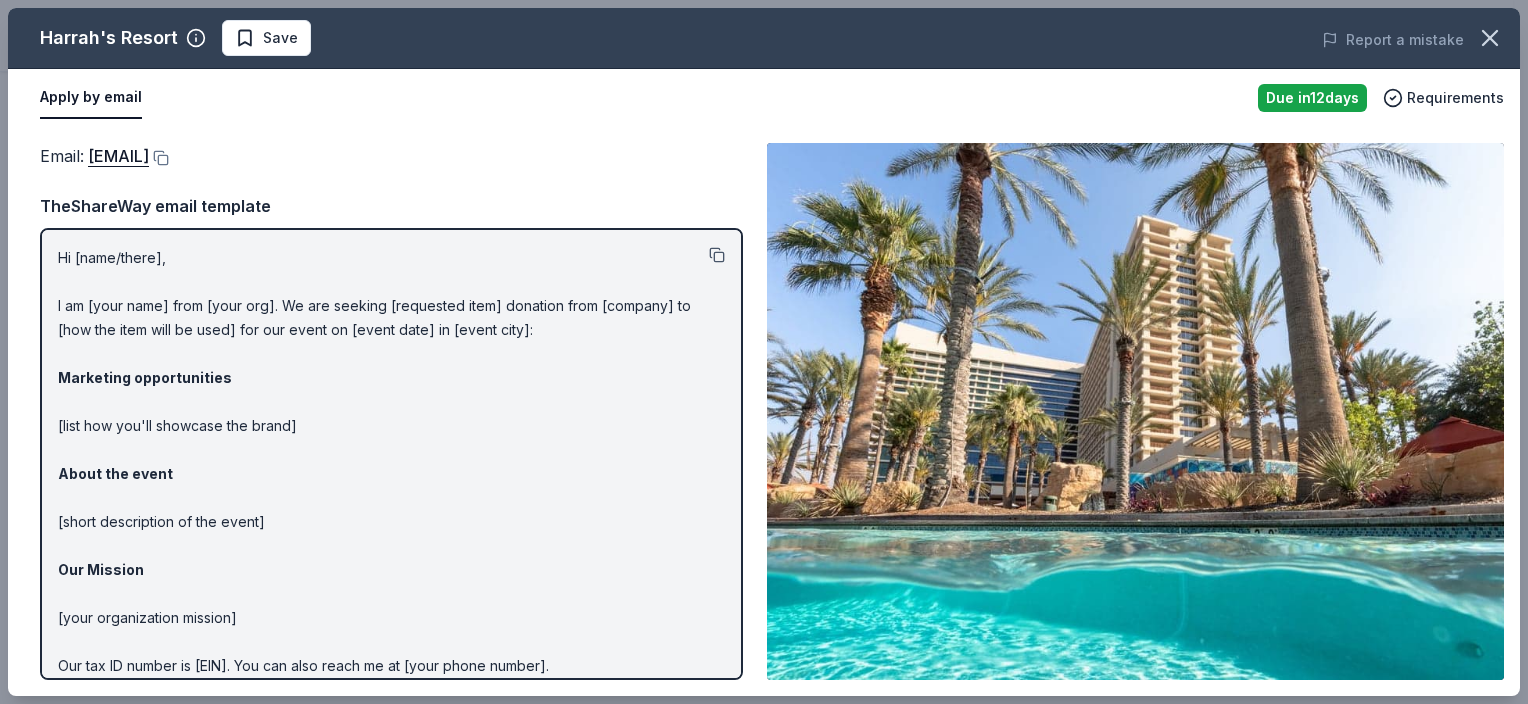 click at bounding box center [717, 255] 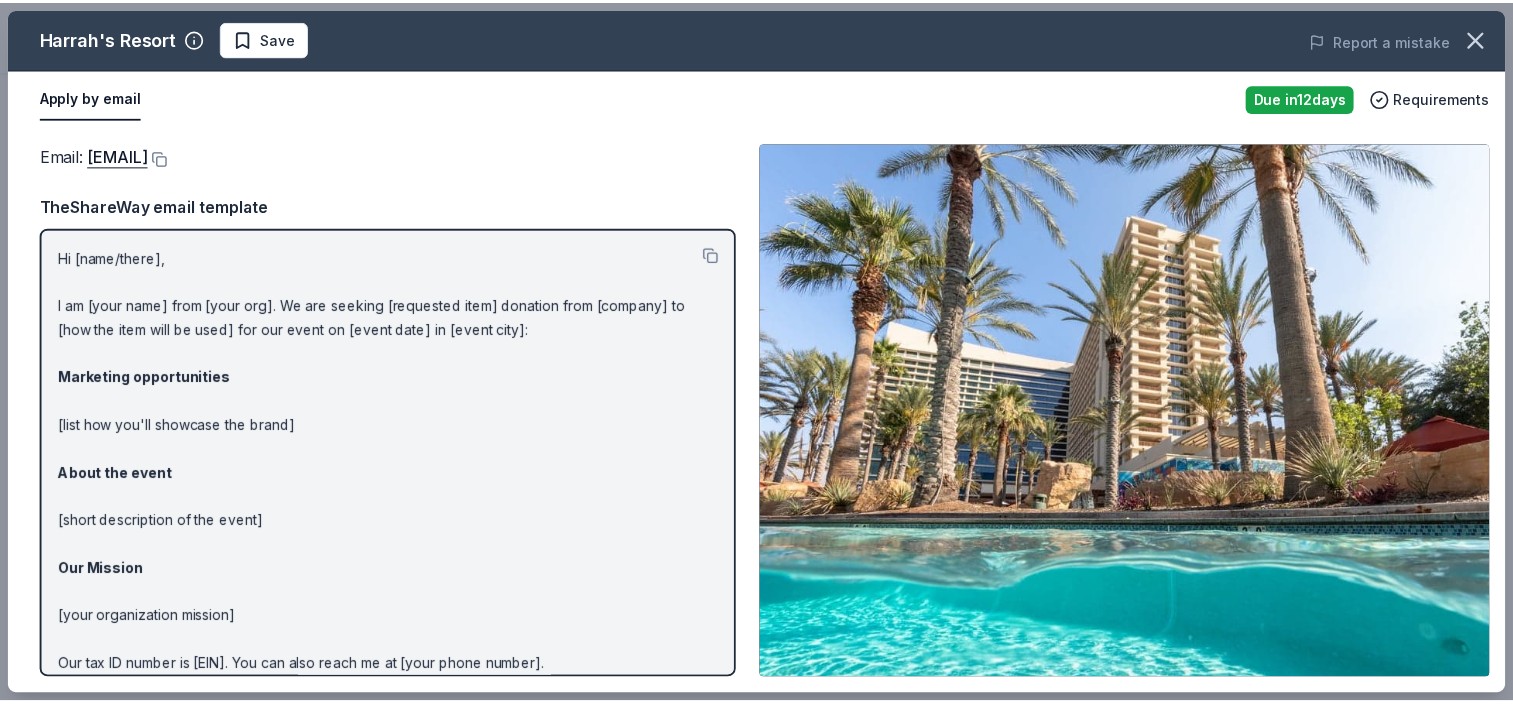 scroll, scrollTop: 86, scrollLeft: 0, axis: vertical 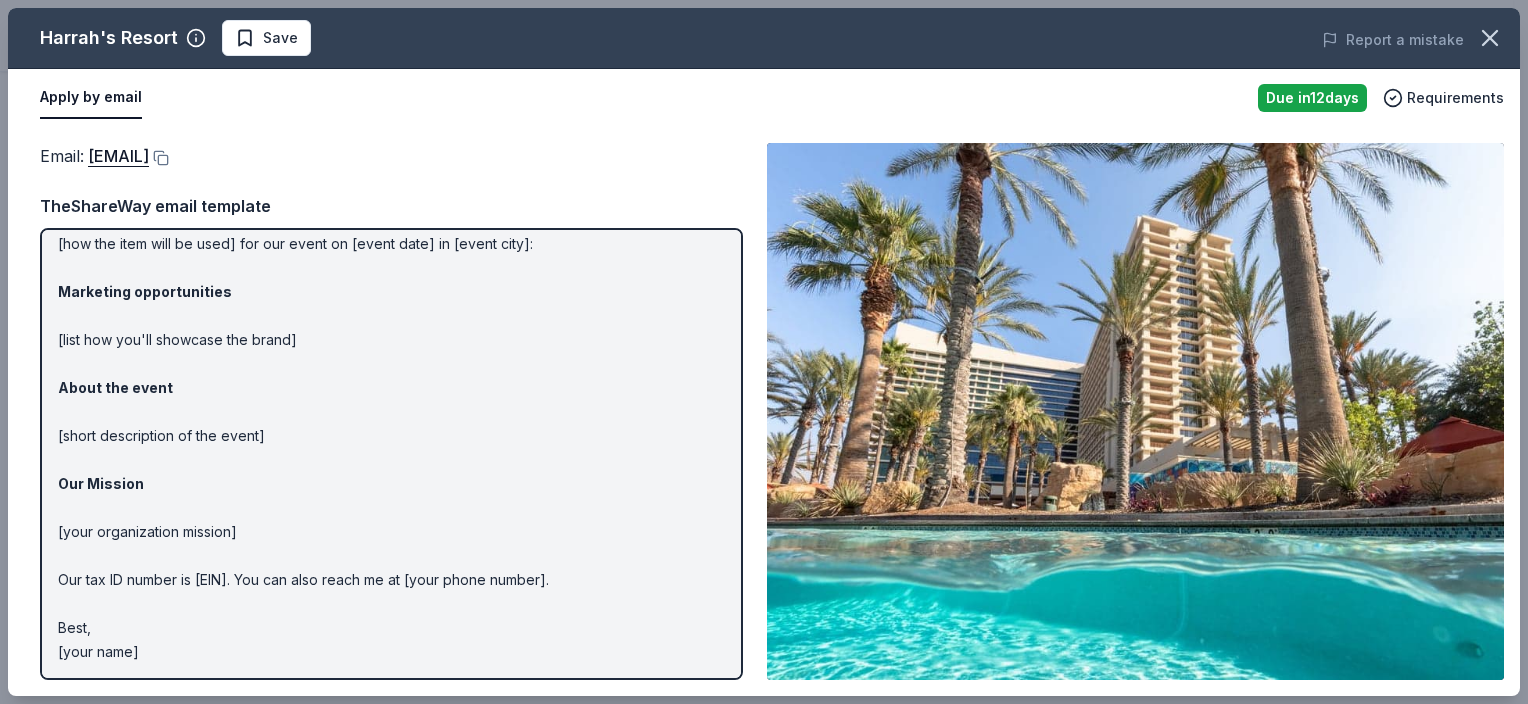 click at bounding box center (1135, 411) 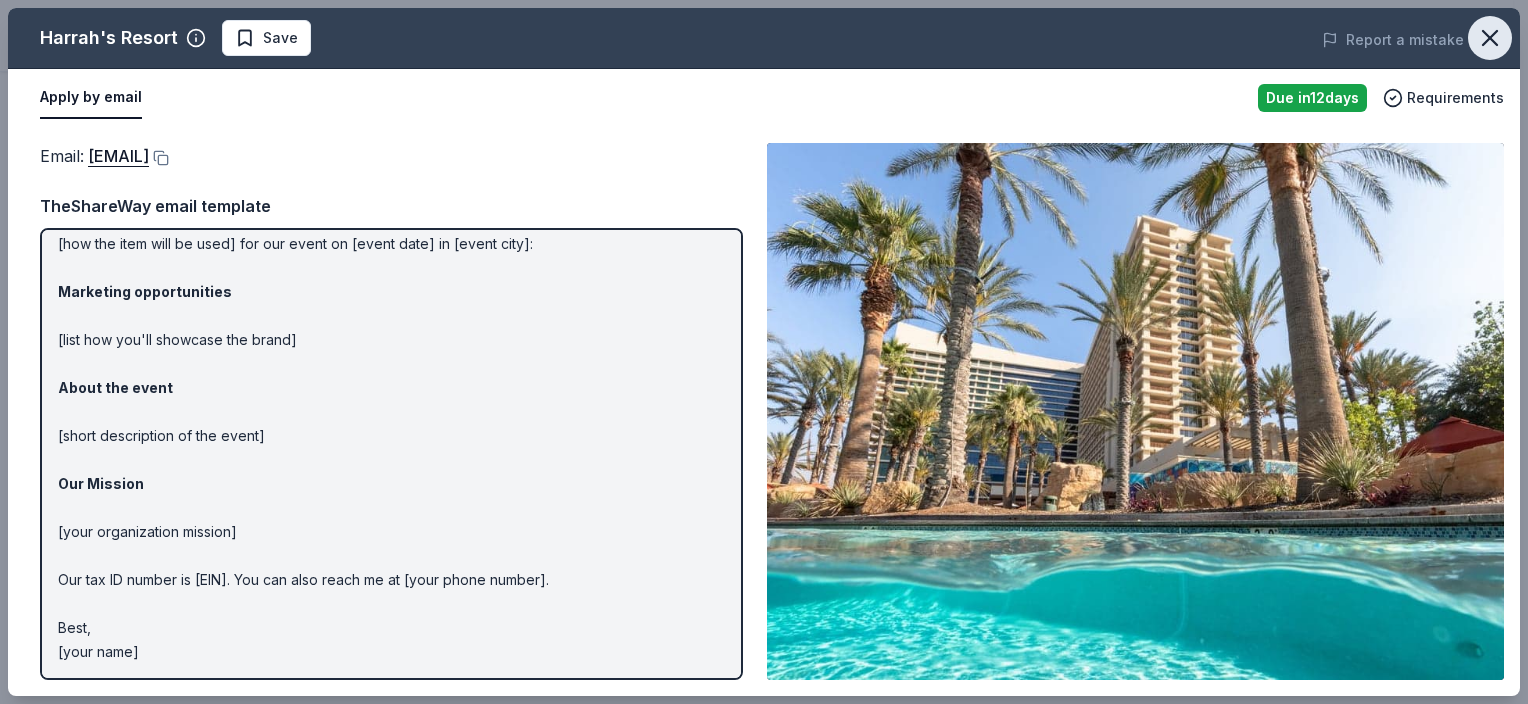 click 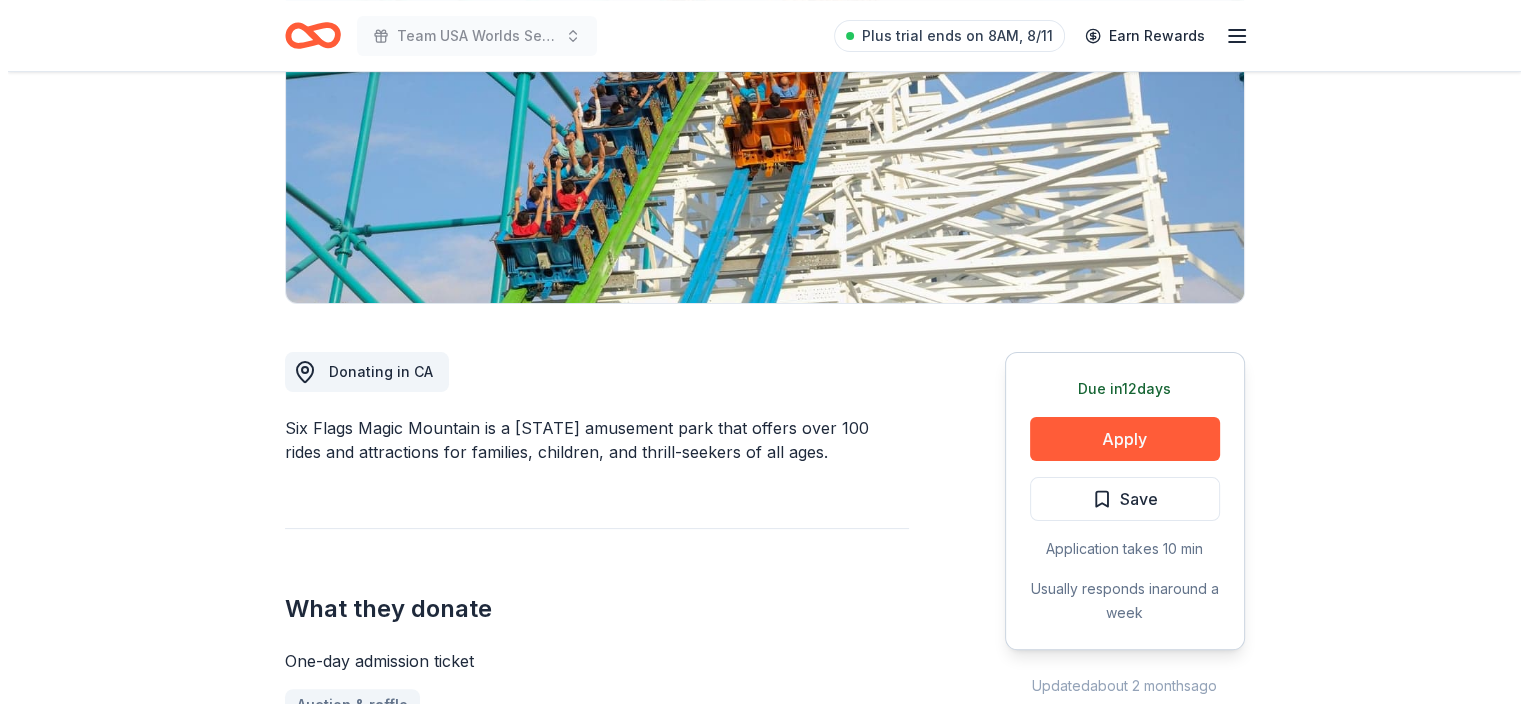 scroll, scrollTop: 316, scrollLeft: 0, axis: vertical 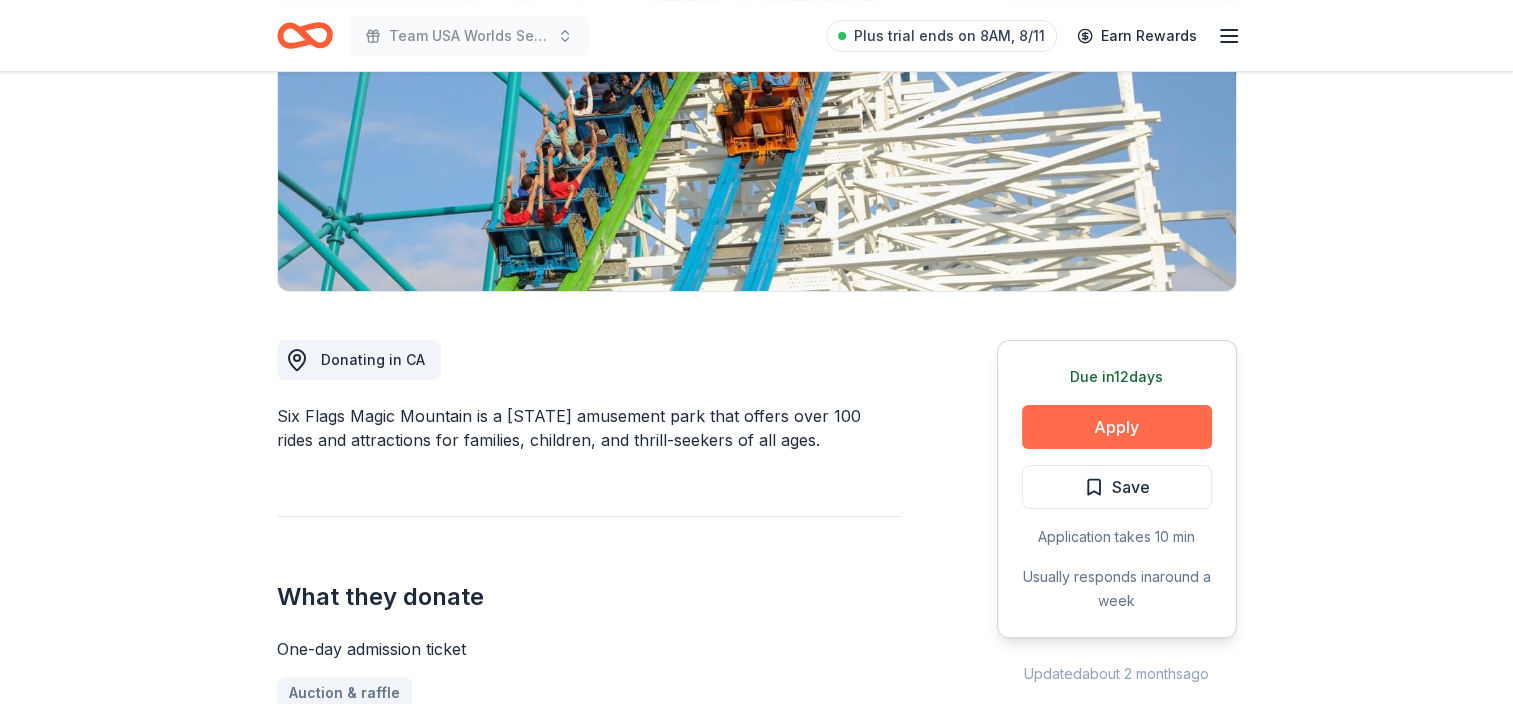 click on "Apply" at bounding box center [1117, 427] 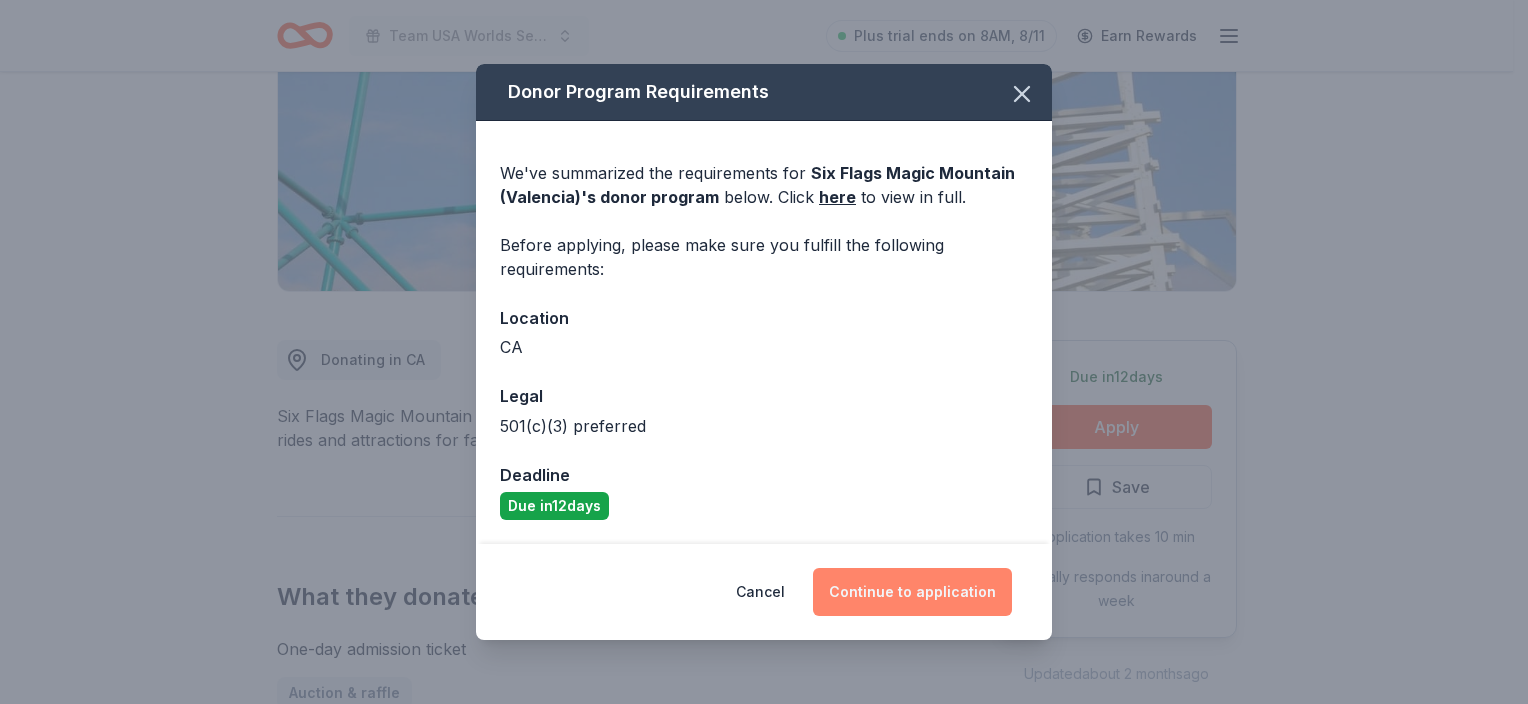 click on "Continue to application" at bounding box center (912, 592) 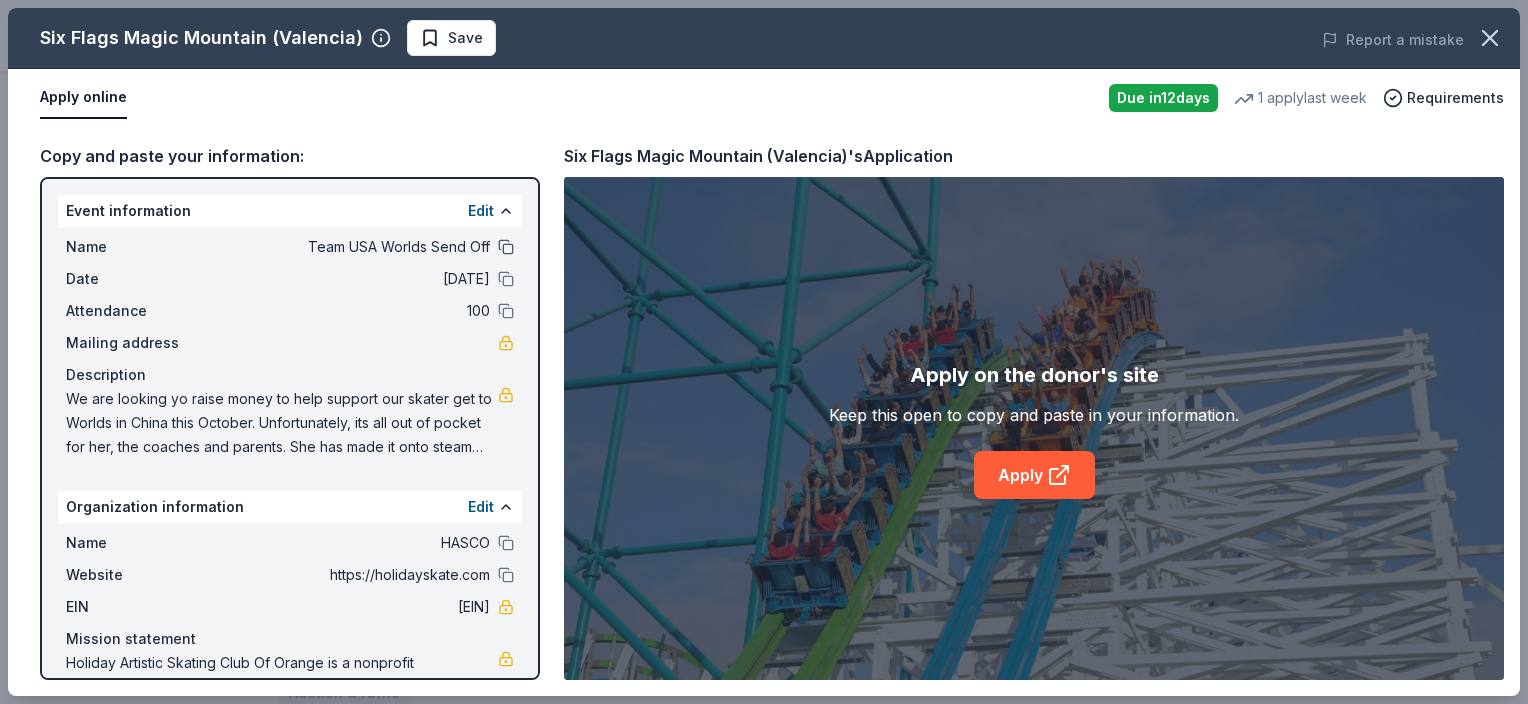 click at bounding box center [506, 247] 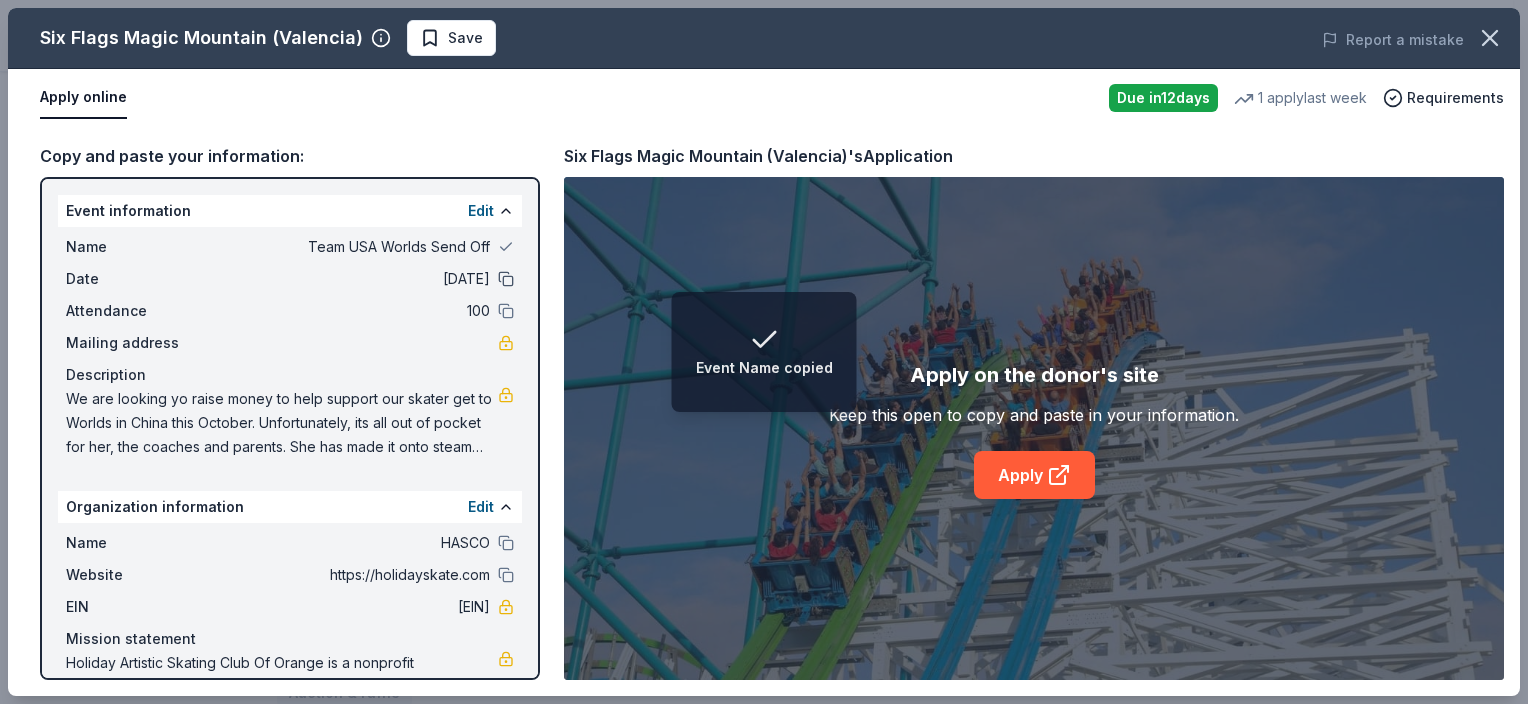 click at bounding box center [506, 279] 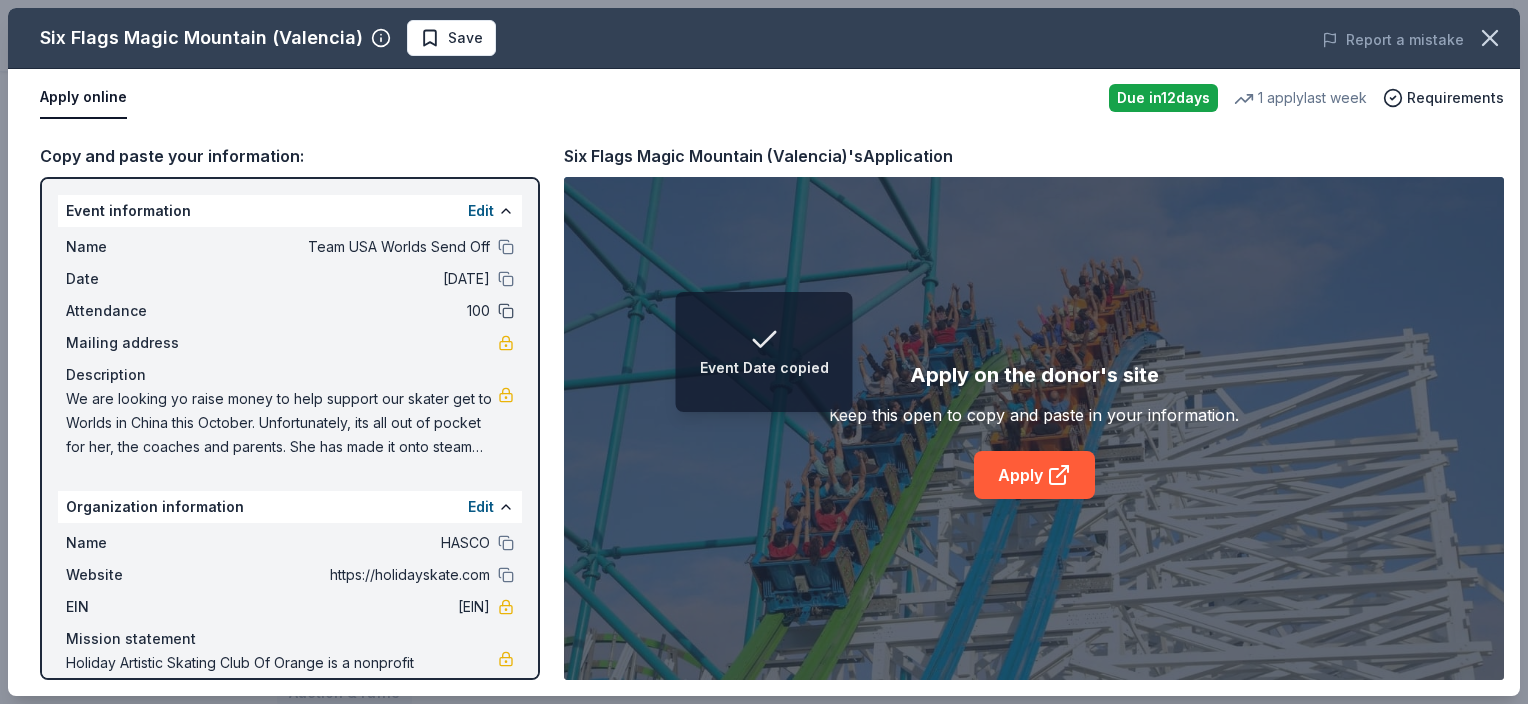 click at bounding box center (506, 311) 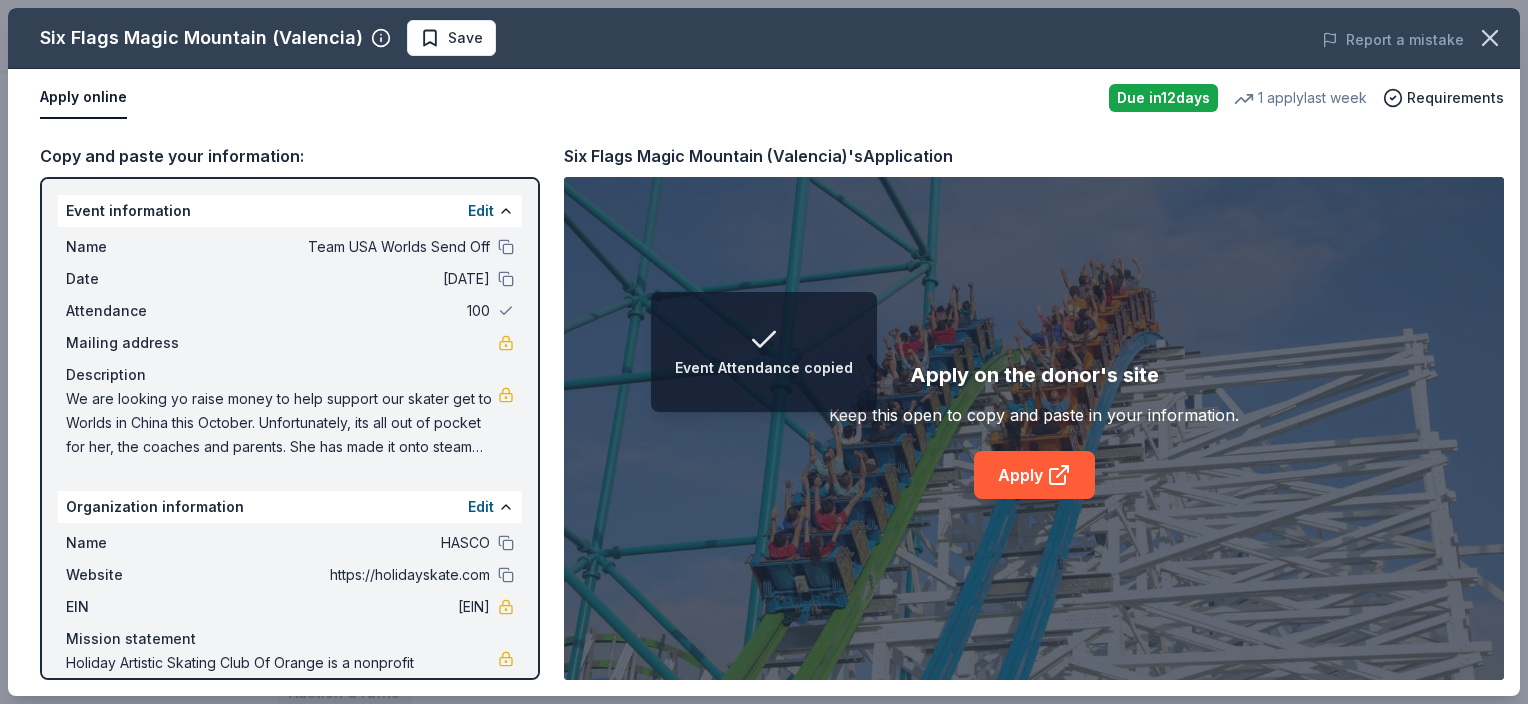 click on "Name HASCO" at bounding box center [290, 543] 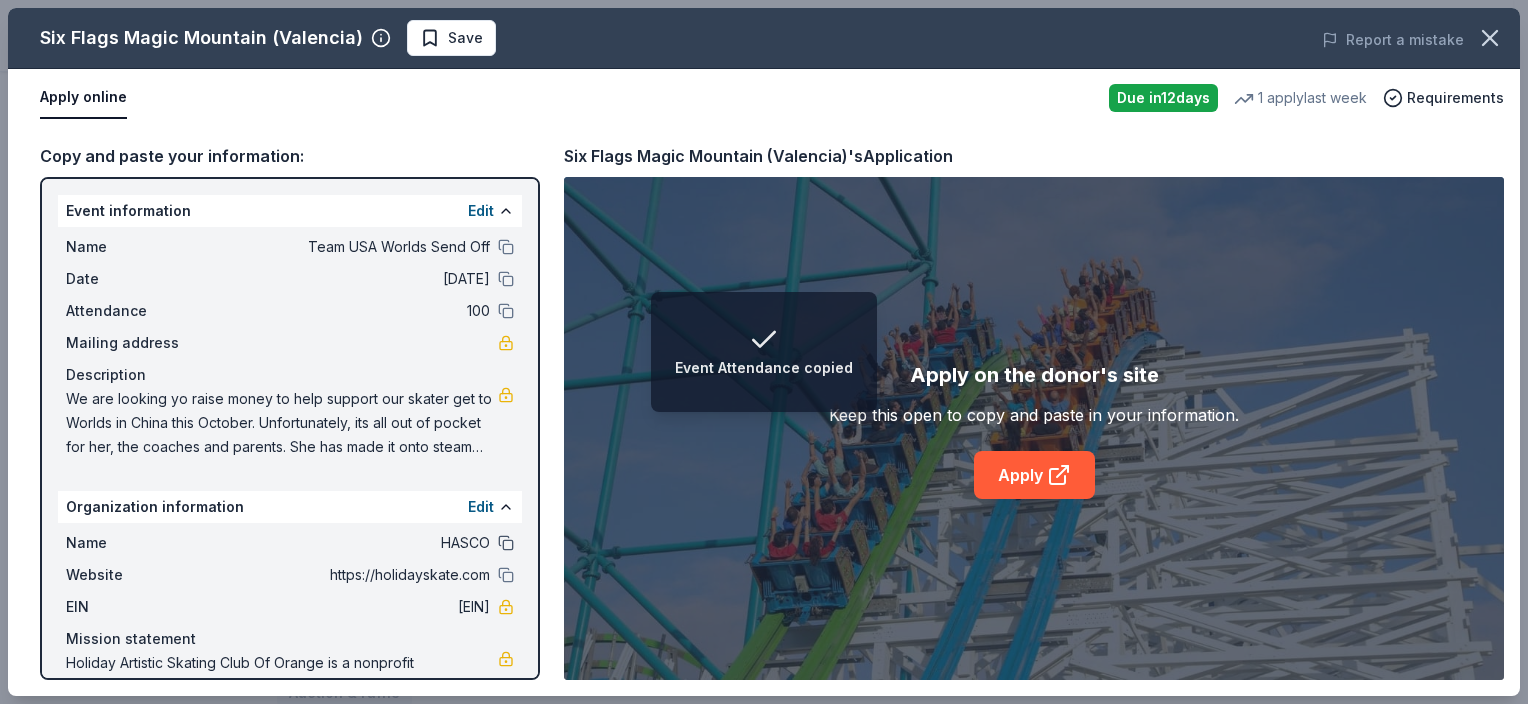 click at bounding box center [506, 543] 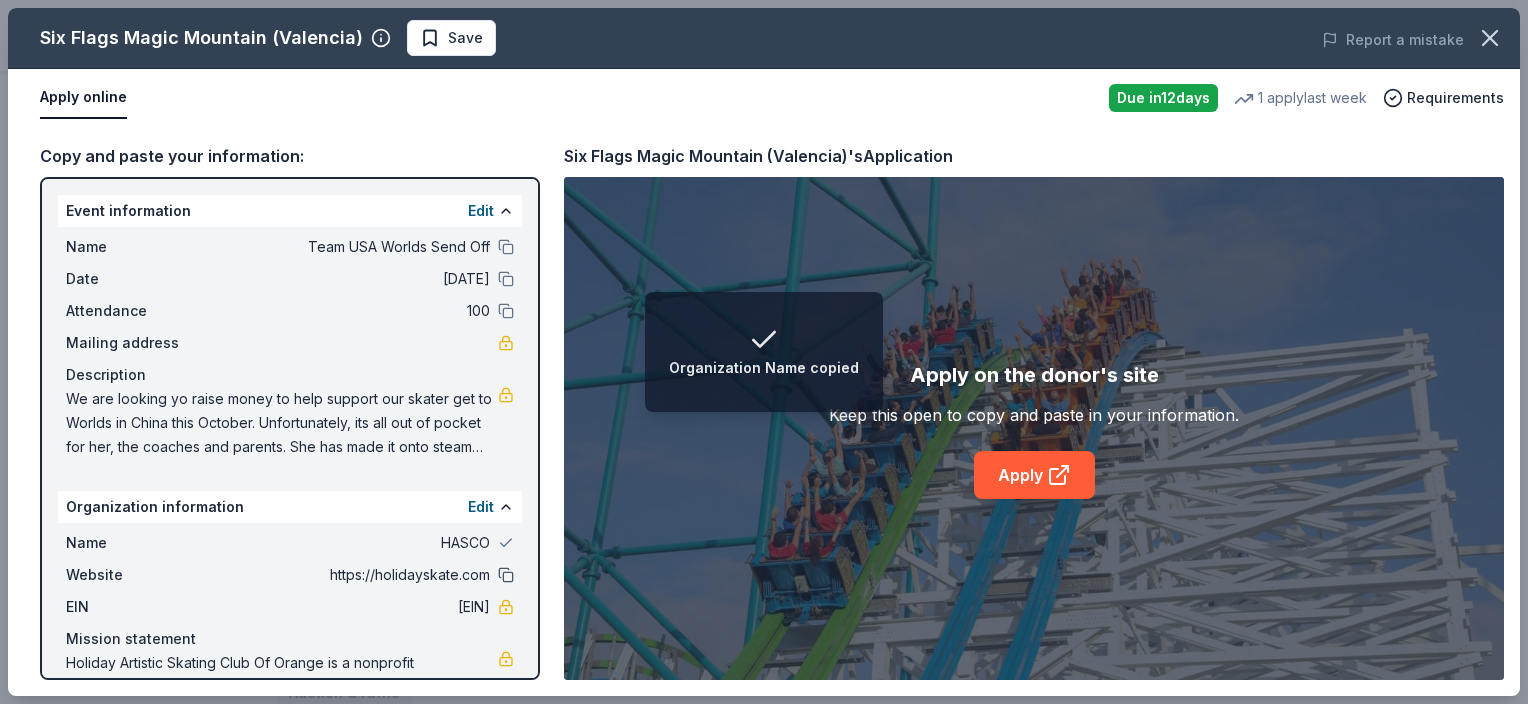 click at bounding box center [506, 575] 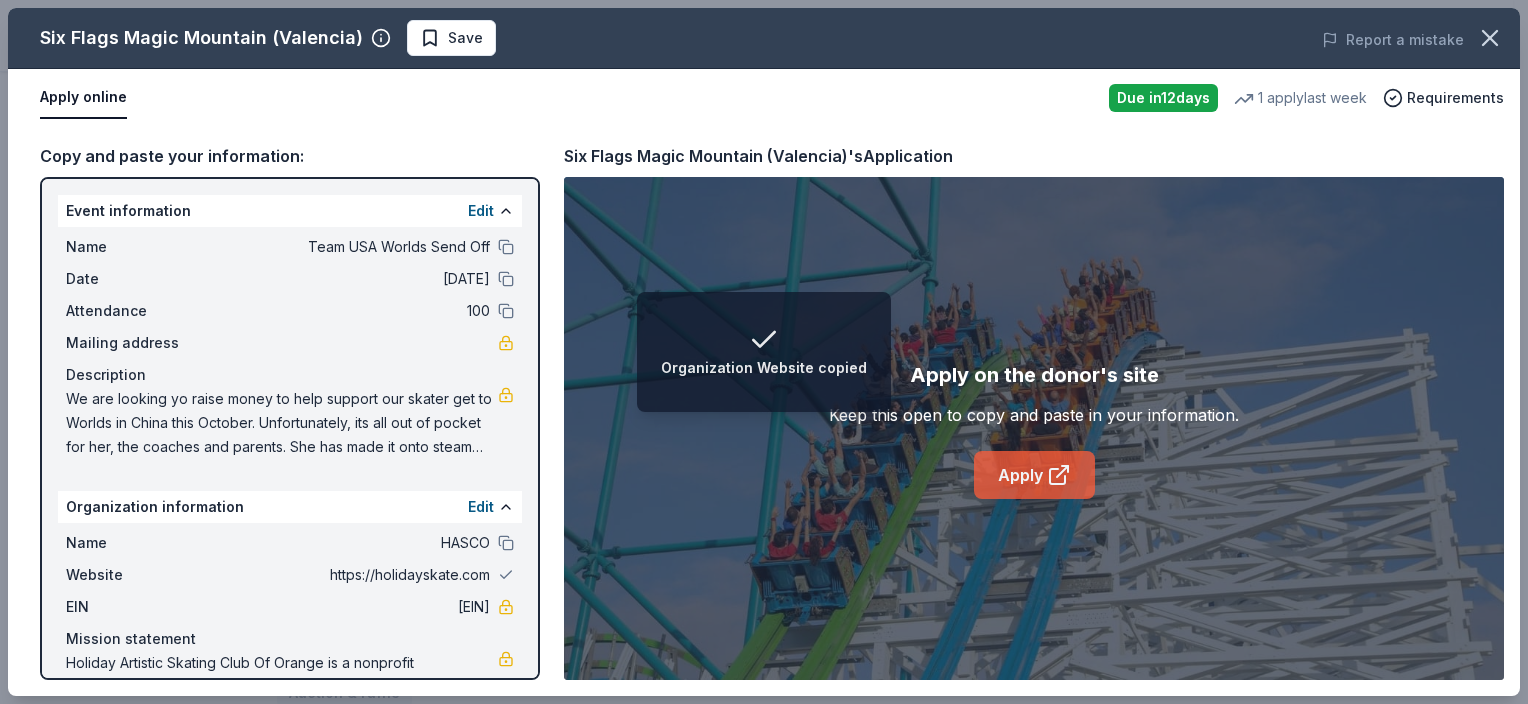 click on "Apply" at bounding box center [1034, 475] 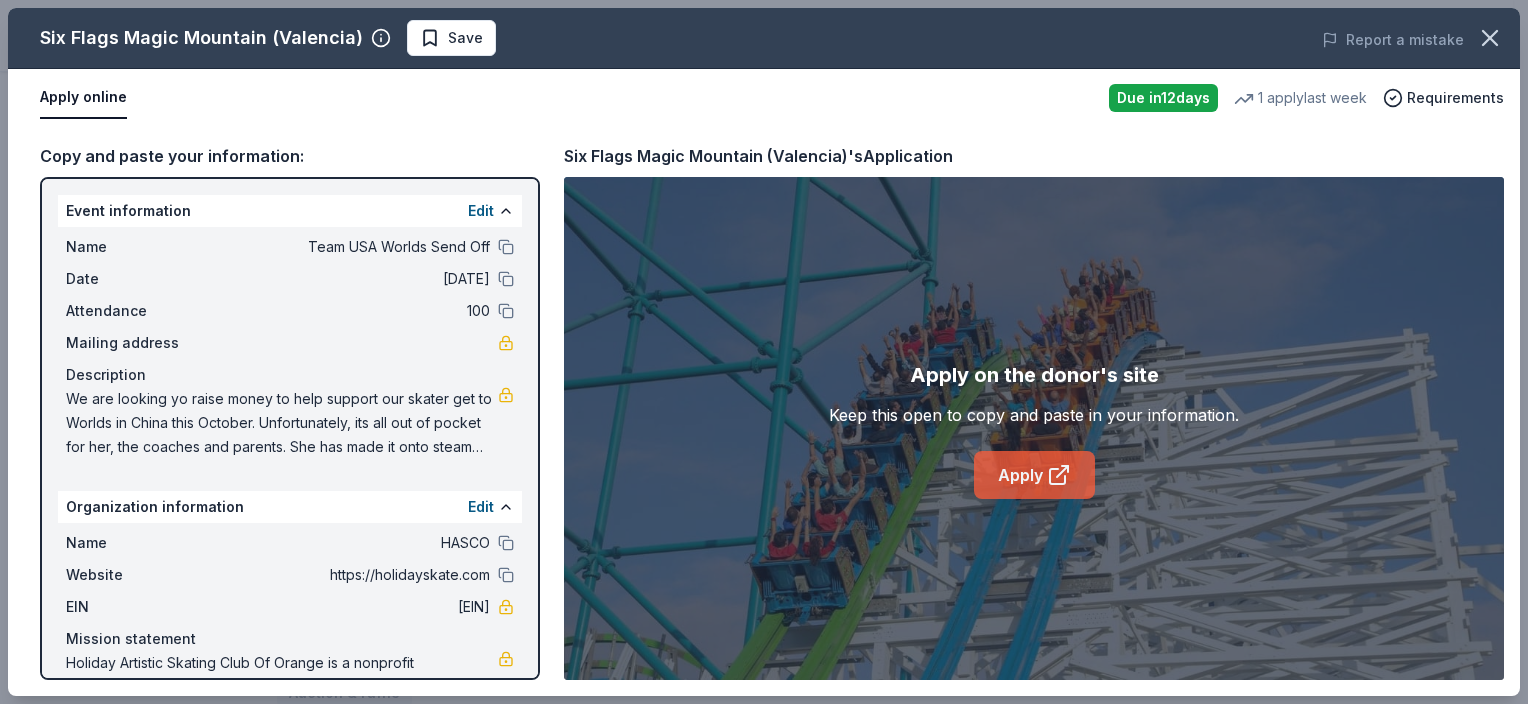 click on "Apply" at bounding box center (1034, 475) 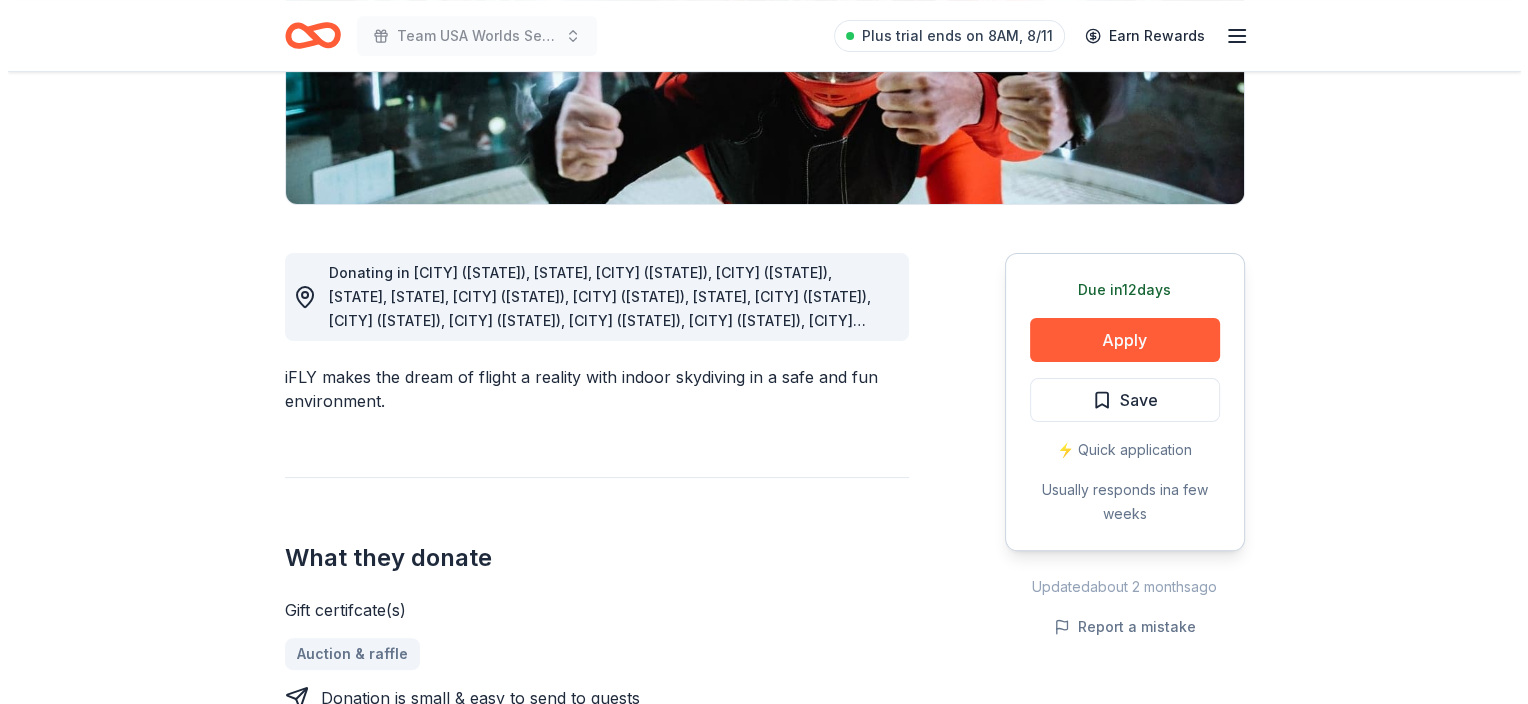 scroll, scrollTop: 404, scrollLeft: 0, axis: vertical 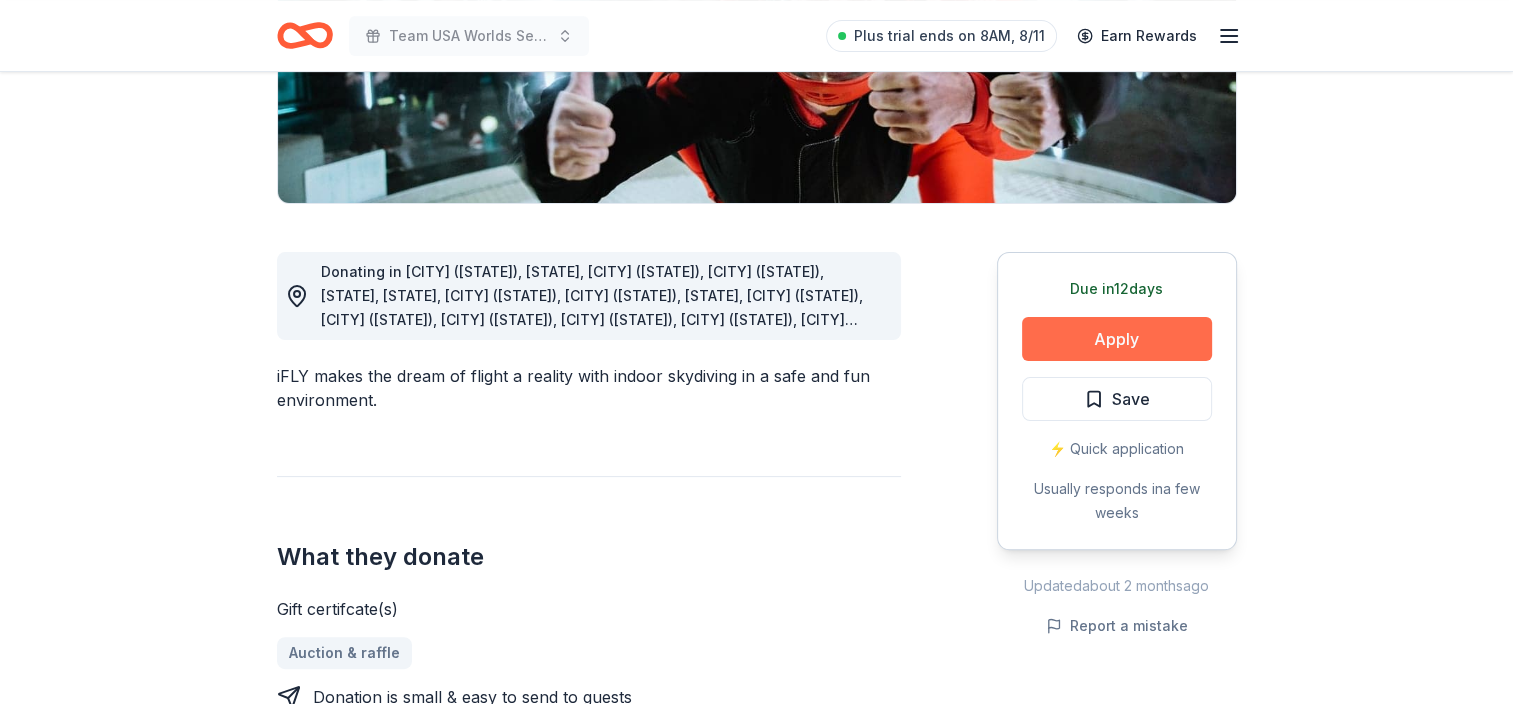 click on "Apply" at bounding box center (1117, 339) 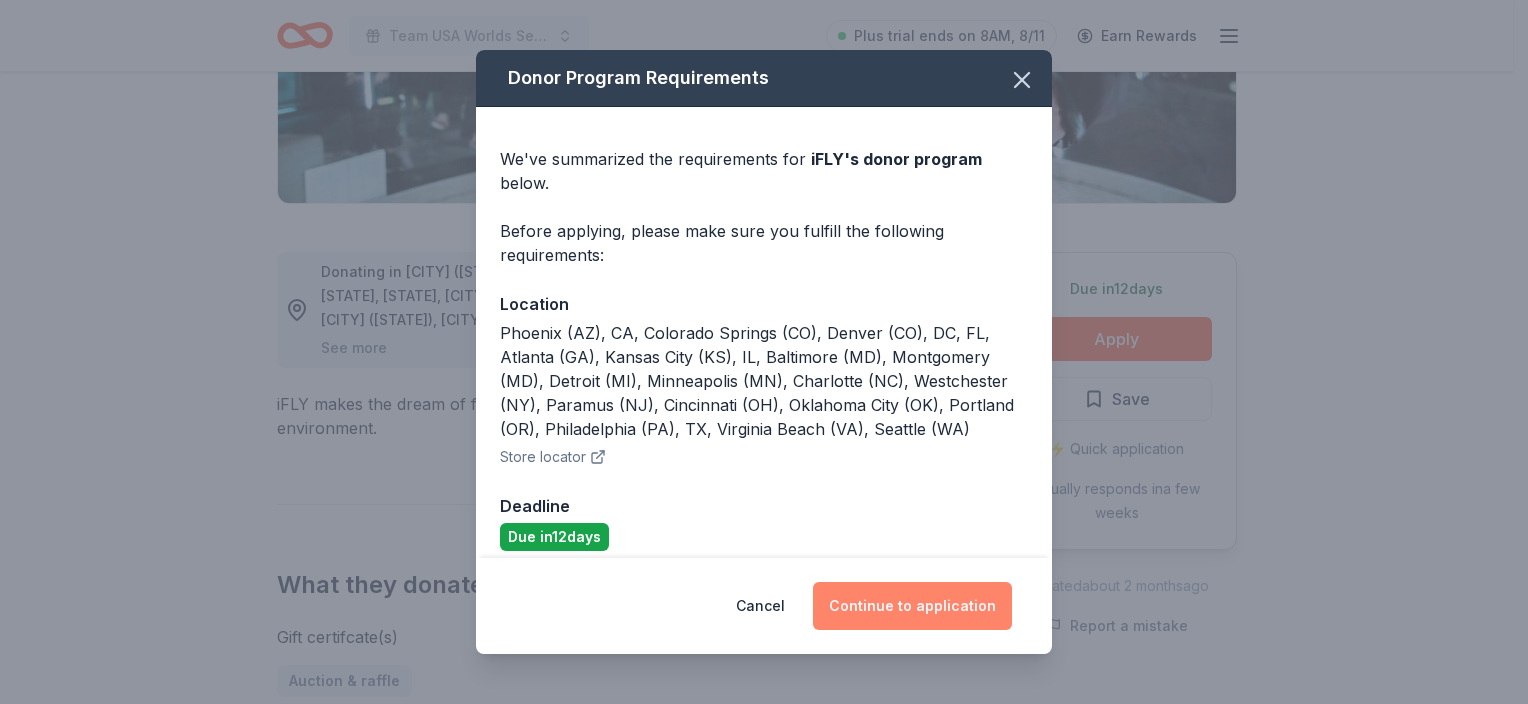 click on "Continue to application" at bounding box center (912, 606) 